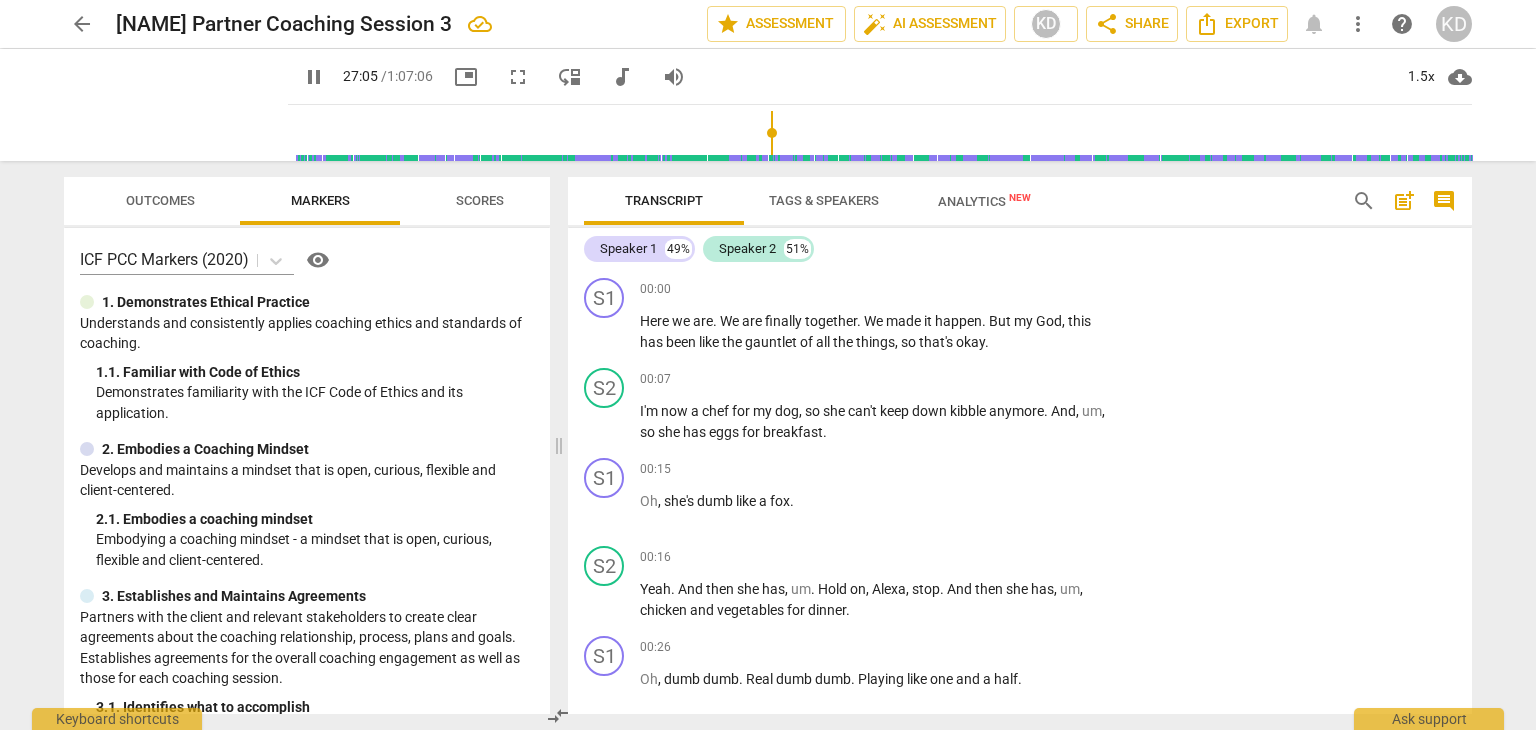 scroll, scrollTop: 0, scrollLeft: 0, axis: both 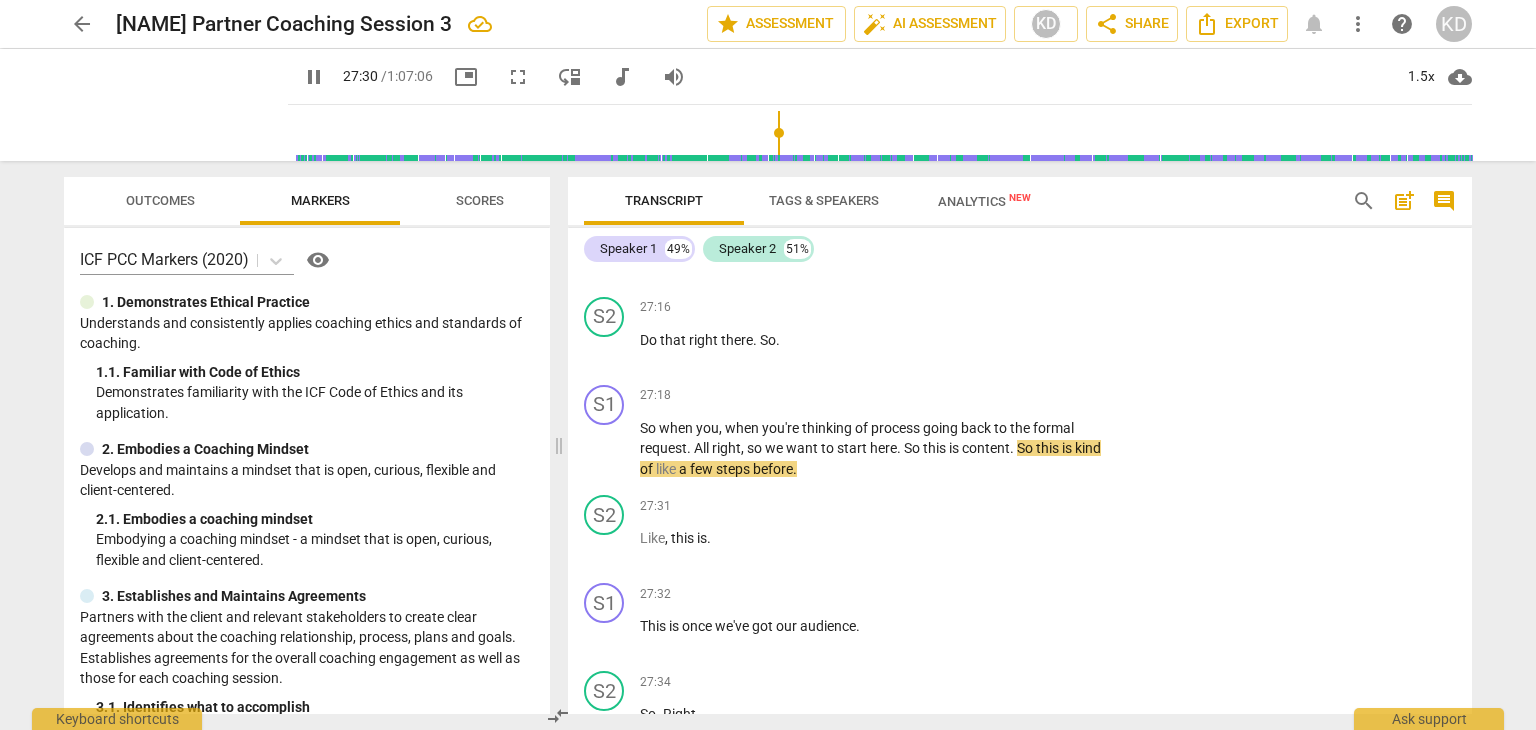 click on "+" at bounding box center (985, 396) 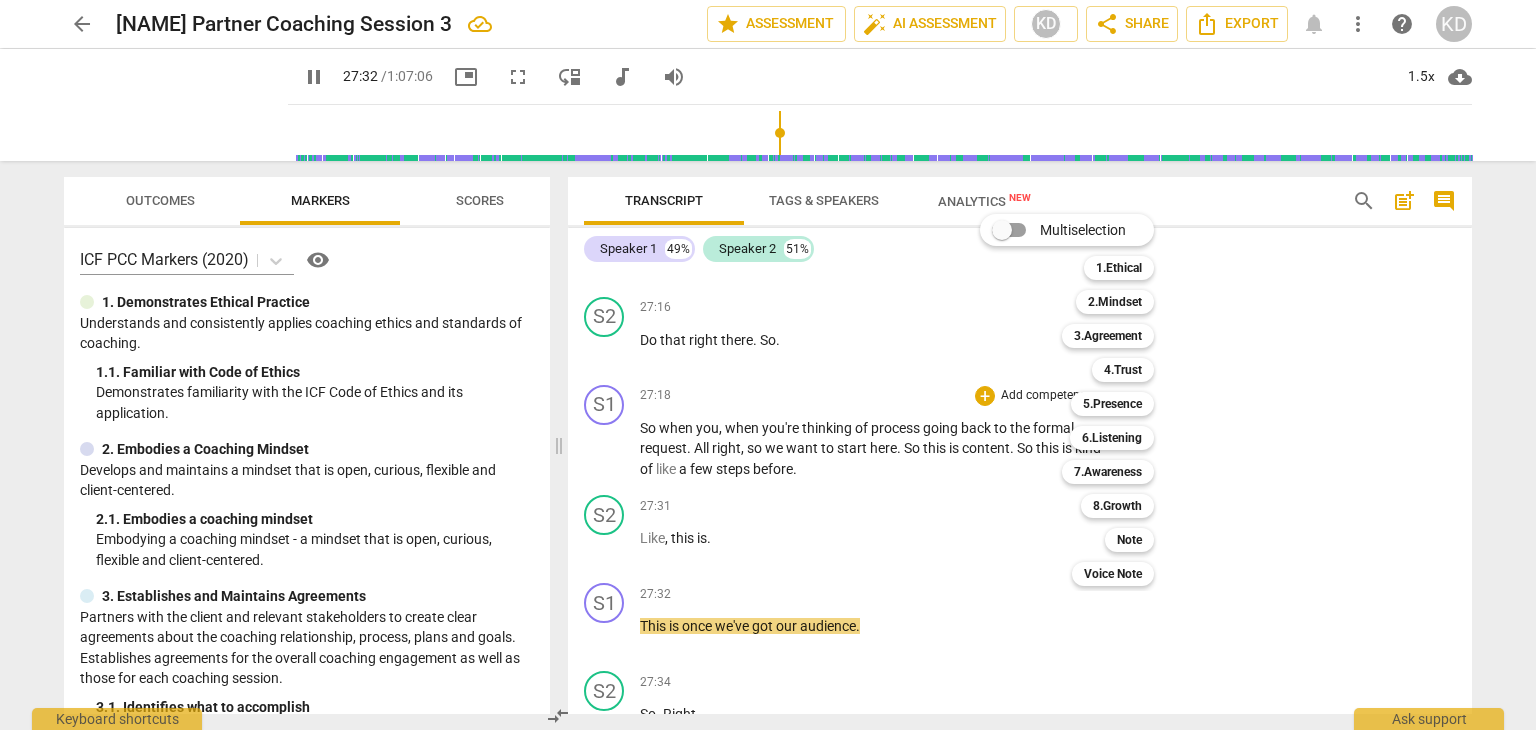 click on "Multiselection m 1.Ethical 1 2.Mindset 2 3.Agreement 3 4.Trust 4 5.Presence 5 6.Listening 6 7.Awareness 7 8.Growth 8 Note 9 Voice Note 0" at bounding box center (1082, 400) 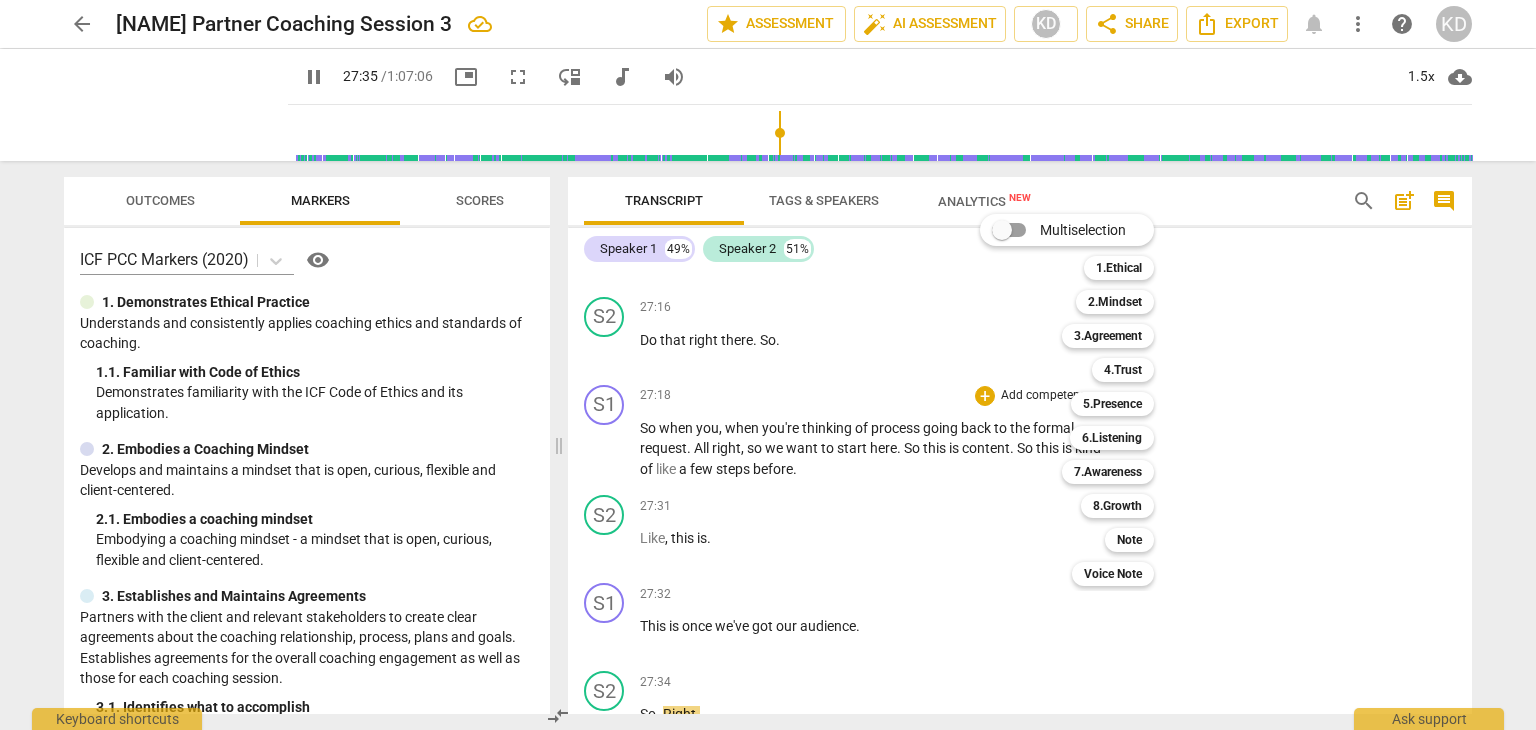 click on "Multiselection m 1.Ethical 1 2.Mindset 2 3.Agreement 3 4.Trust 4 5.Presence 5 6.Listening 6 7.Awareness 7 8.Growth 8 Note 9 Voice Note 0" at bounding box center [1082, 400] 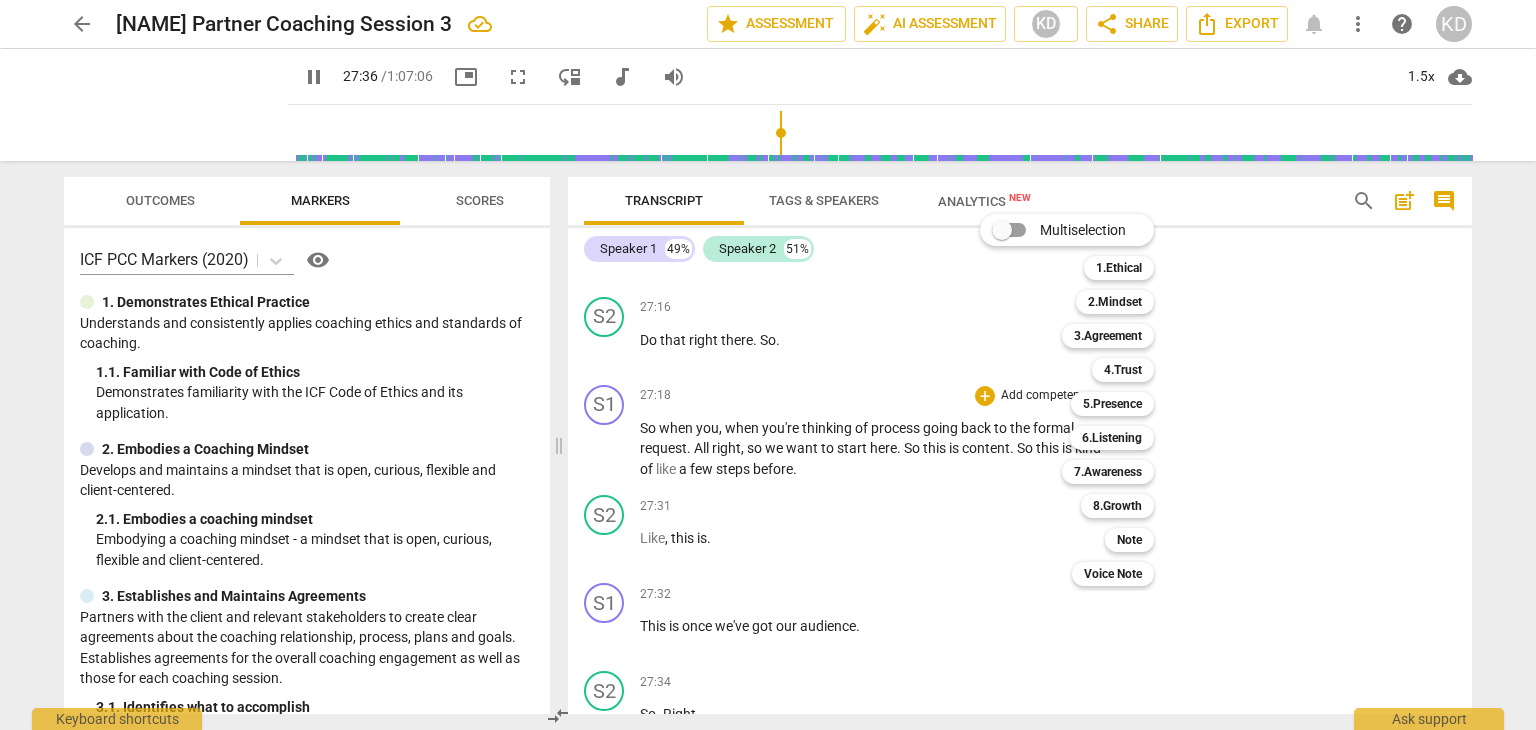 click on "Multiselection m 1.Ethical 1 2.Mindset 2 3.Agreement 3 4.Trust 4 5.Presence 5 6.Listening 6 7.Awareness 7 8.Growth 8 Note 9 Voice Note 0" at bounding box center (1082, 400) 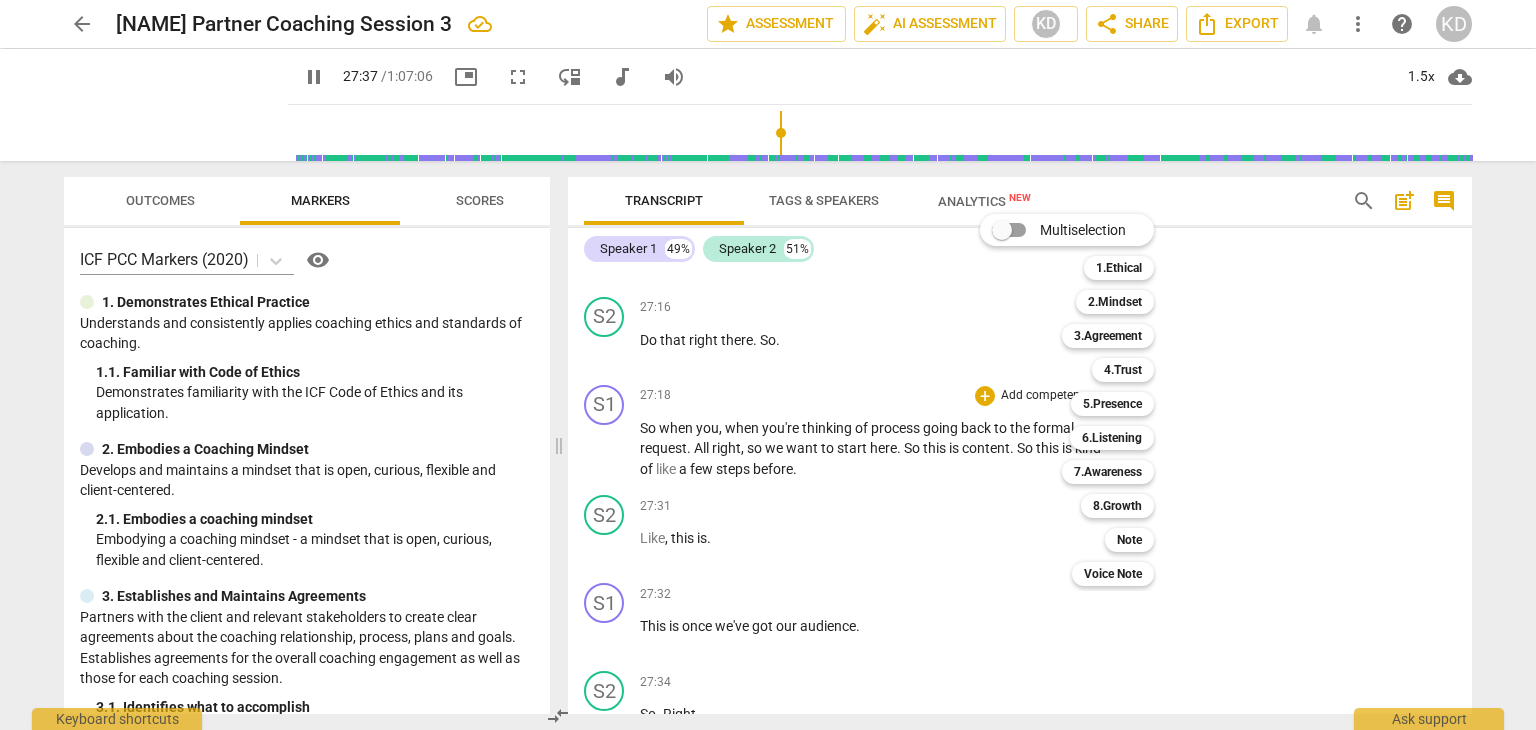 click on "Multiselection m 1.Ethical 1 2.Mindset 2 3.Agreement 3 4.Trust 4 5.Presence 5 6.Listening 6 7.Awareness 7 8.Growth 8 Note 9 Voice Note 0" at bounding box center (1082, 400) 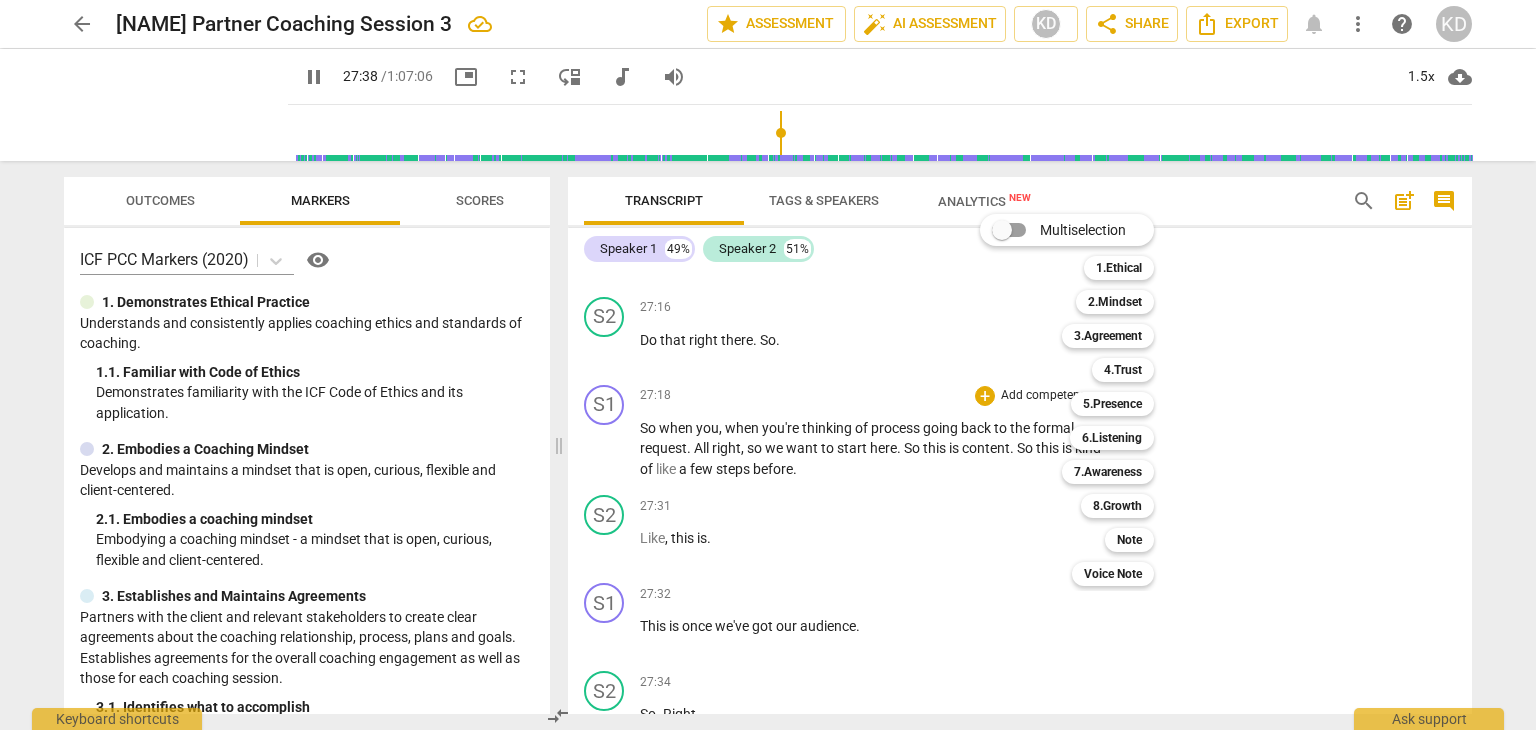 click on "Multiselection m 1.Ethical 1 2.Mindset 2 3.Agreement 3 4.Trust 4 5.Presence 5 6.Listening 6 7.Awareness 7 8.Growth 8 Note 9 Voice Note 0" at bounding box center (1082, 400) 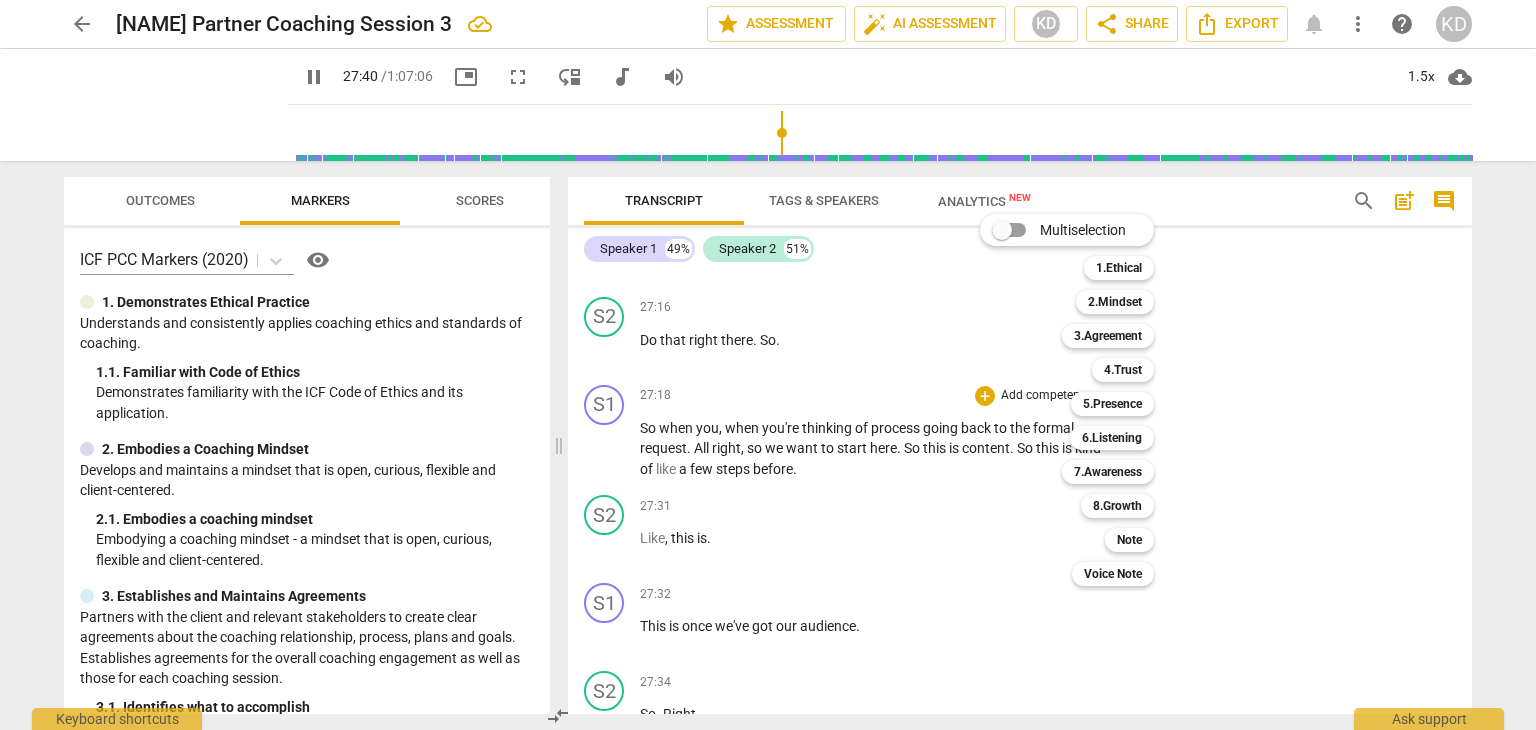 scroll, scrollTop: 17633, scrollLeft: 0, axis: vertical 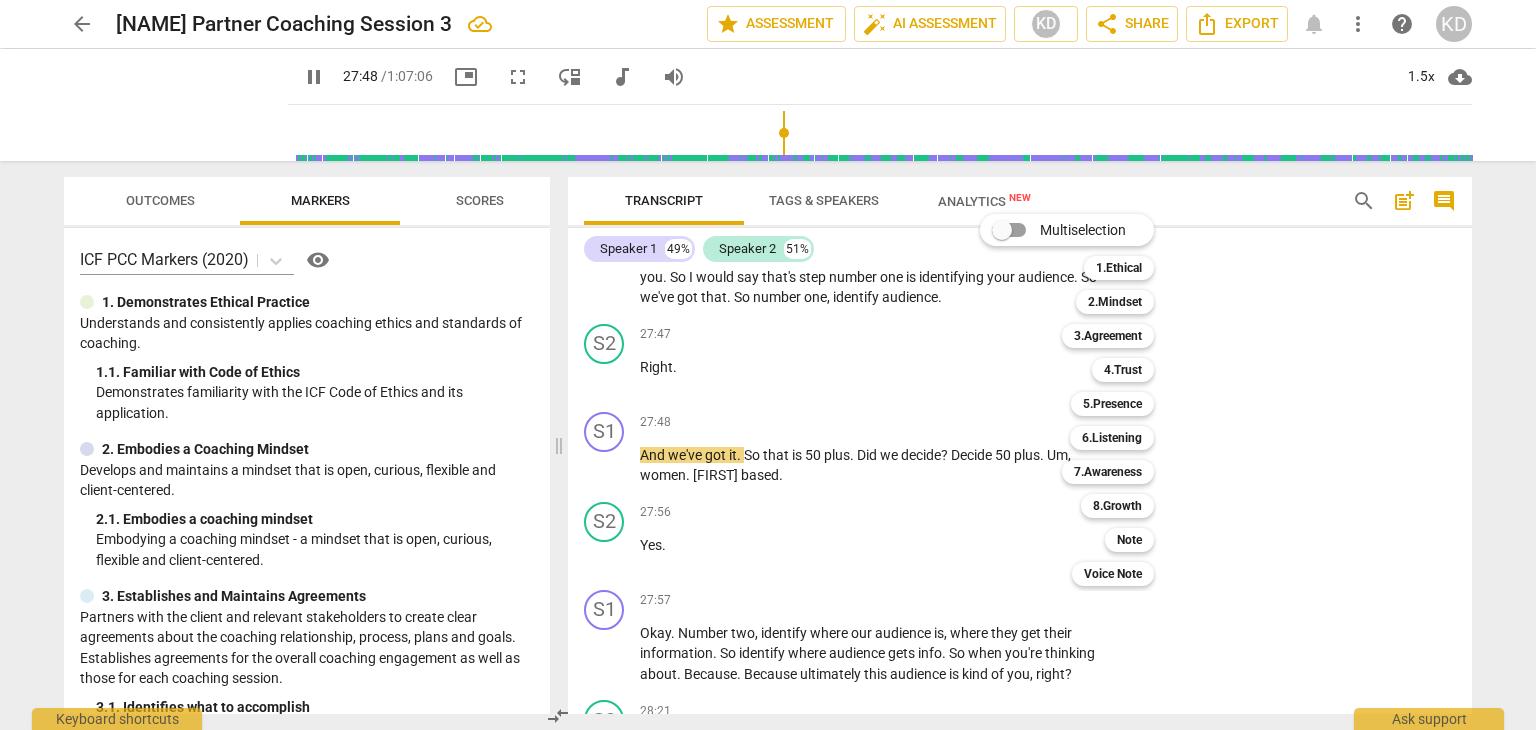 drag, startPoint x: 1470, startPoint y: 460, endPoint x: 1472, endPoint y: 430, distance: 30.066593 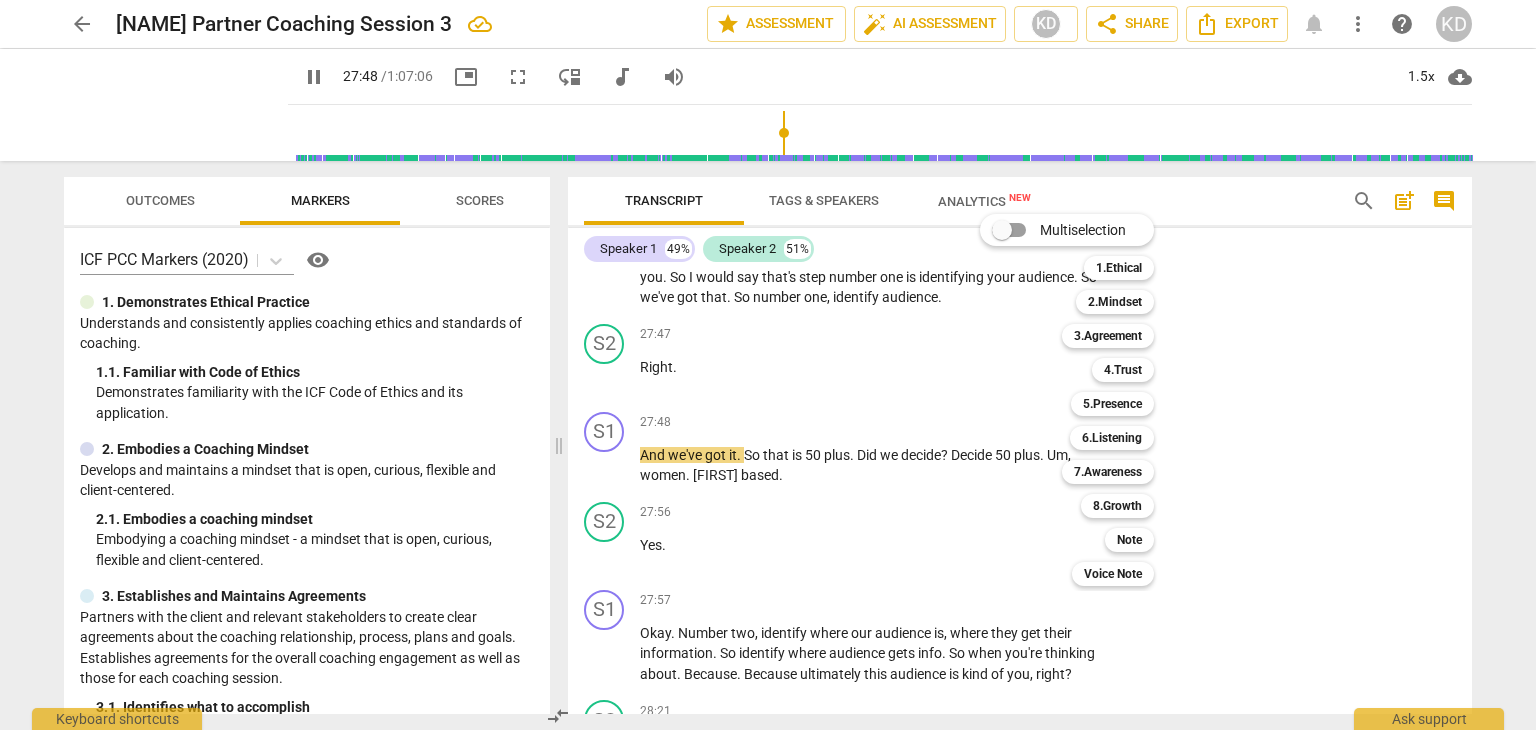click at bounding box center [768, 365] 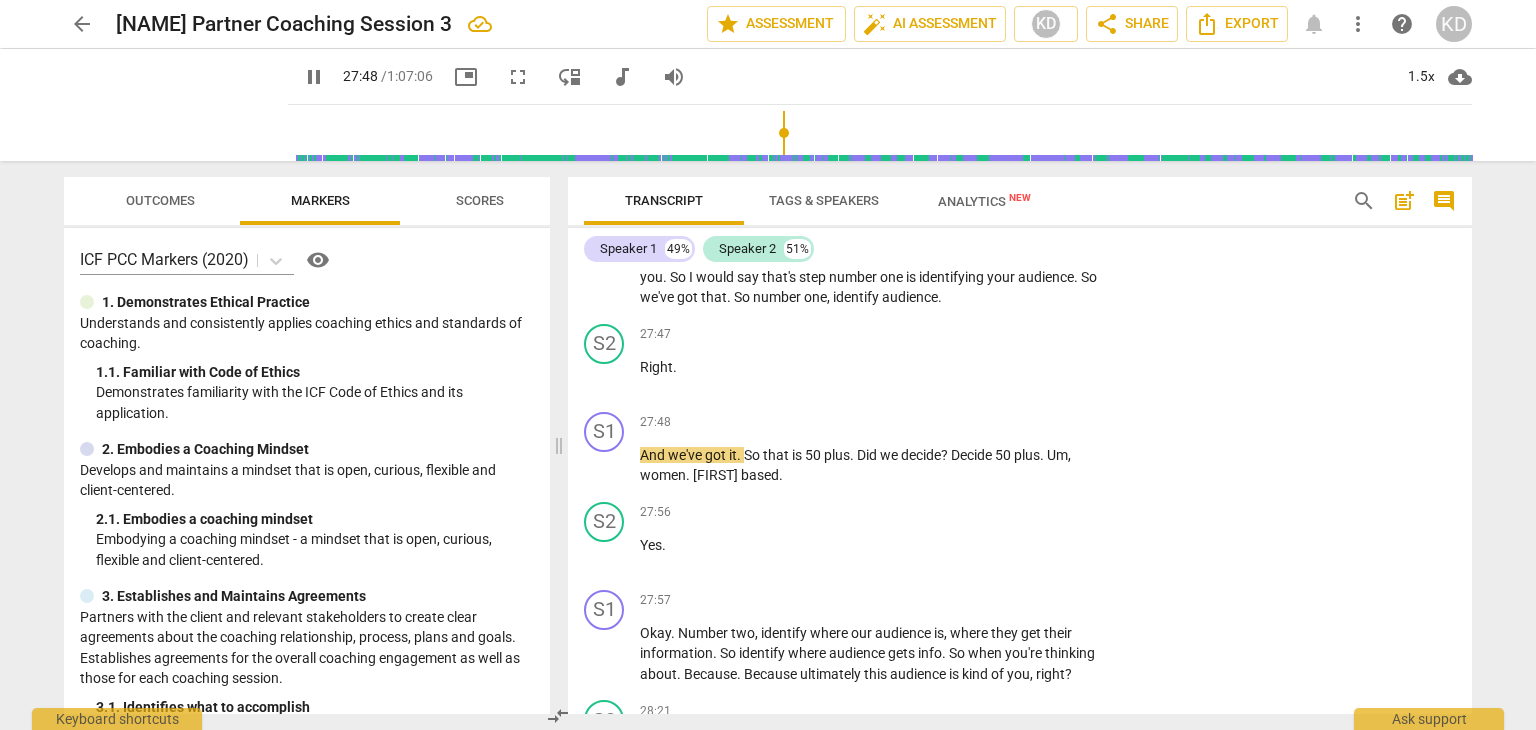 click on "S1 play_arrow pause 27:48 + Add competency keyboard_arrow_right And we've got it . So that is 50 plus . Did we decide ? Decide 50 plus . Um , women . Faith based ." at bounding box center [1020, 449] 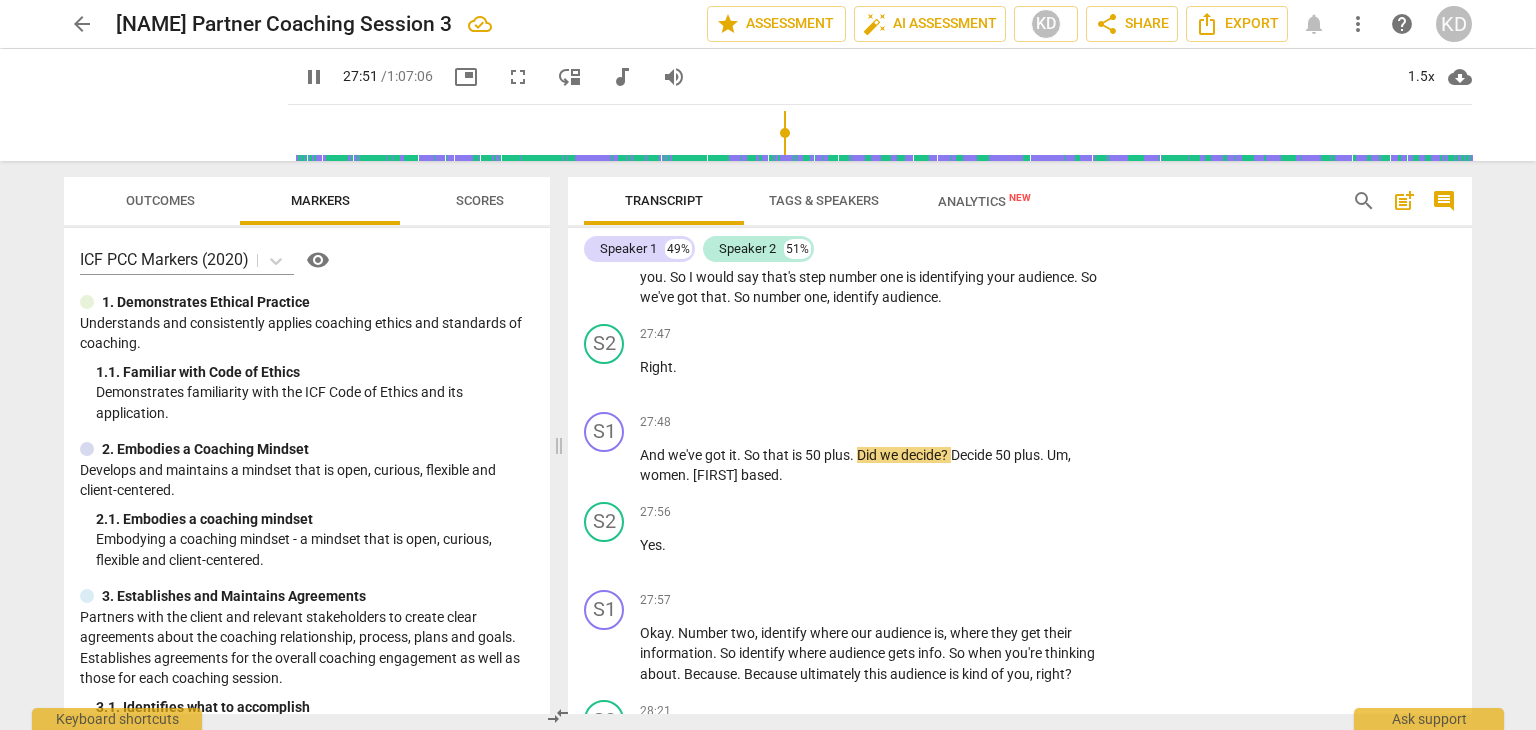 drag, startPoint x: 1337, startPoint y: 422, endPoint x: 1461, endPoint y: 405, distance: 125.1599 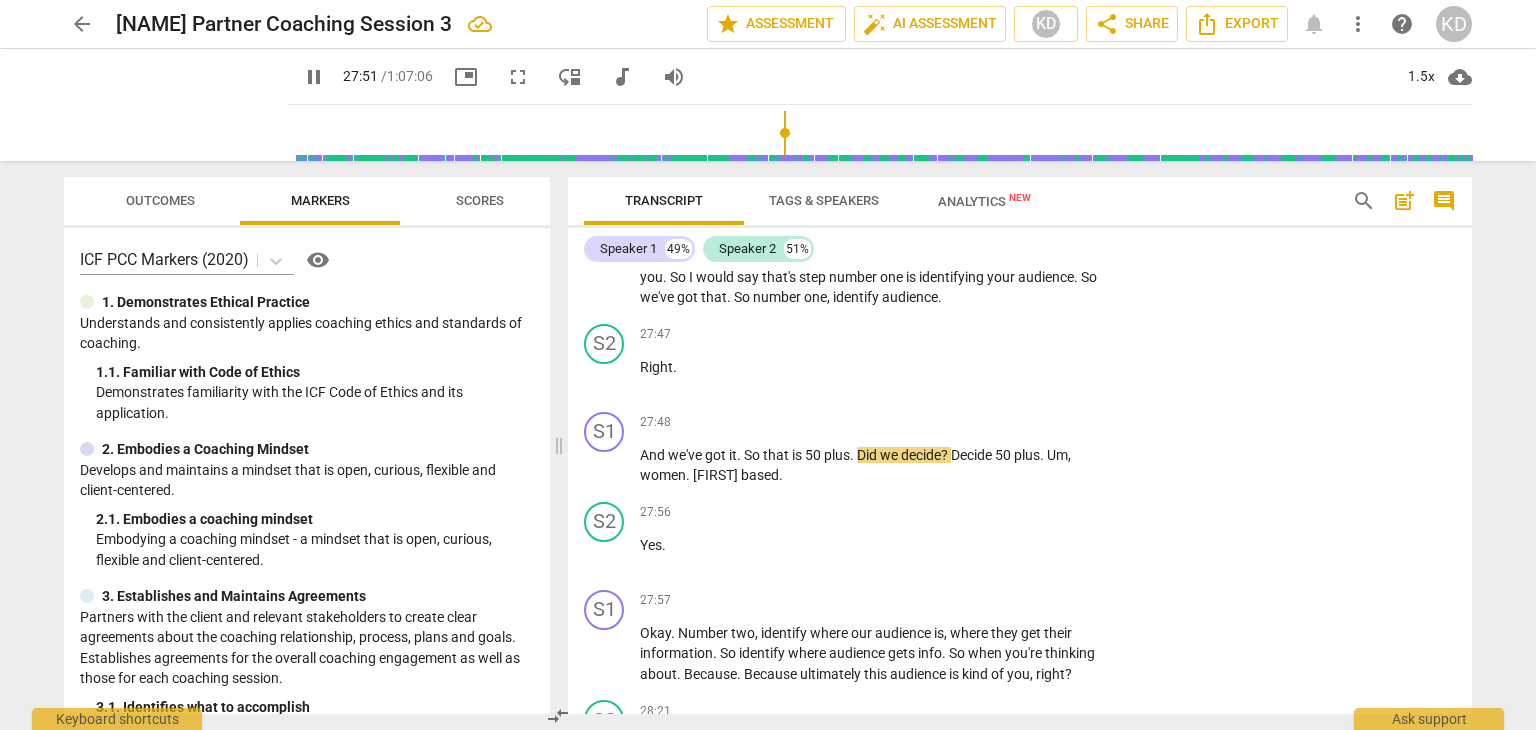 click on "S1 play_arrow pause 27:48 + Add competency keyboard_arrow_right And we've got it . So that is 50 plus . Did we decide ? Decide 50 plus . Um , women . Faith based ." at bounding box center [1020, 449] 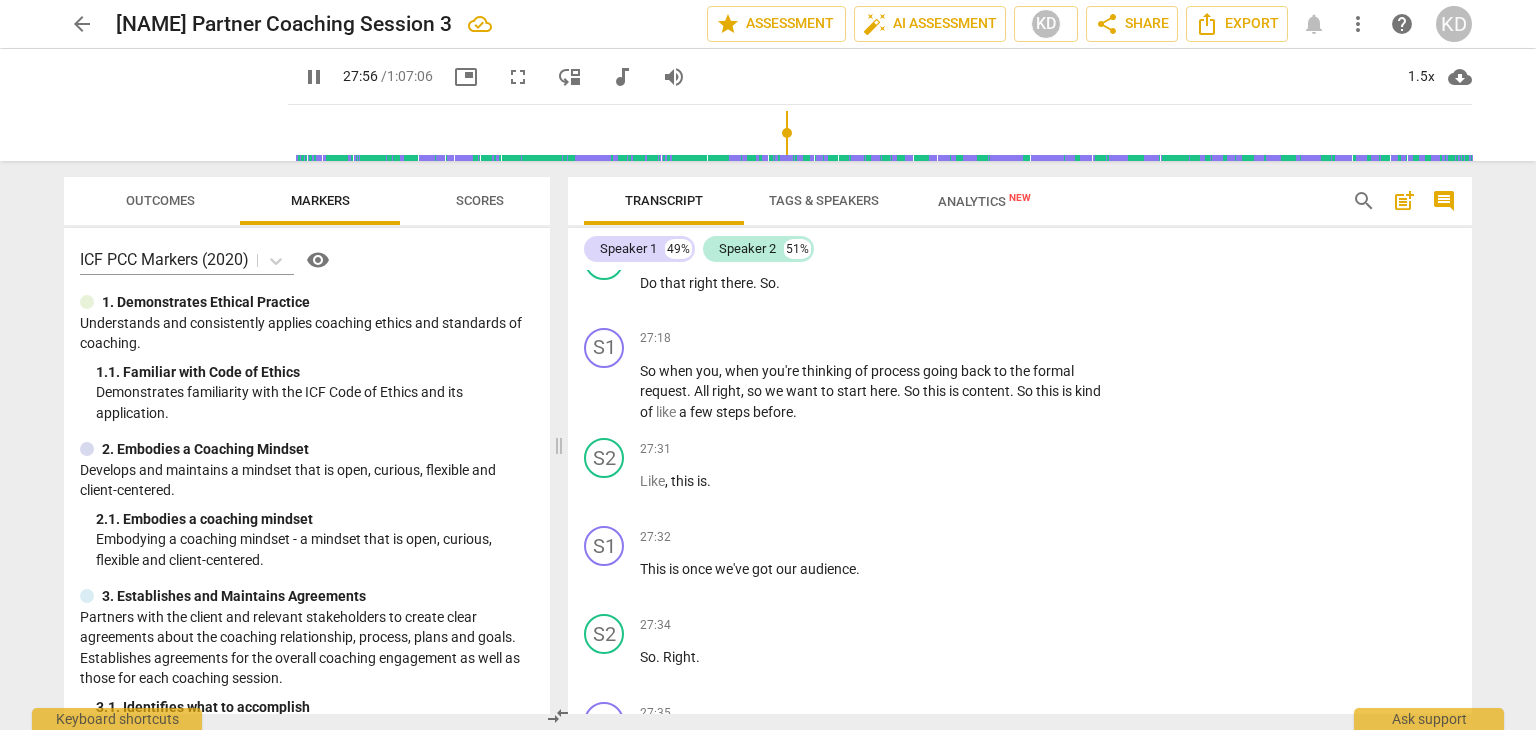 scroll, scrollTop: 17147, scrollLeft: 0, axis: vertical 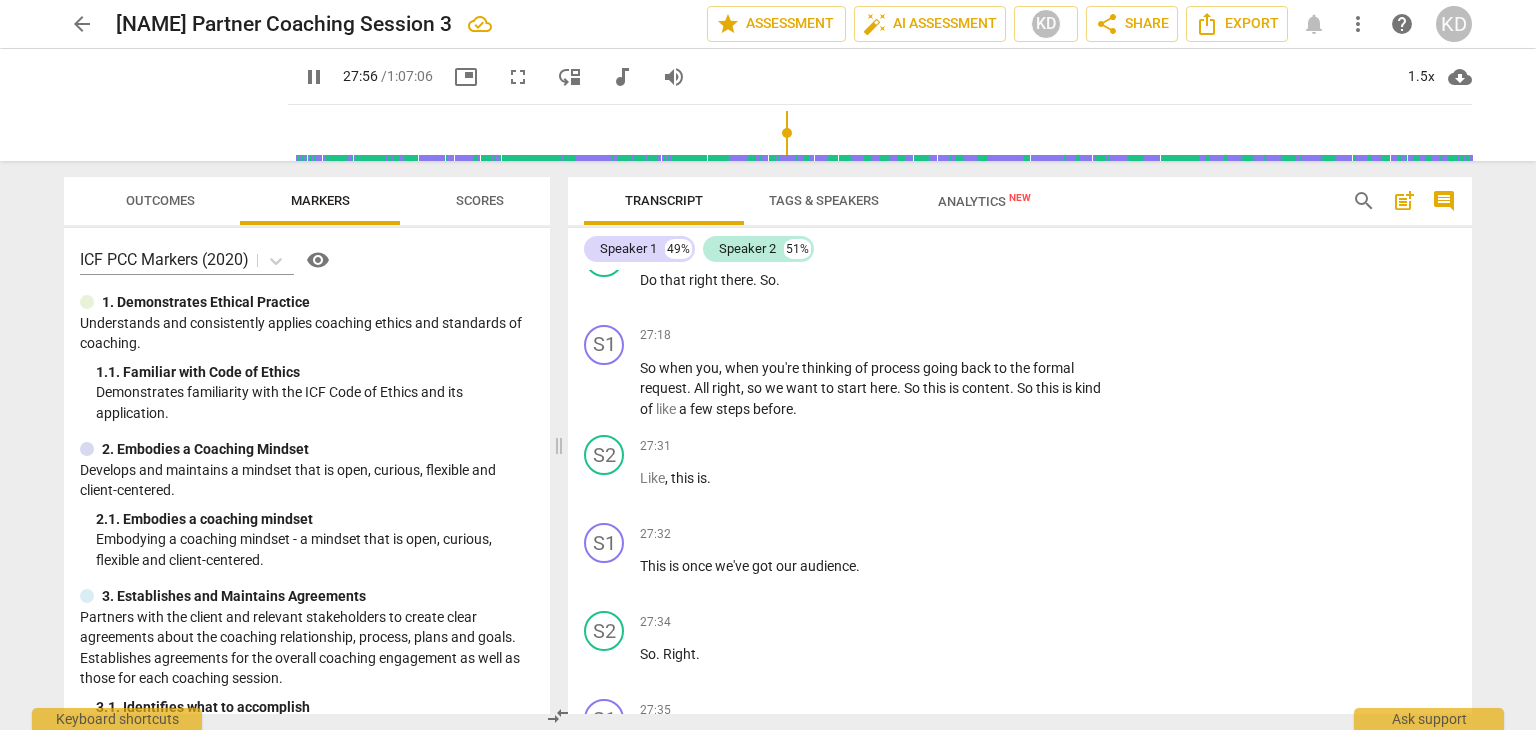 click on "pause" at bounding box center [605, 389] 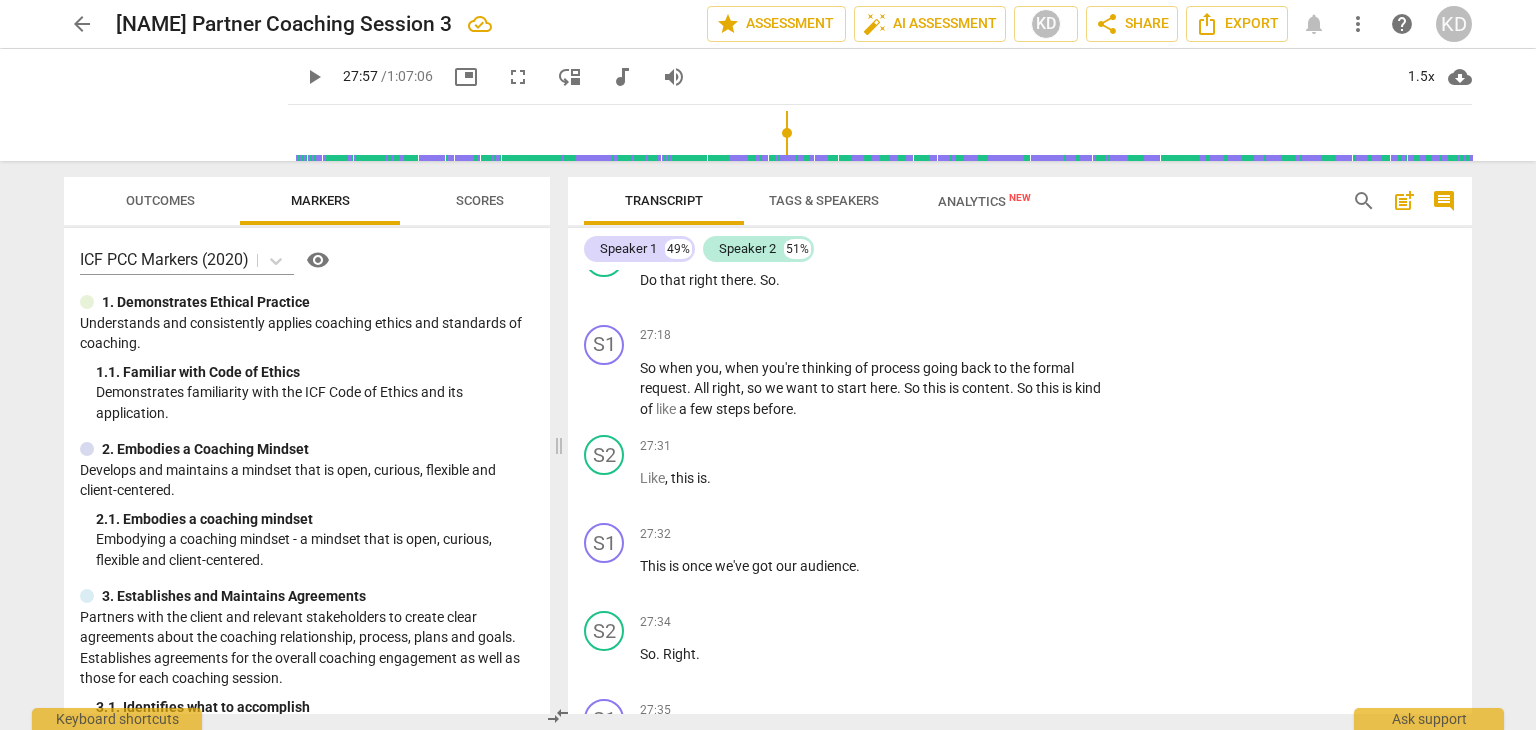 click on "+" at bounding box center (985, 336) 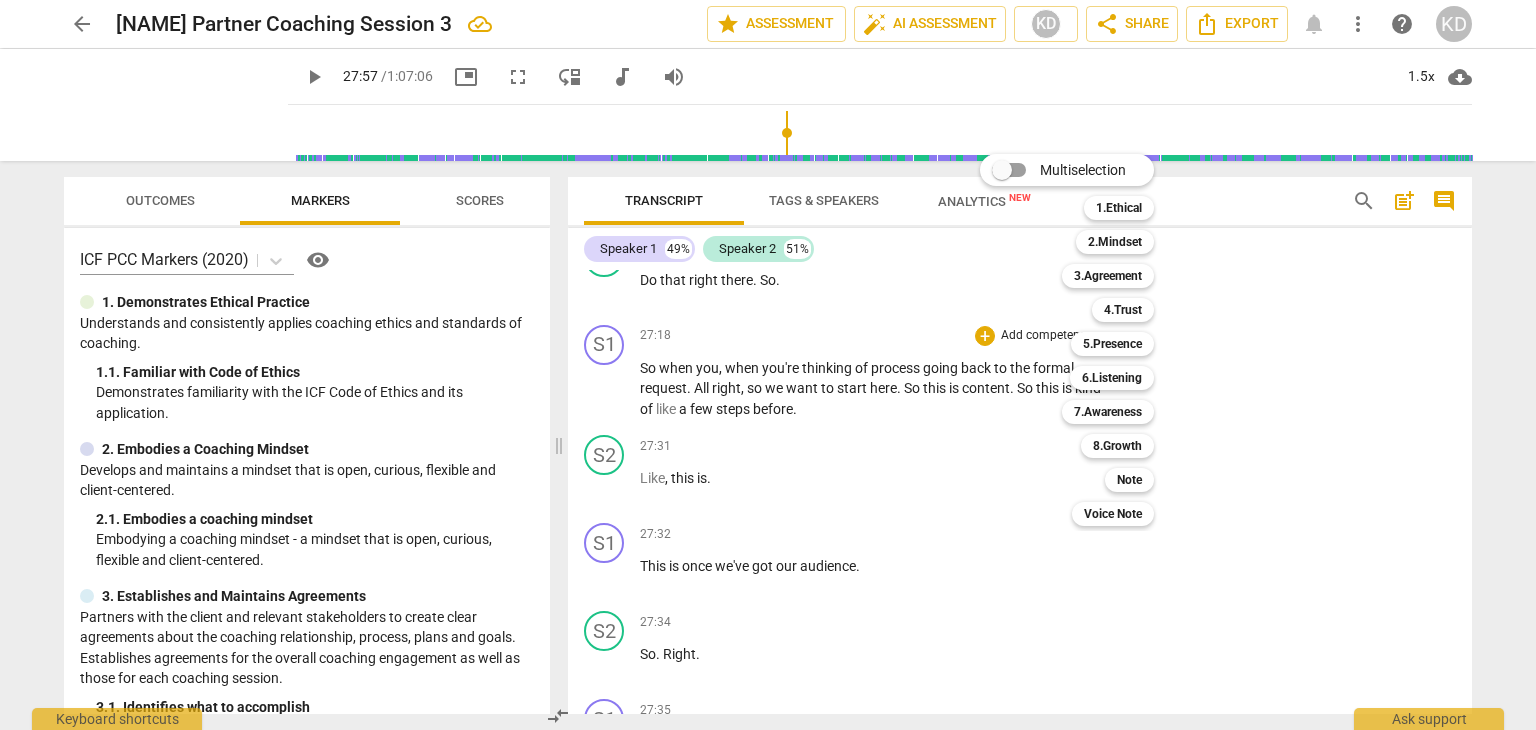 click on "3.Agreement" at bounding box center (1108, 276) 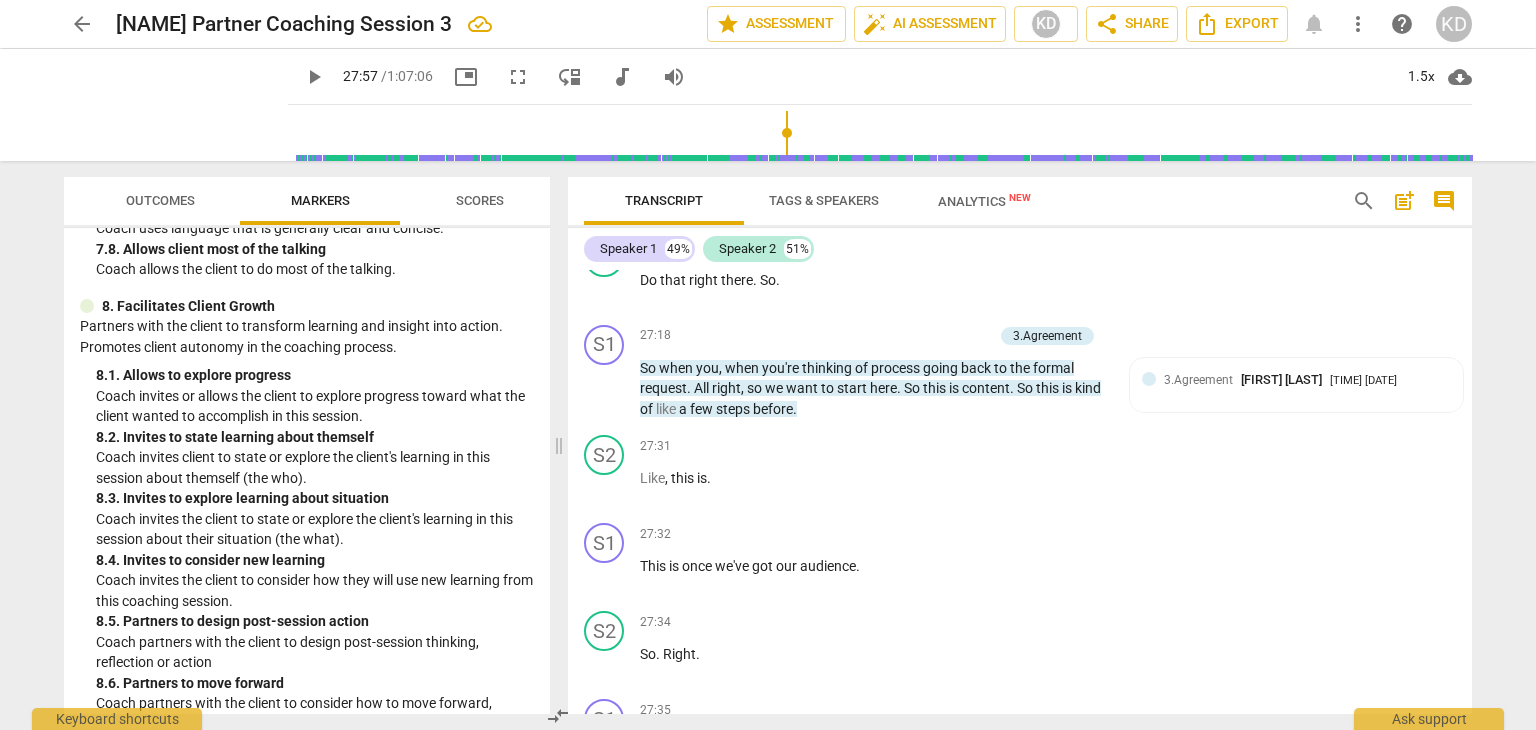 scroll, scrollTop: 2440, scrollLeft: 0, axis: vertical 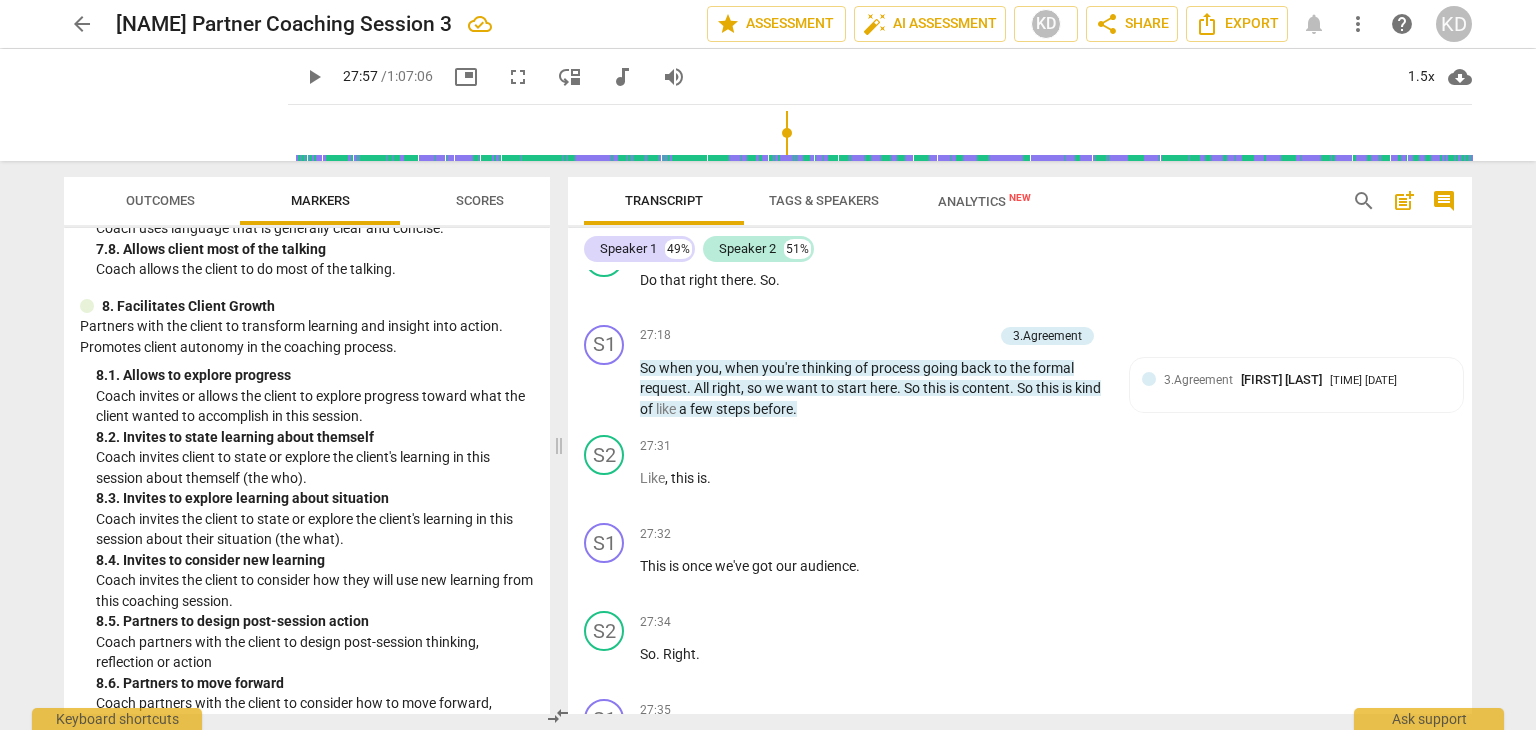 click on "3.Agreement" at bounding box center (1047, 336) 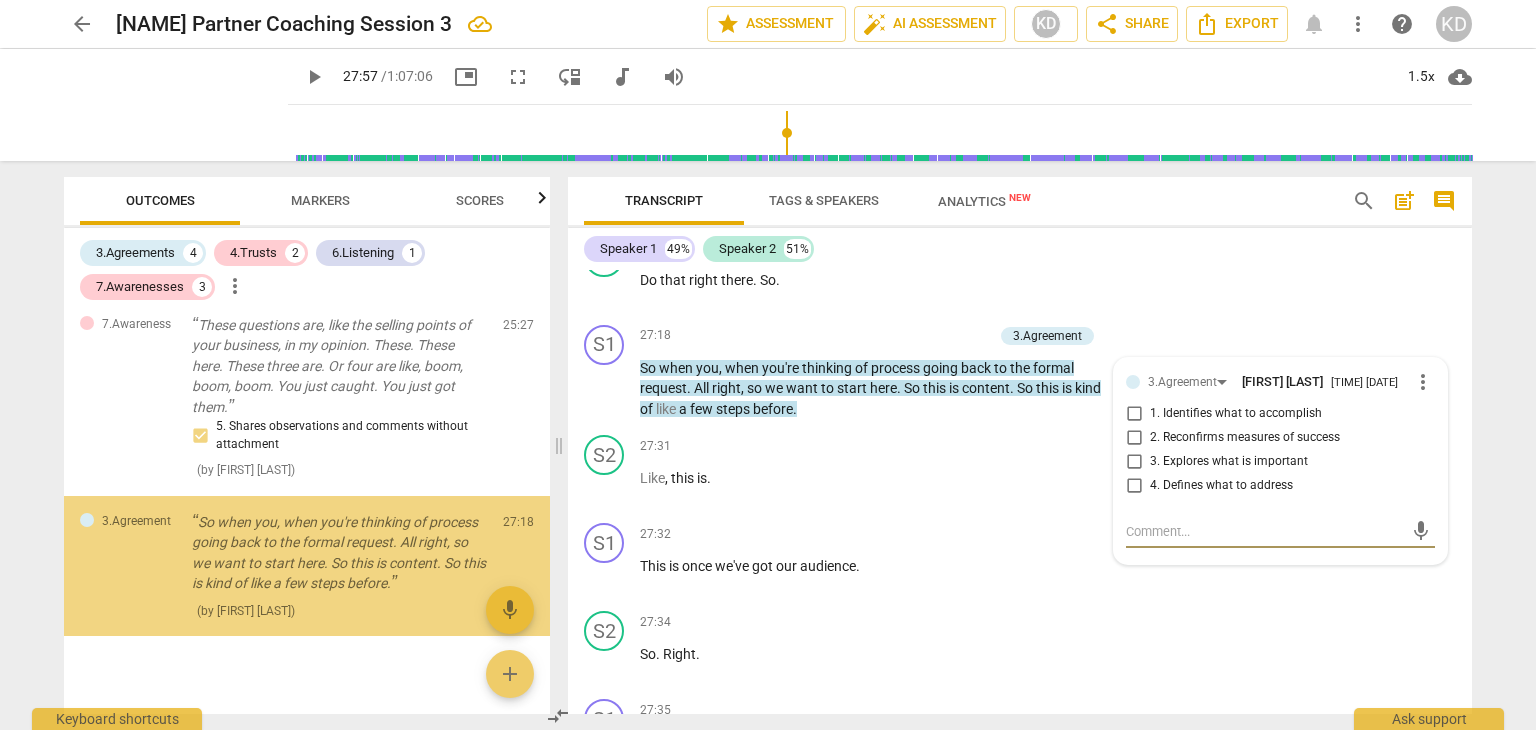 scroll, scrollTop: 2994, scrollLeft: 0, axis: vertical 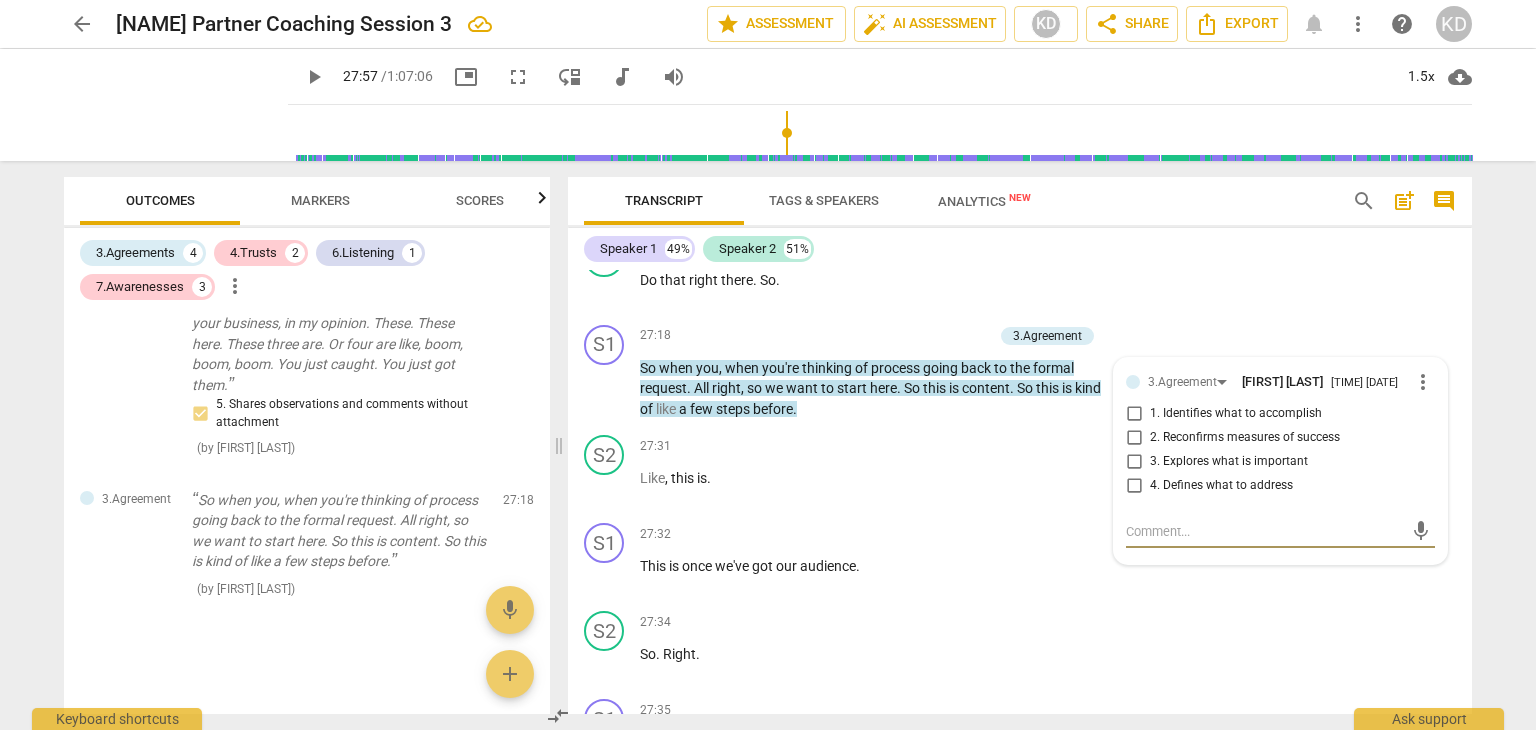 click on "3.Agreement" at bounding box center (1047, 336) 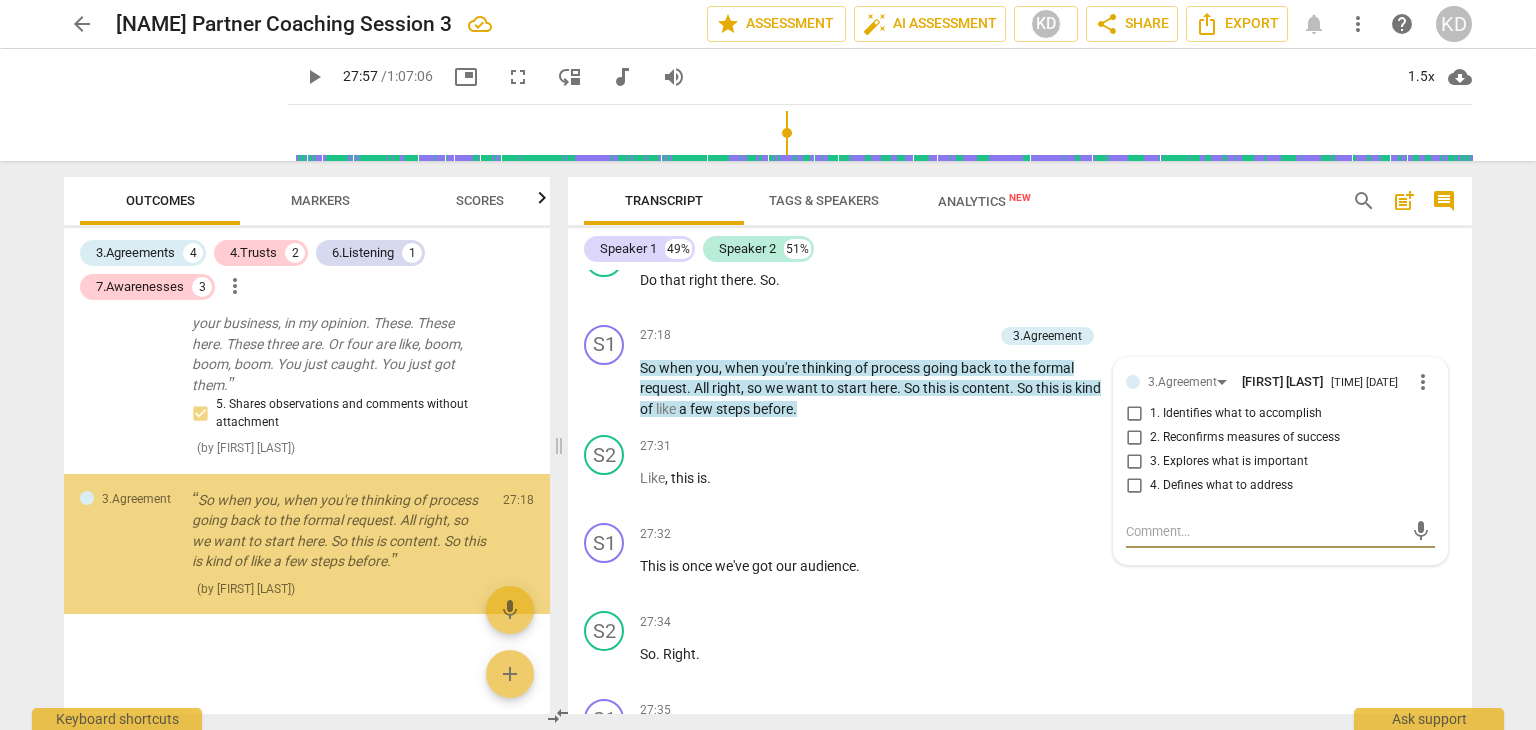 click on "keyboard_arrow_right" at bounding box center [1109, 337] 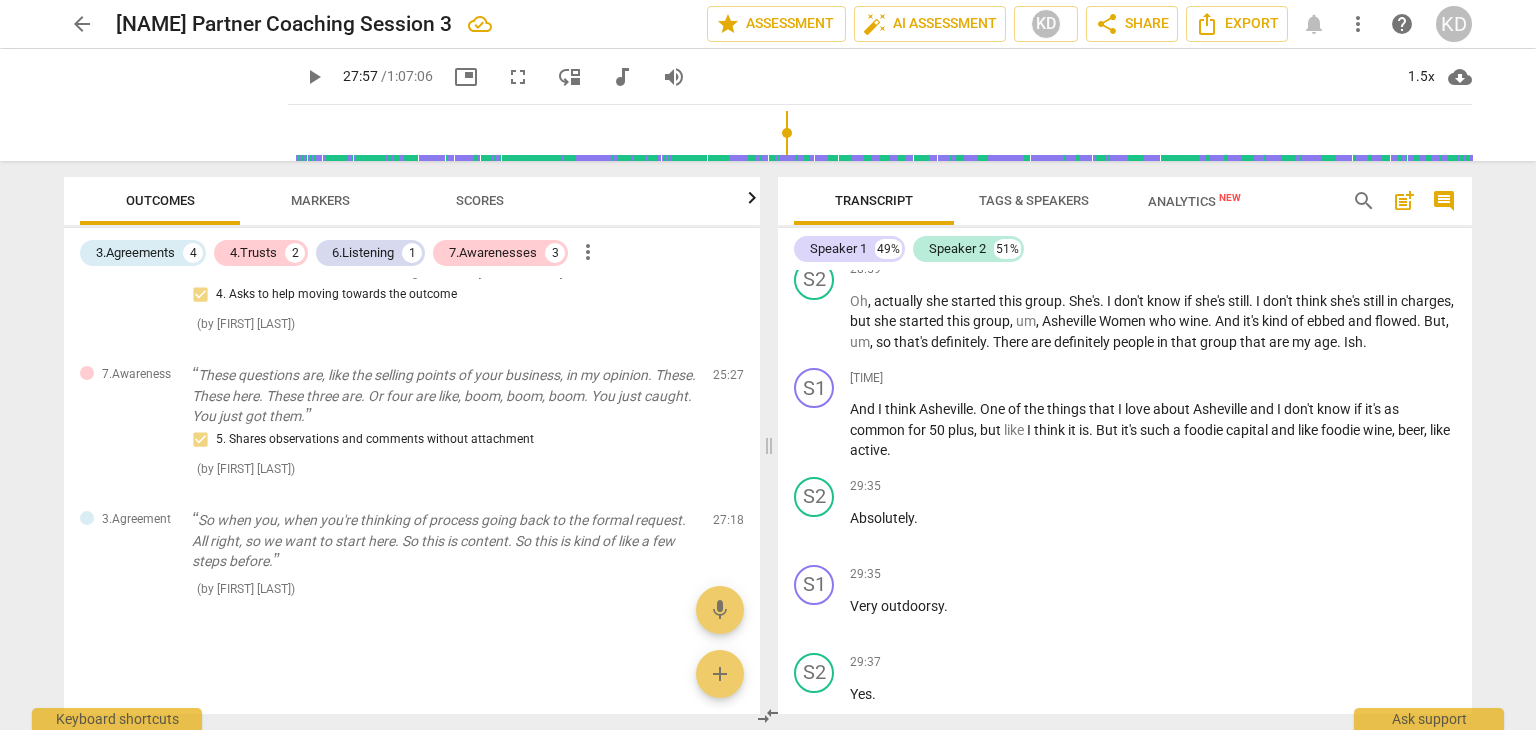 scroll, scrollTop: 15496, scrollLeft: 0, axis: vertical 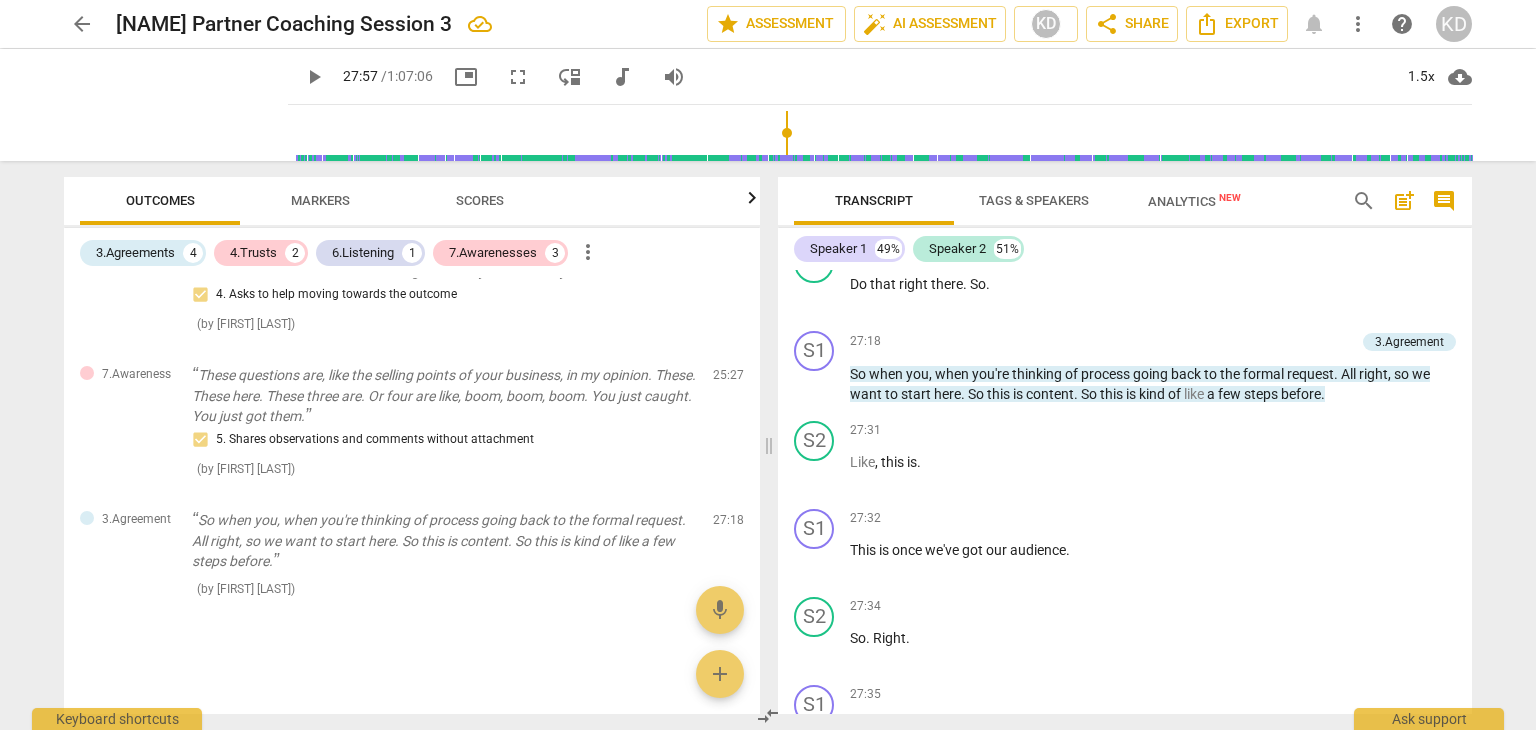 click on "+" at bounding box center [1246, 342] 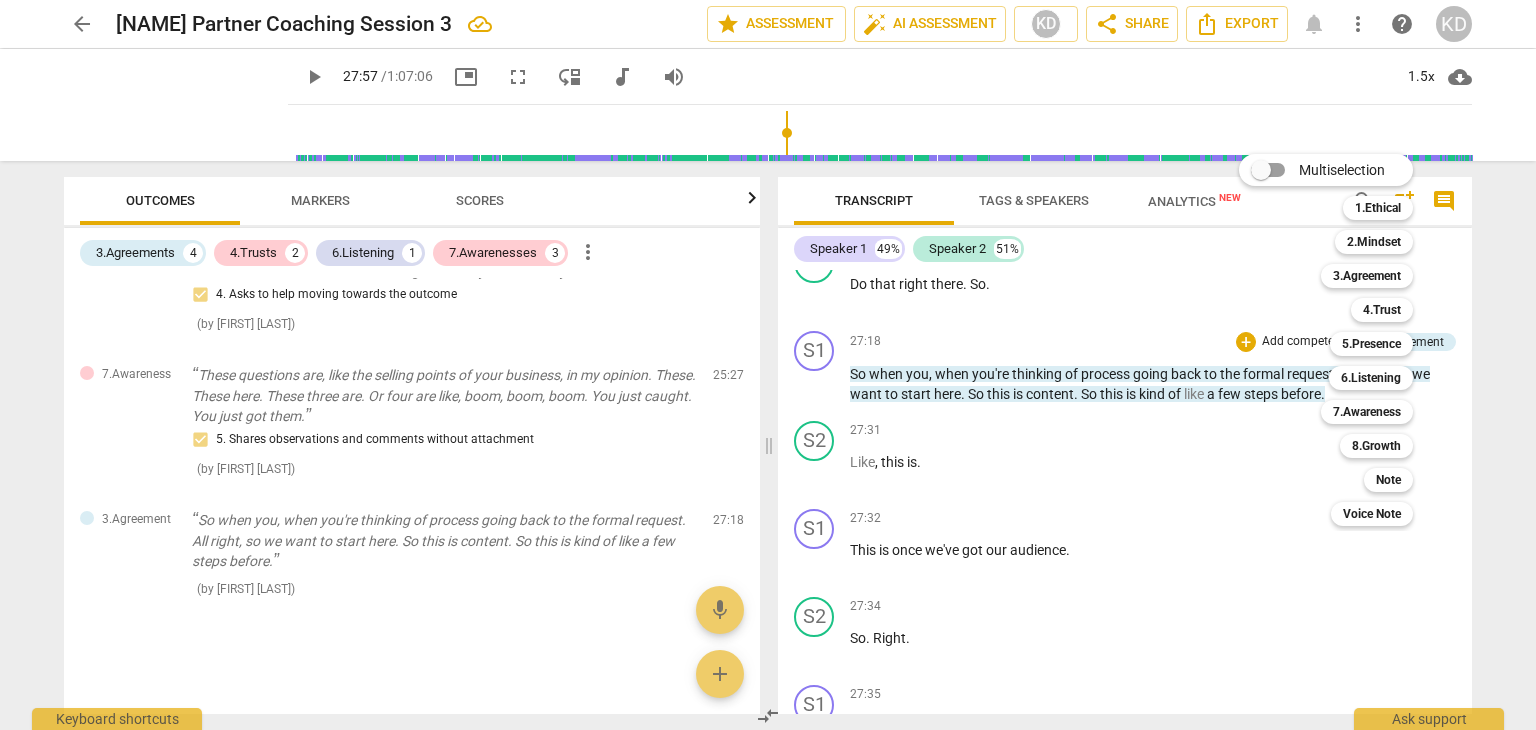 click on "8.Growth" at bounding box center (1376, 446) 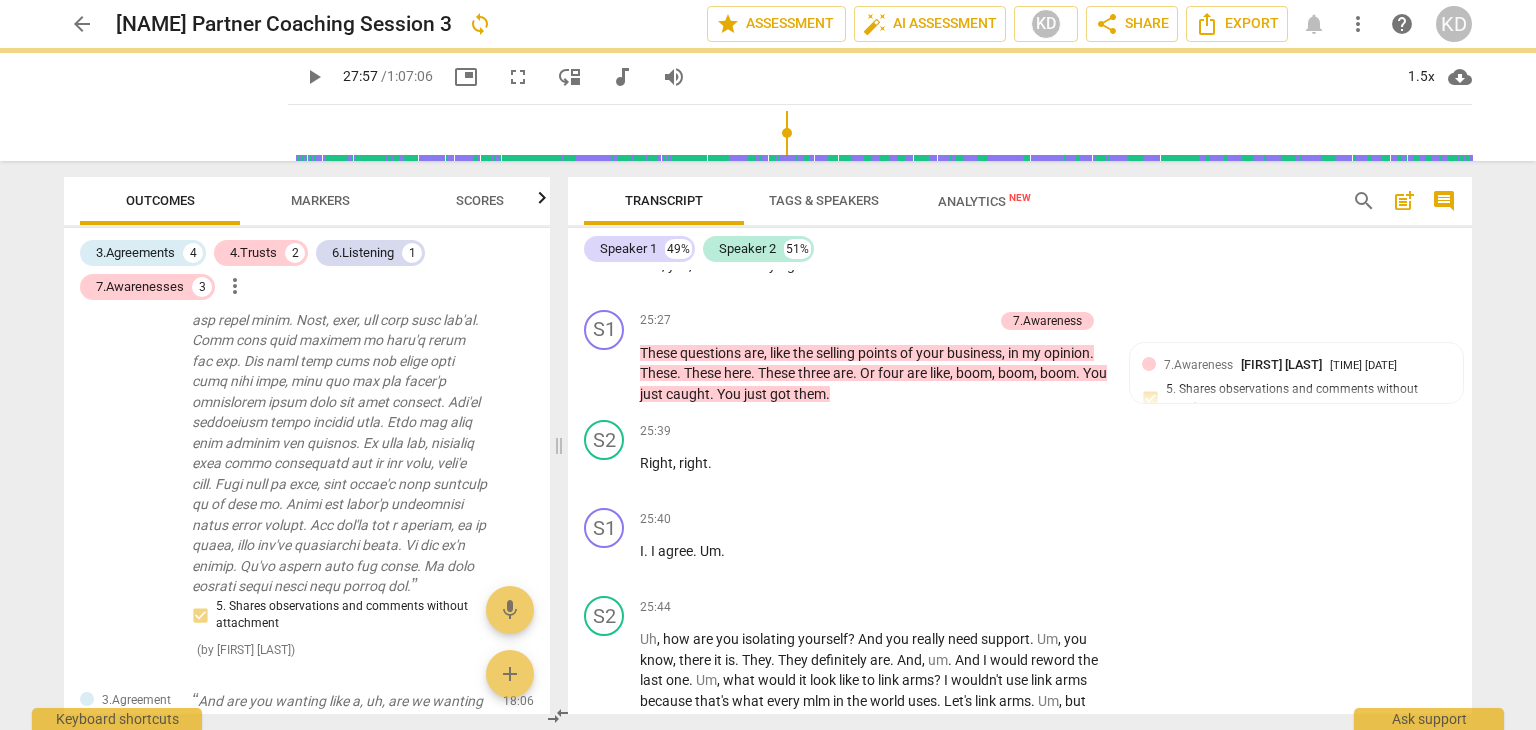 scroll, scrollTop: 17147, scrollLeft: 0, axis: vertical 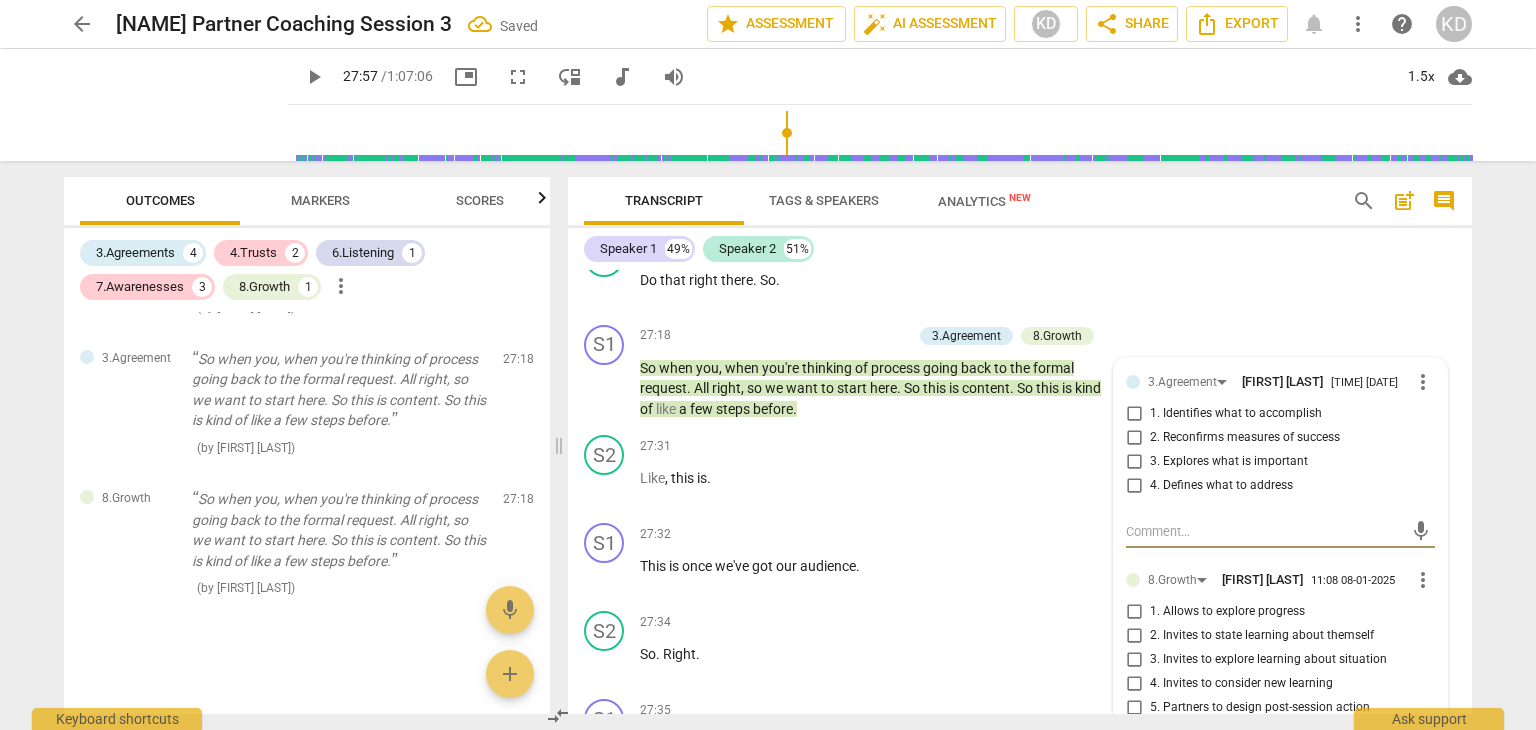 click on "more_vert" at bounding box center (1423, 382) 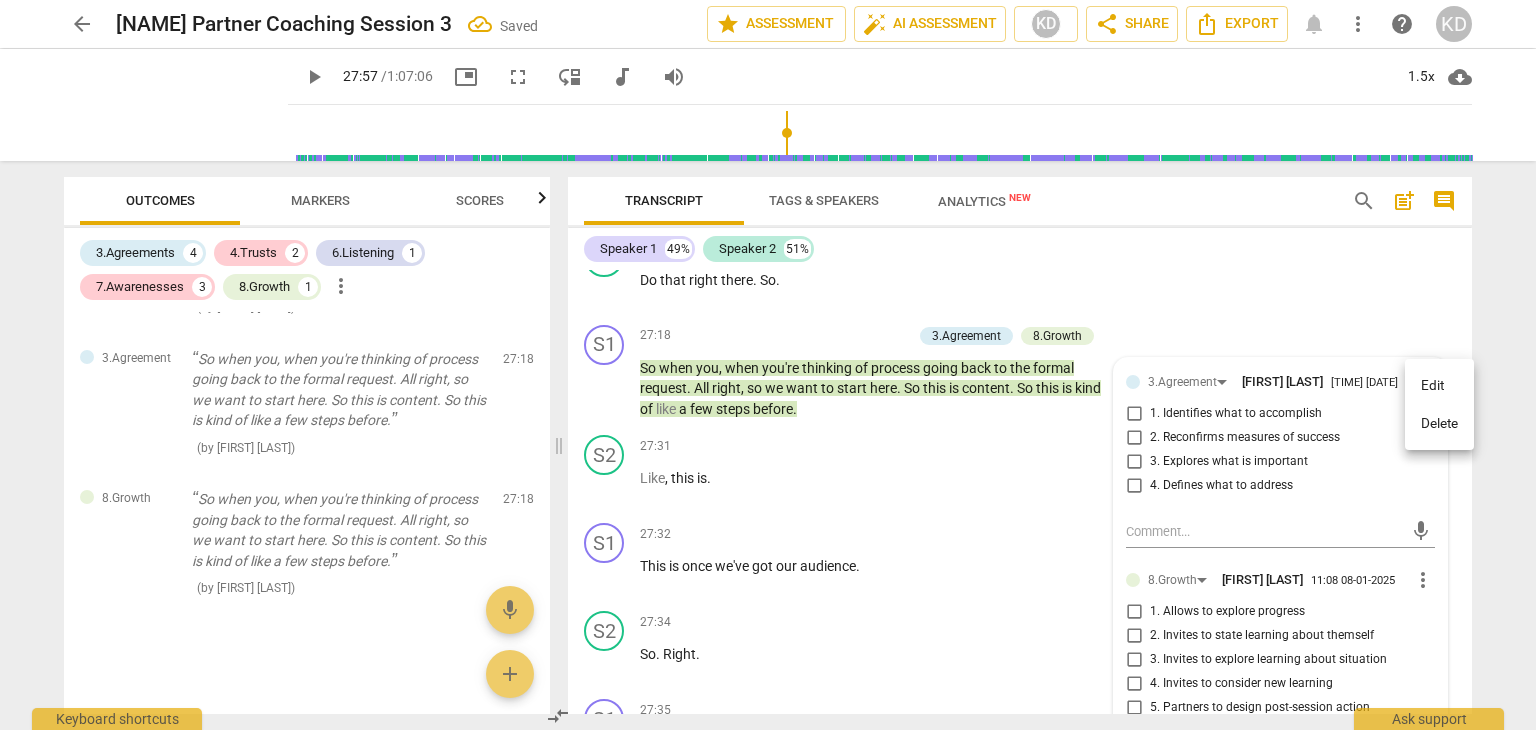 click on "Delete" at bounding box center (1439, 424) 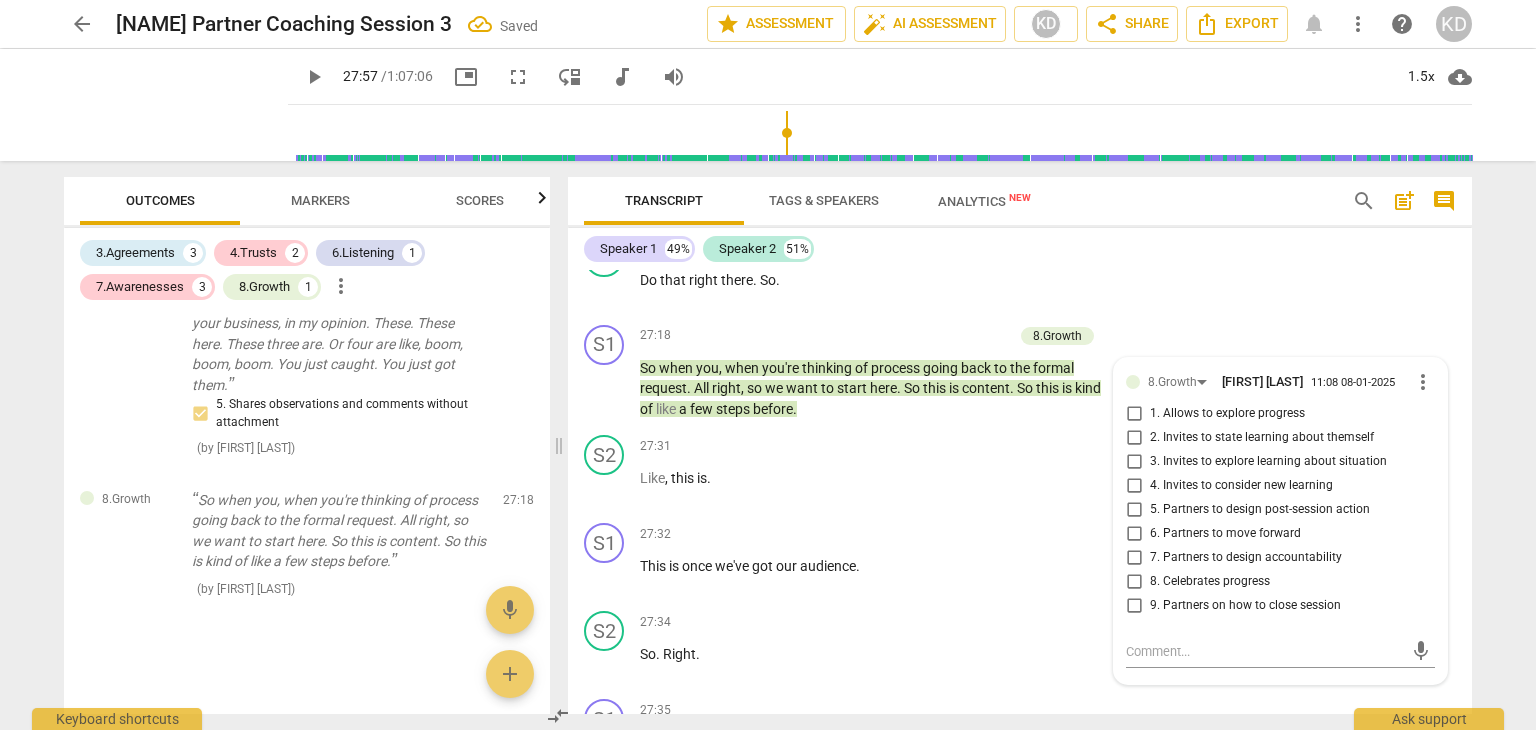 scroll, scrollTop: 2994, scrollLeft: 0, axis: vertical 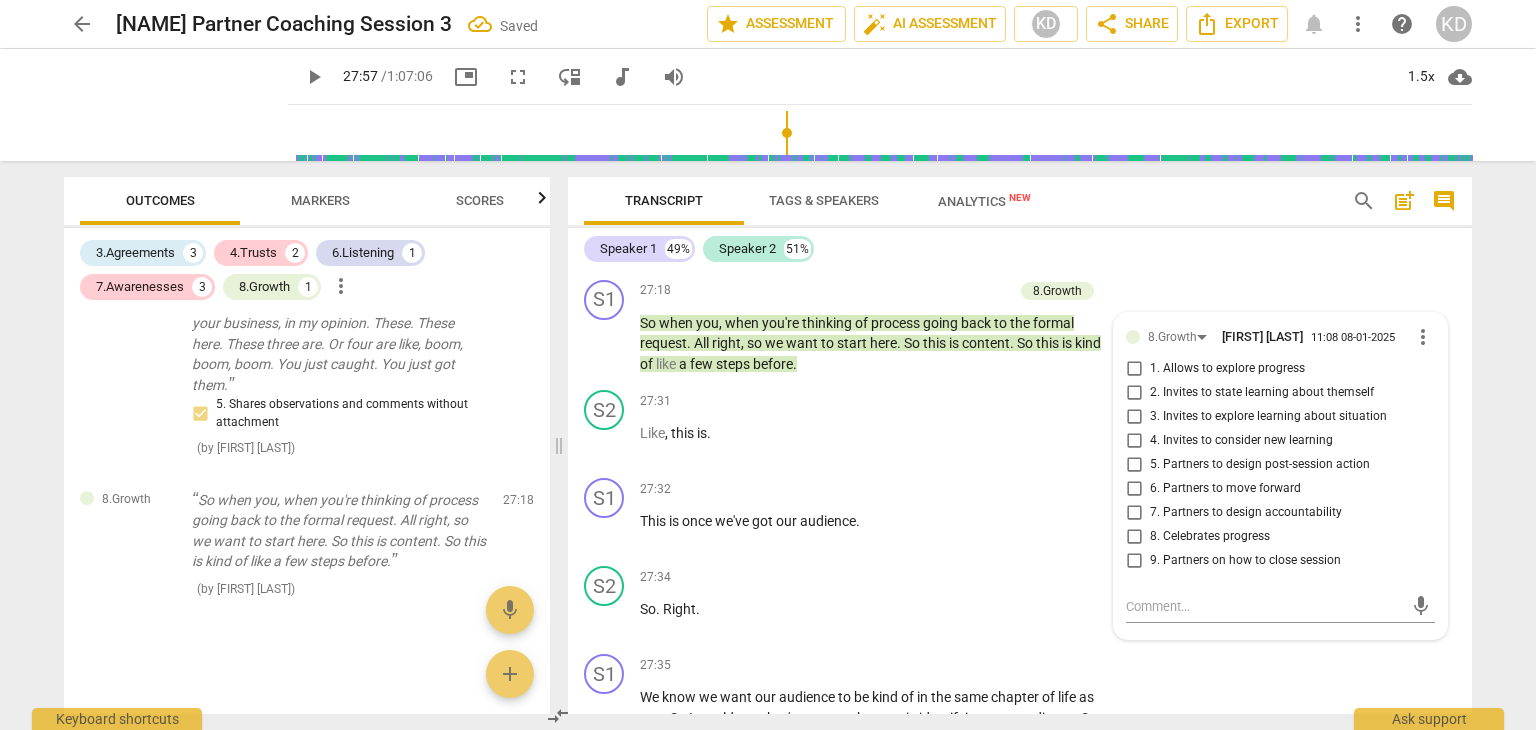 click on "1. Allows to explore progress" at bounding box center [1134, 369] 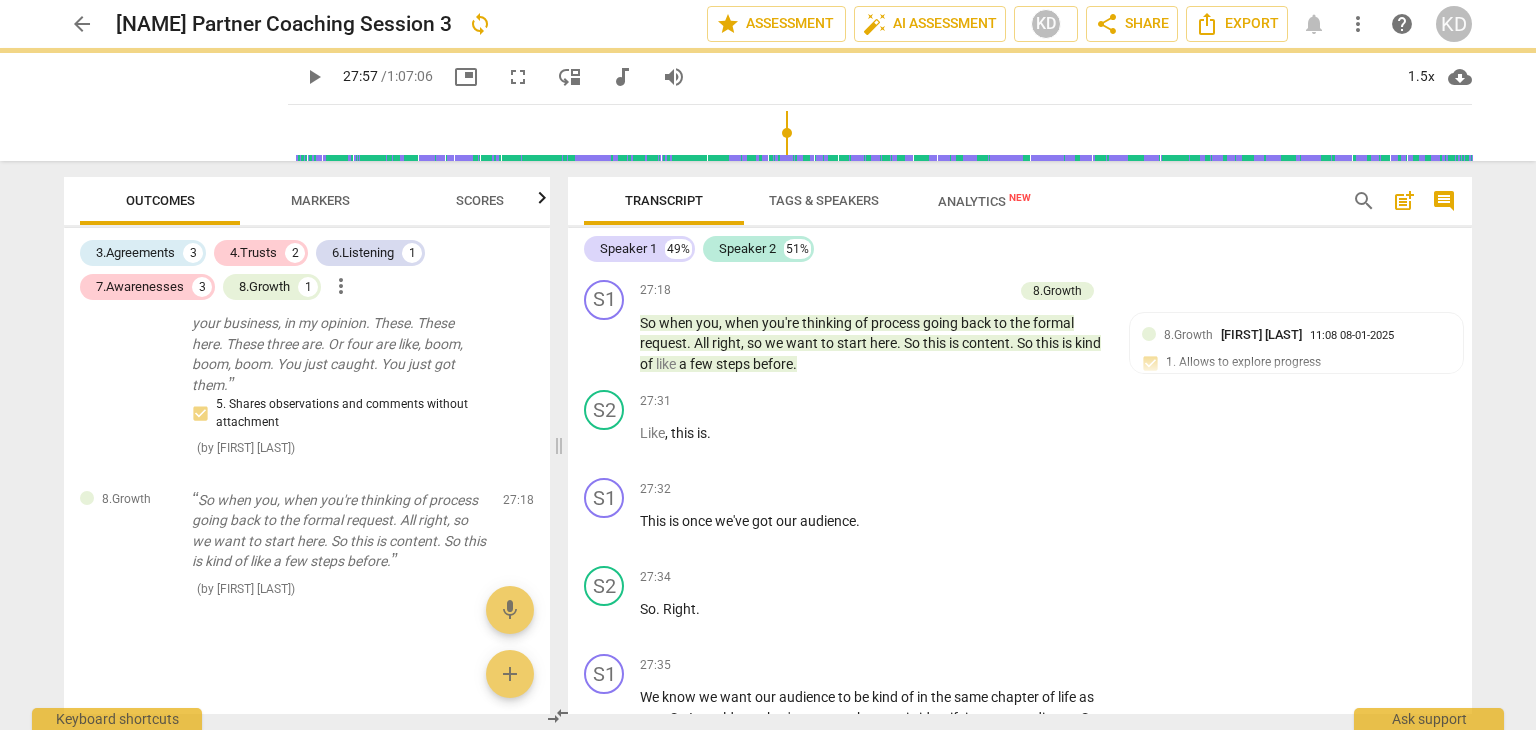 scroll, scrollTop: 17345, scrollLeft: 0, axis: vertical 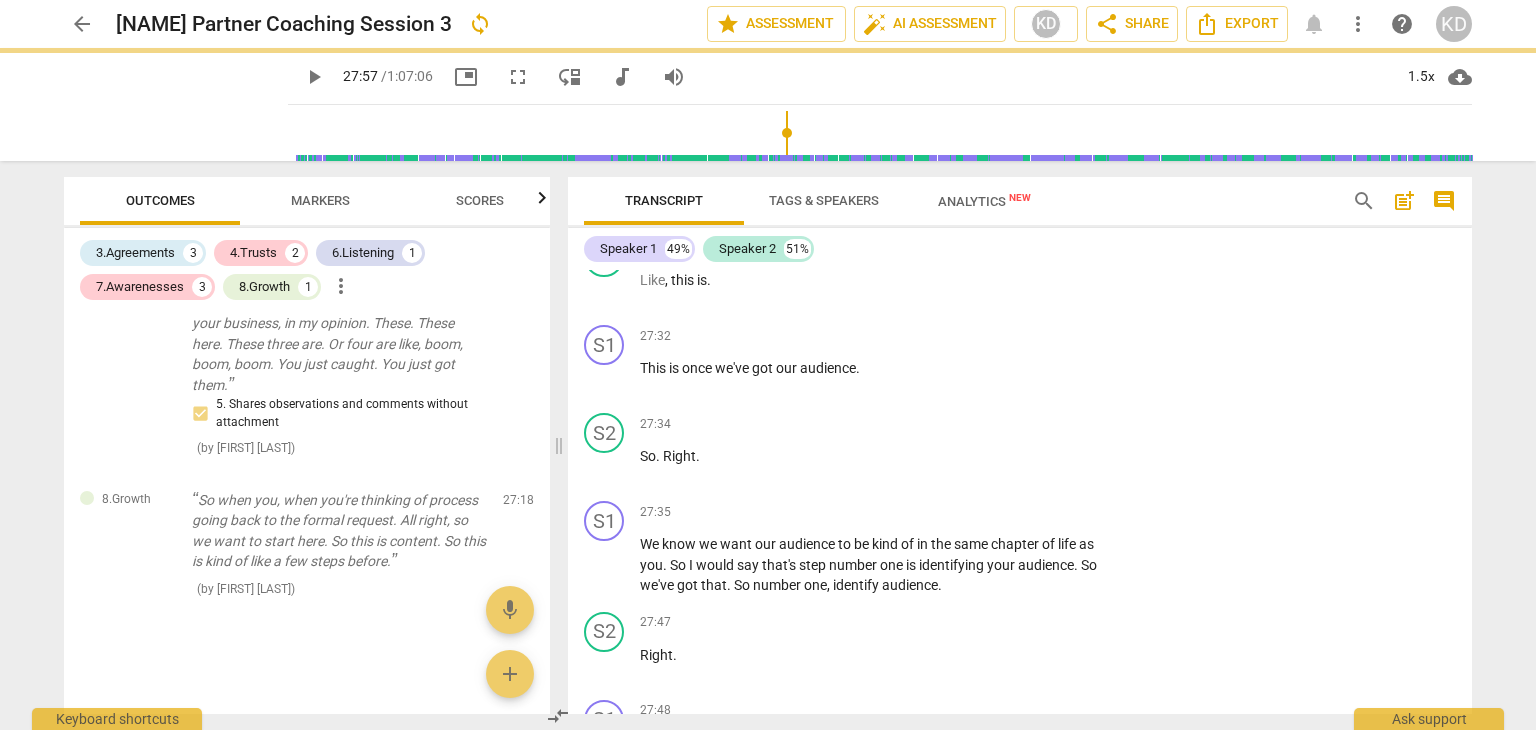 click on "play_arrow" at bounding box center (605, 565) 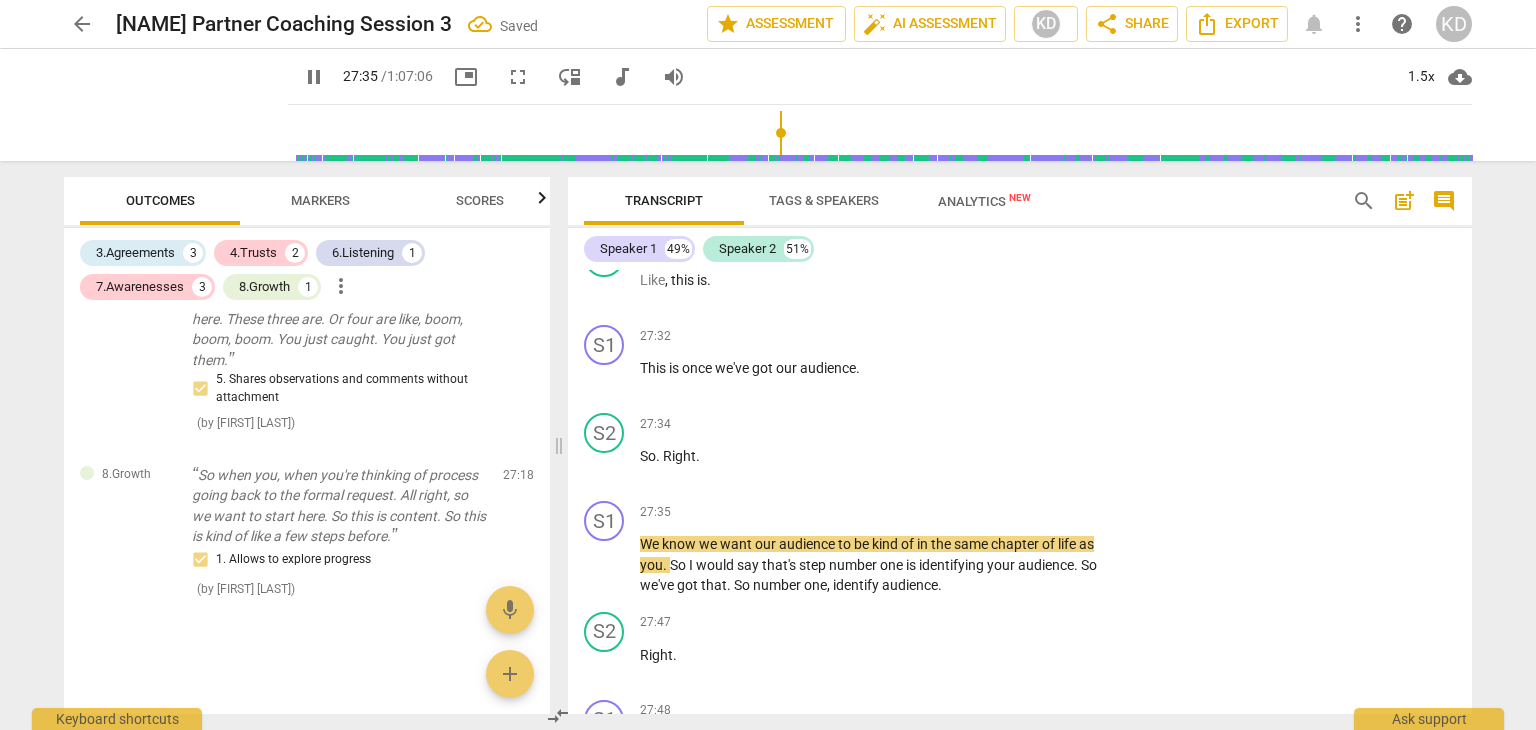 scroll, scrollTop: 3019, scrollLeft: 0, axis: vertical 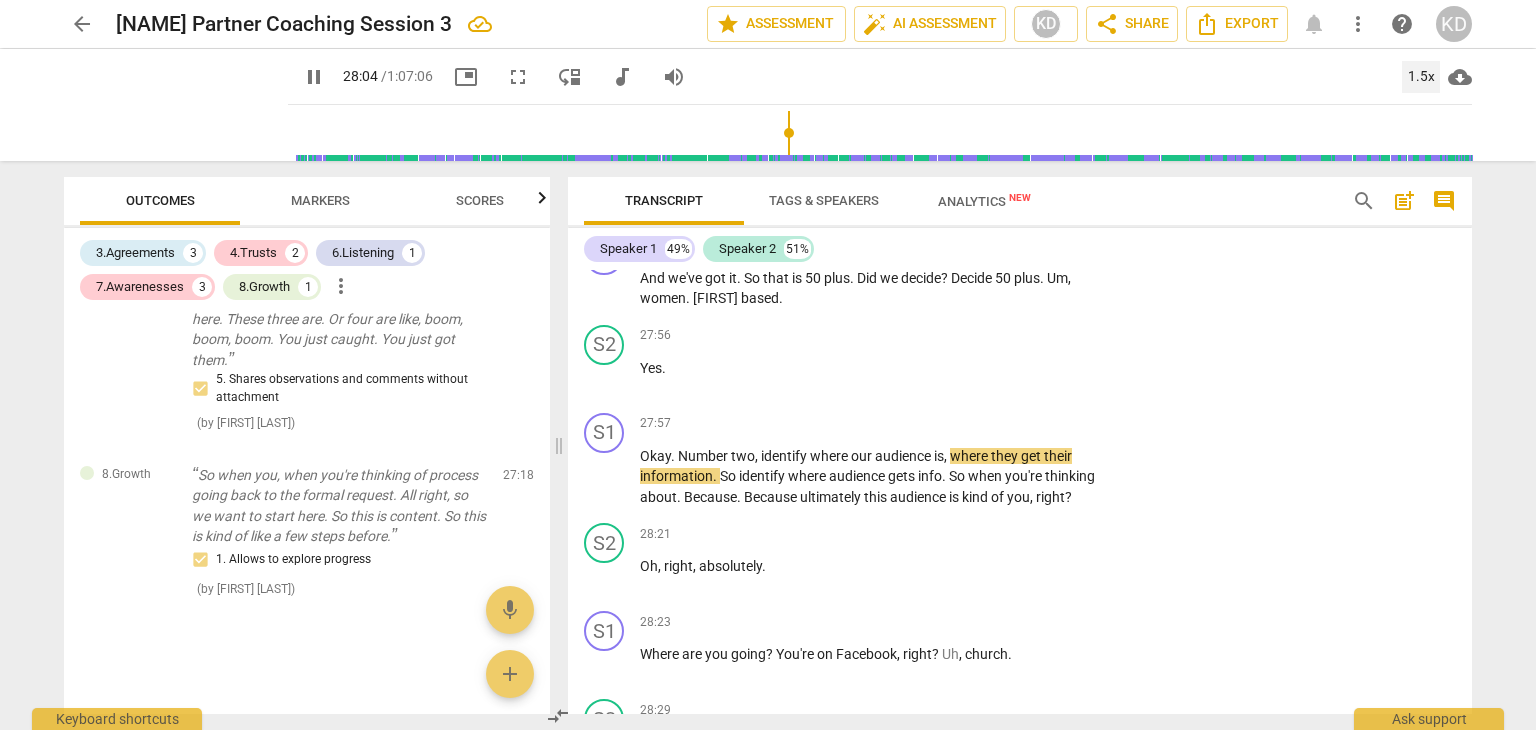 click on "1.5x" at bounding box center (1421, 77) 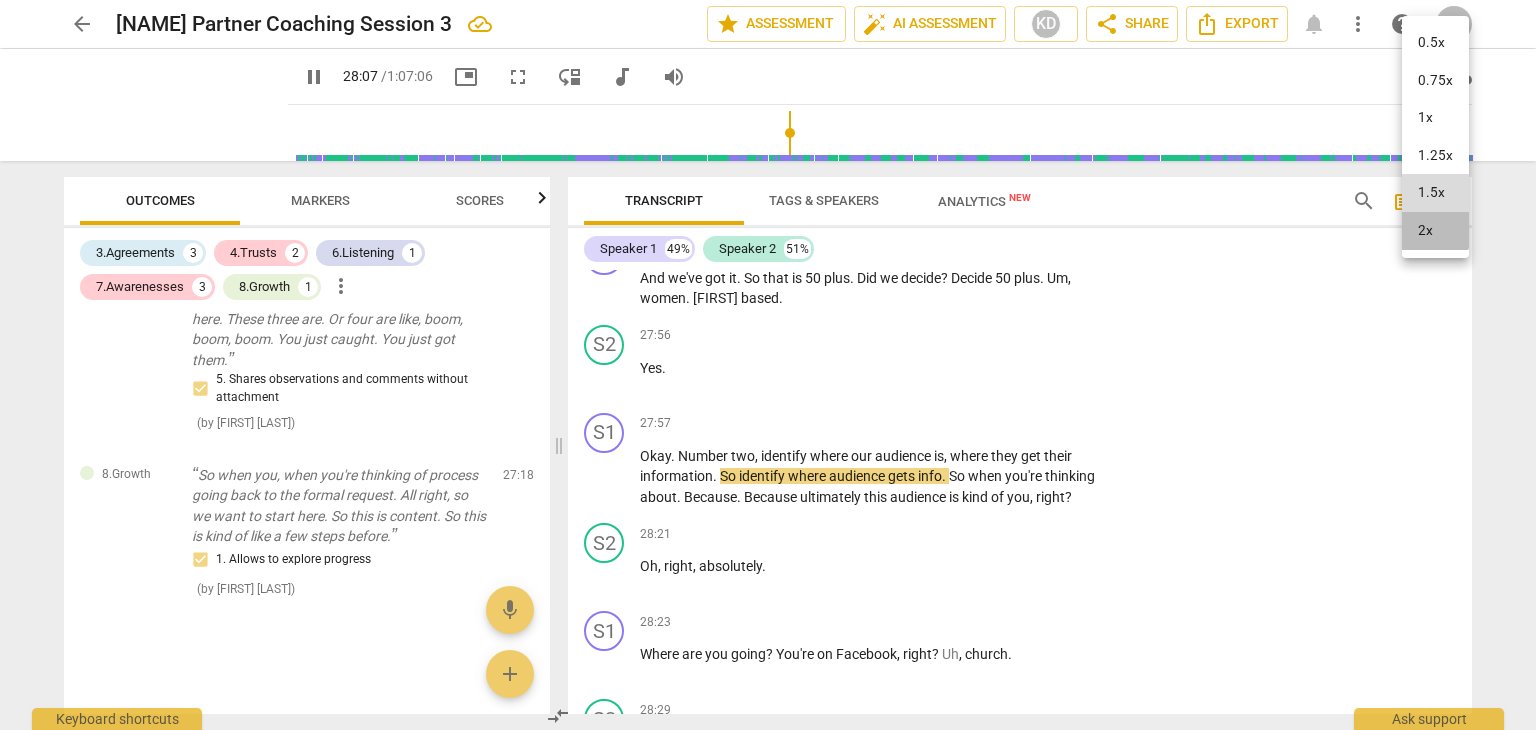 click on "2x" at bounding box center [1435, 231] 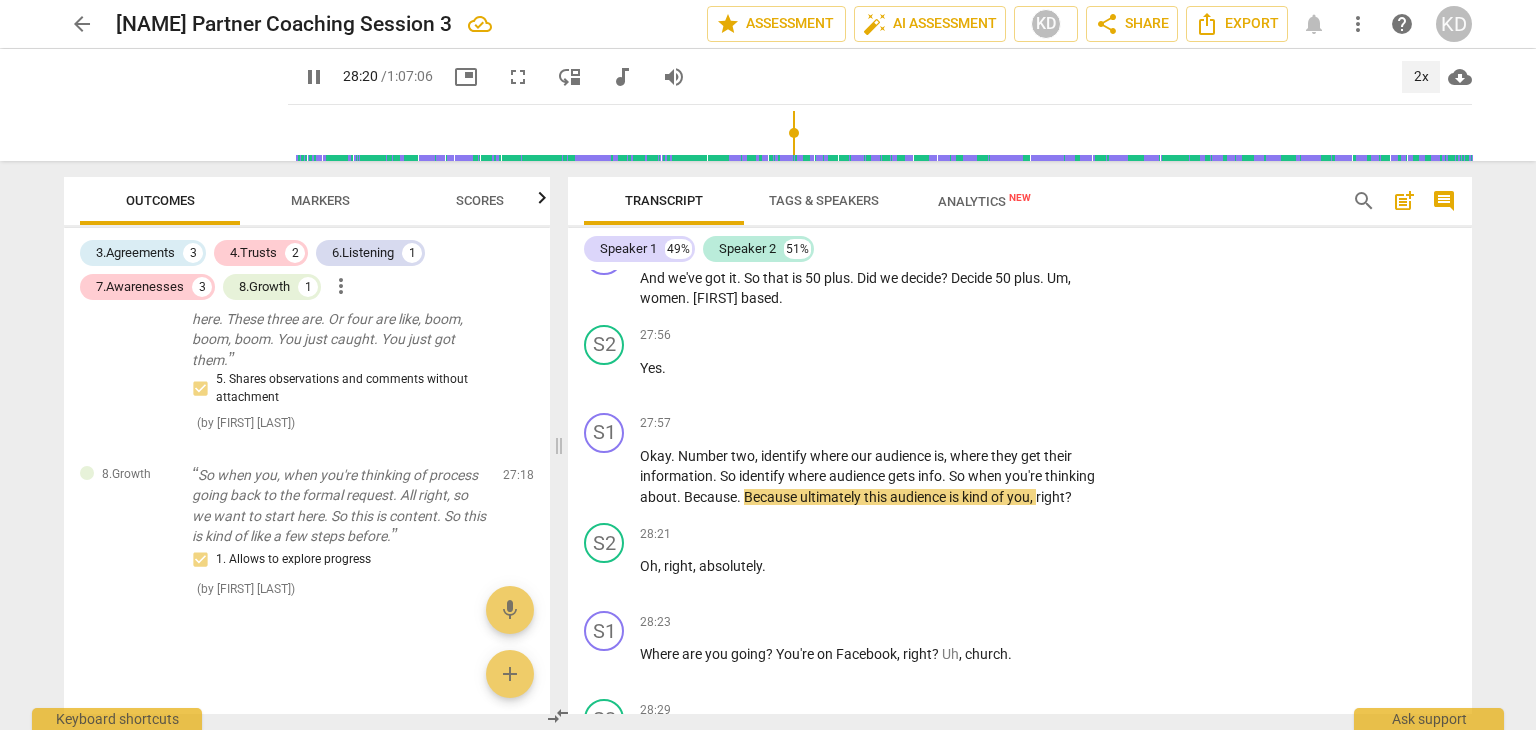 click on "2x" at bounding box center (1421, 77) 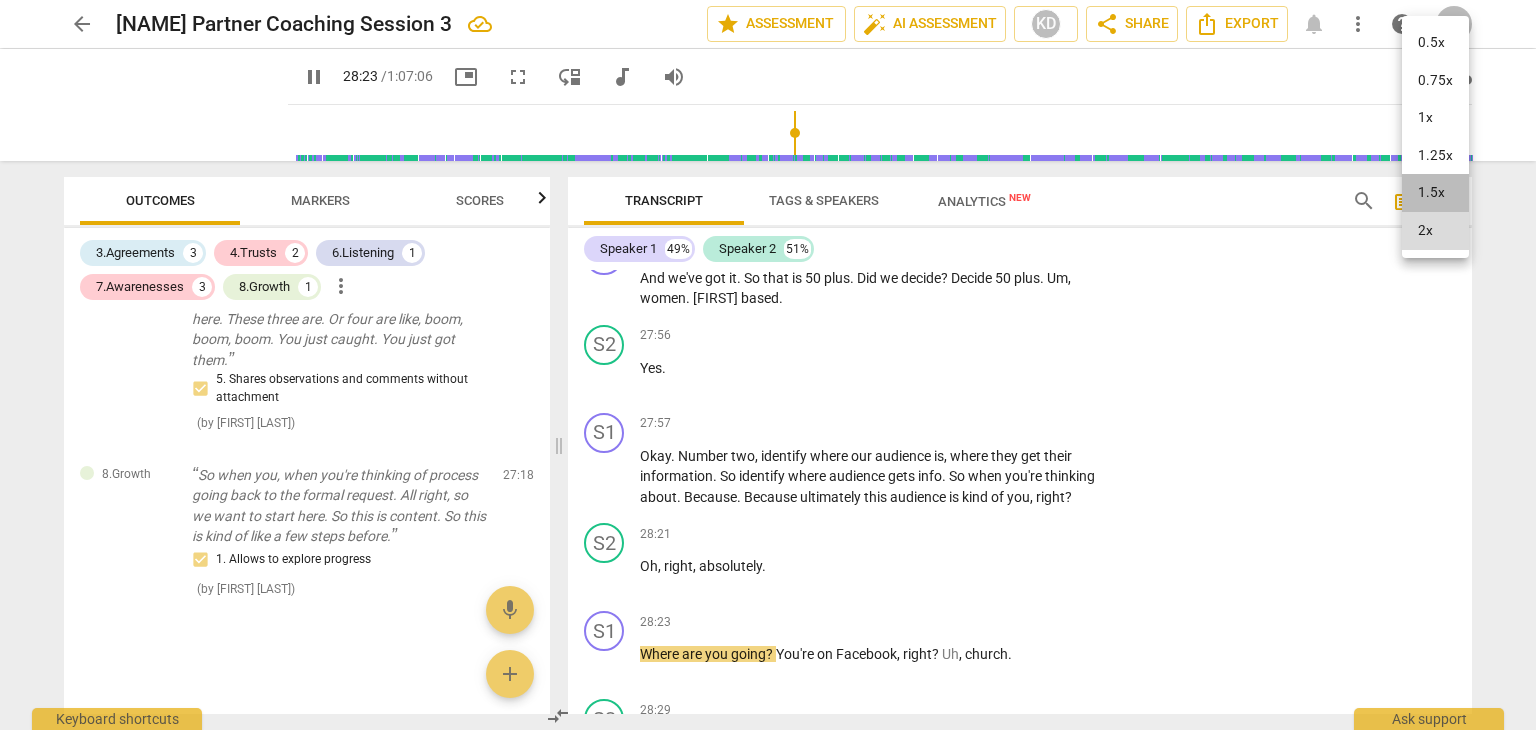 click on "1.5x" at bounding box center (1435, 193) 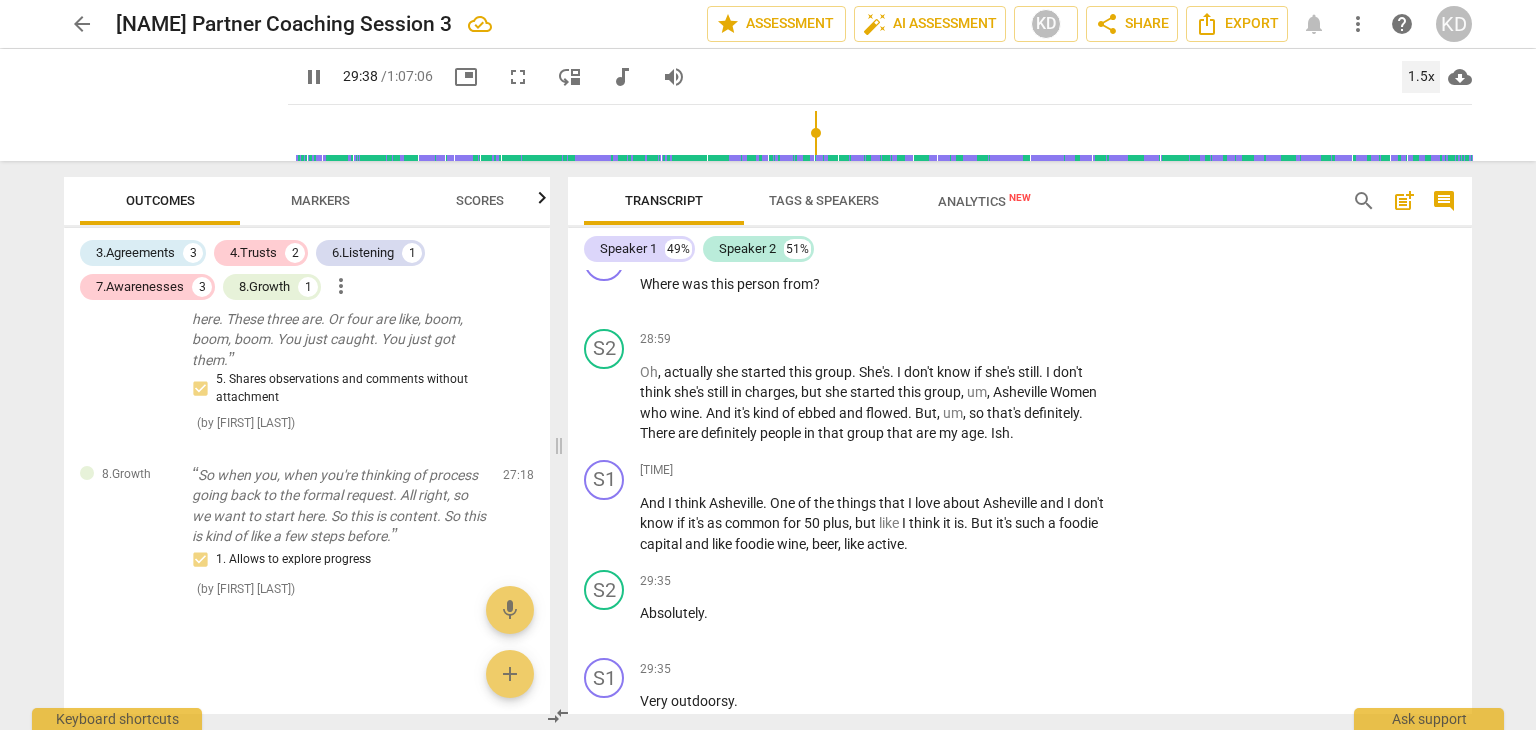 scroll, scrollTop: 19276, scrollLeft: 0, axis: vertical 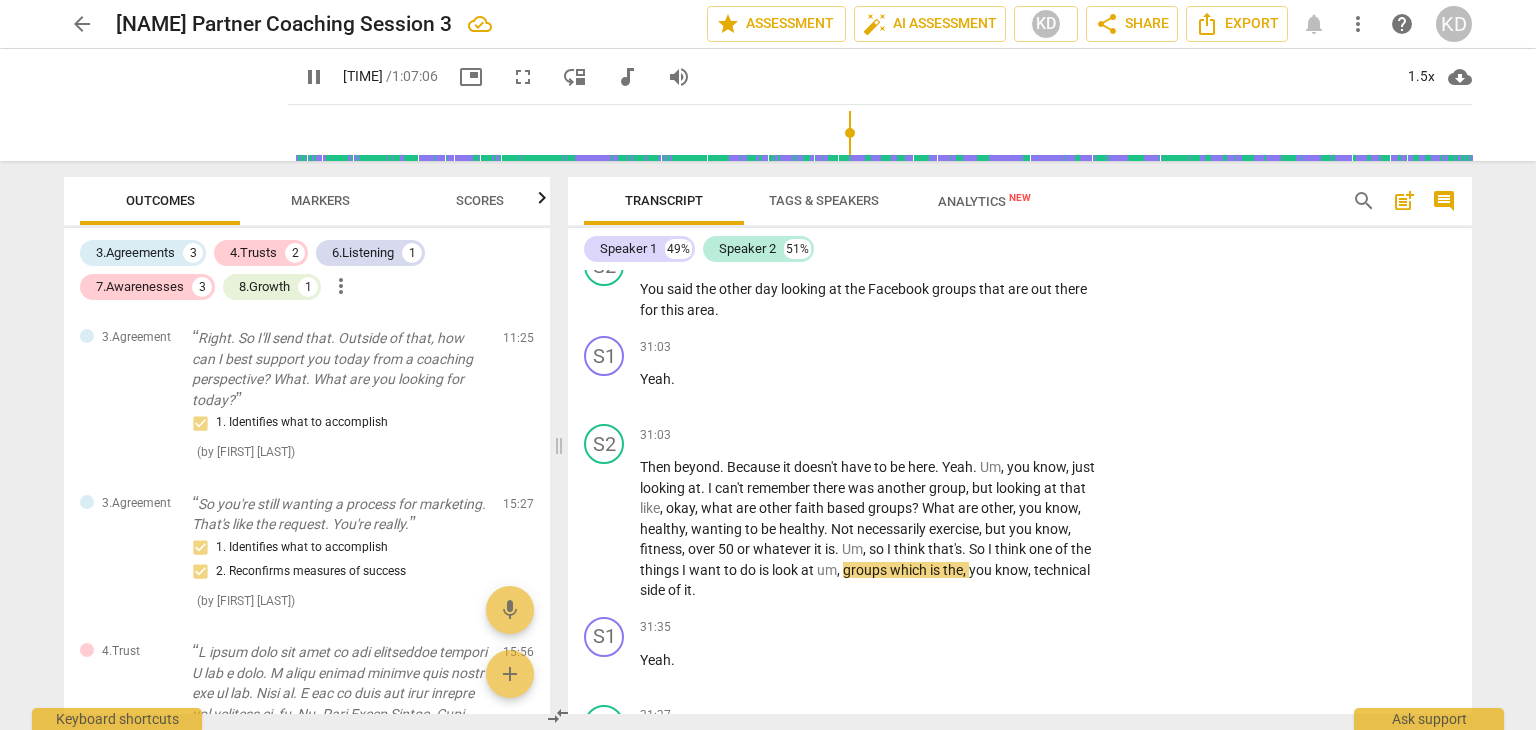 click on "Scores" at bounding box center [480, 200] 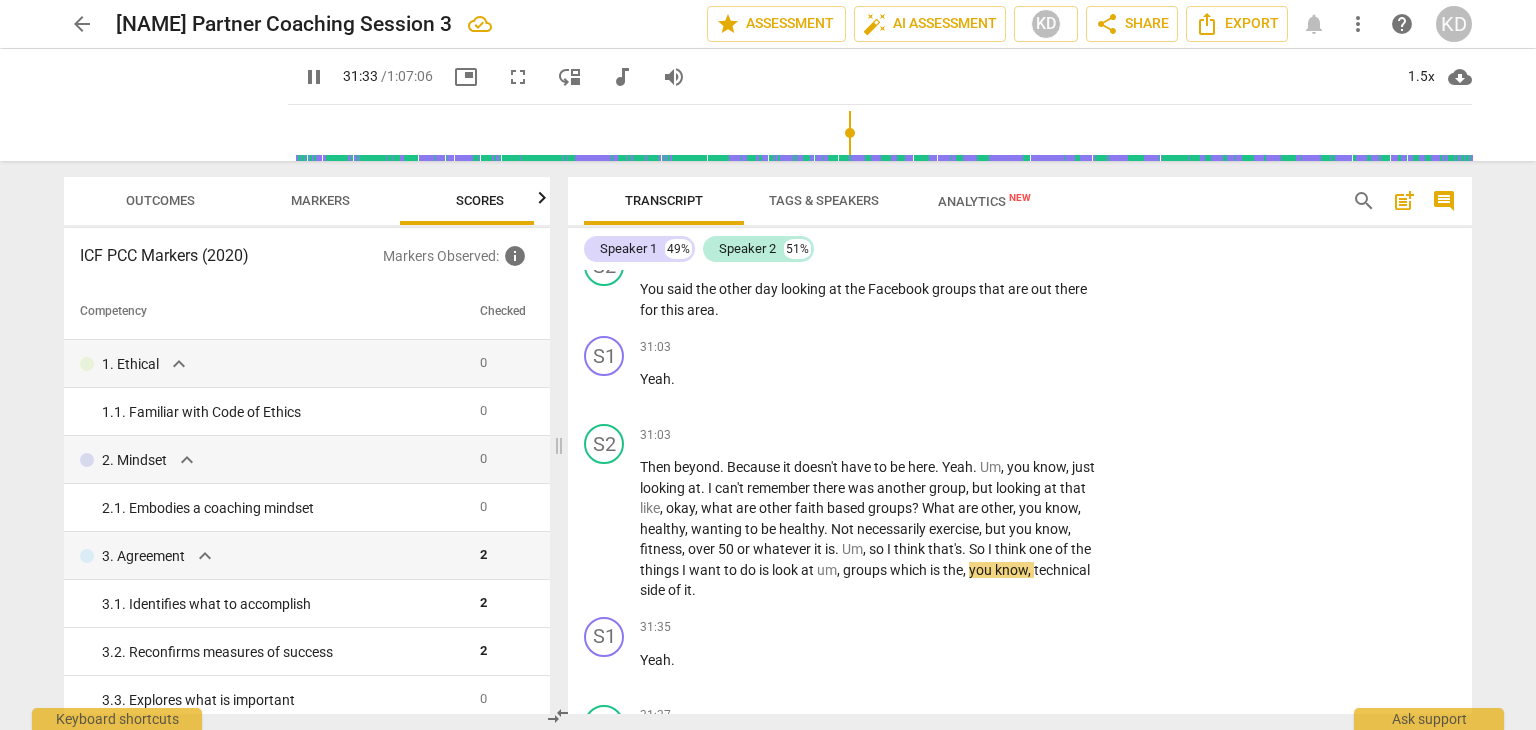 scroll, scrollTop: 0, scrollLeft: 25, axis: horizontal 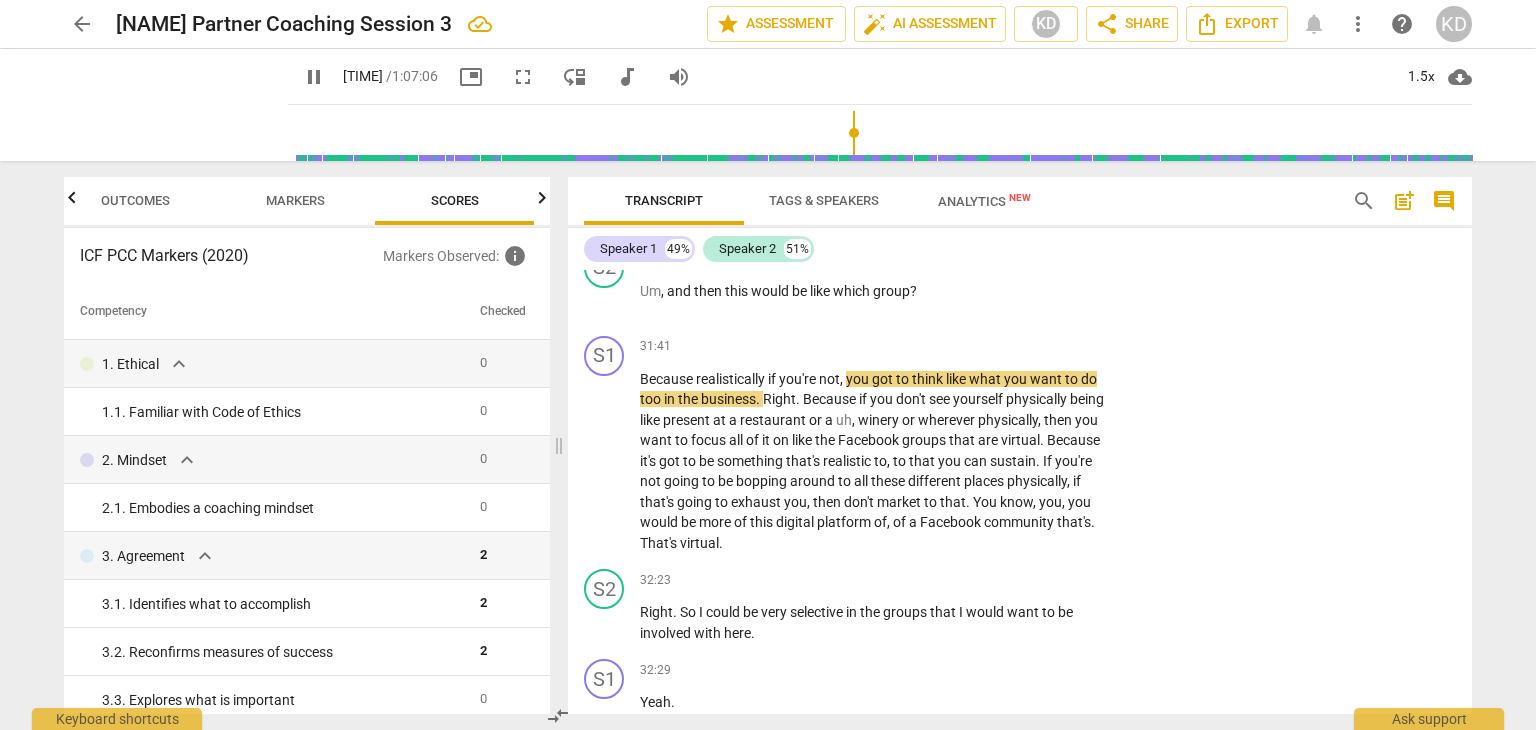 click on "Markers" at bounding box center (295, 200) 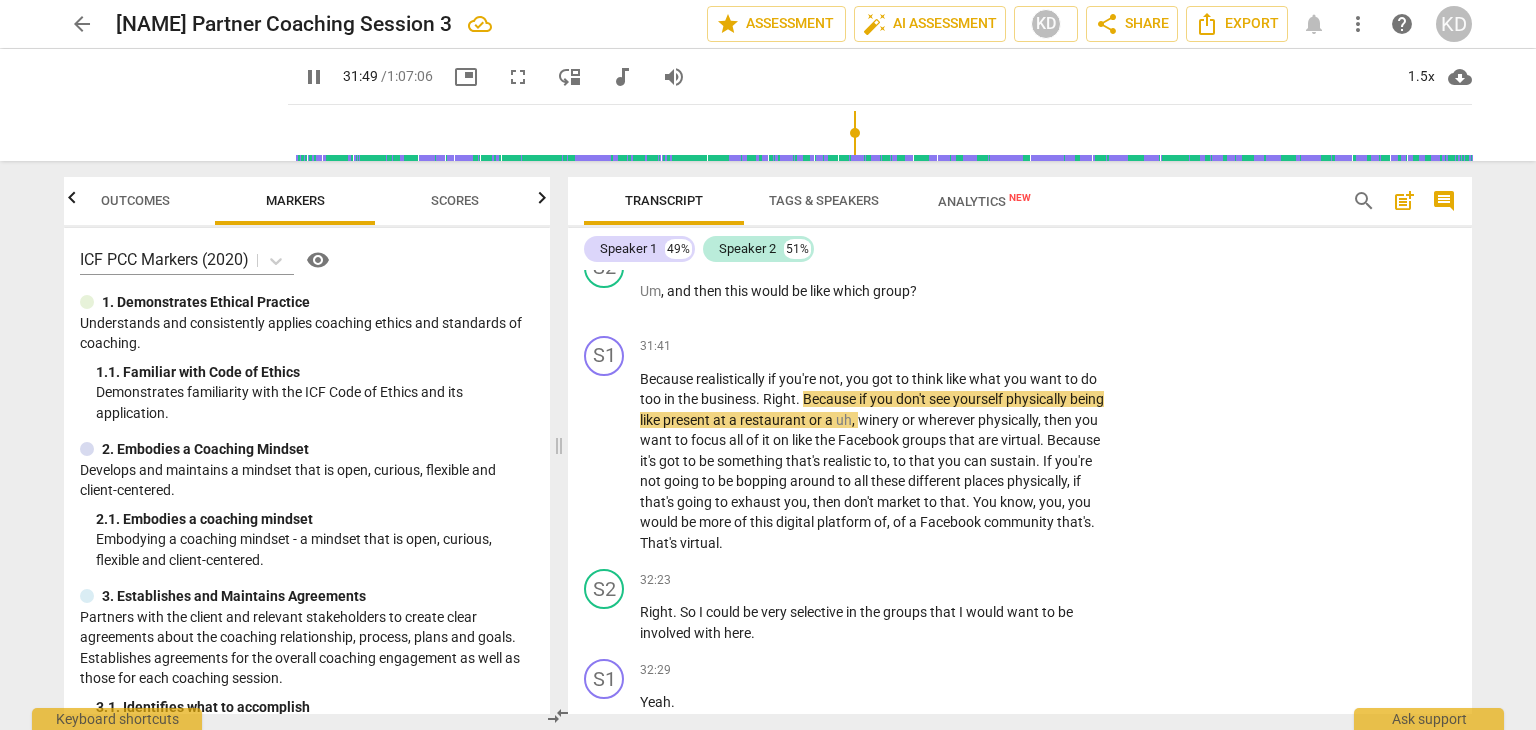 click on "visibility" at bounding box center (318, 260) 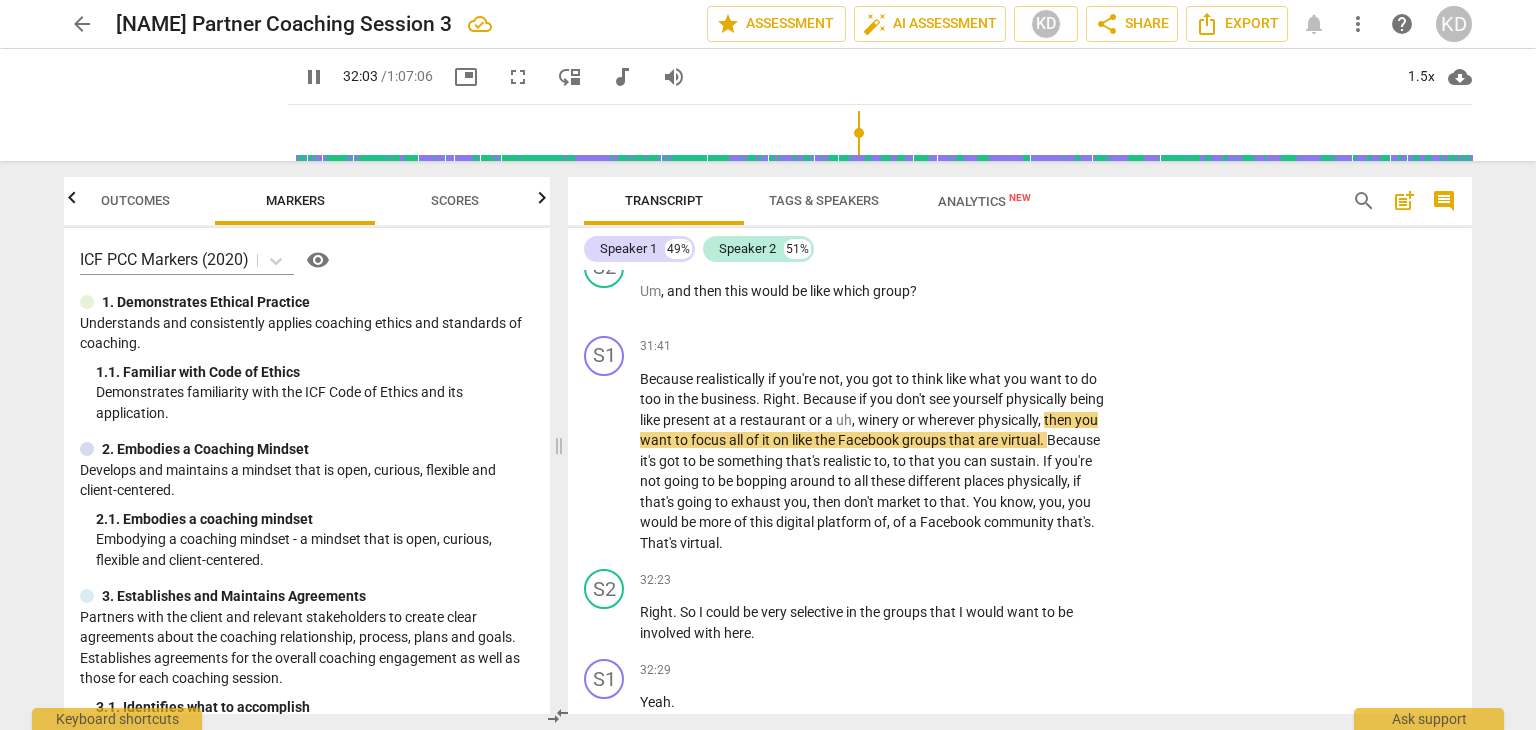 click on "Analytics   New" at bounding box center (984, 201) 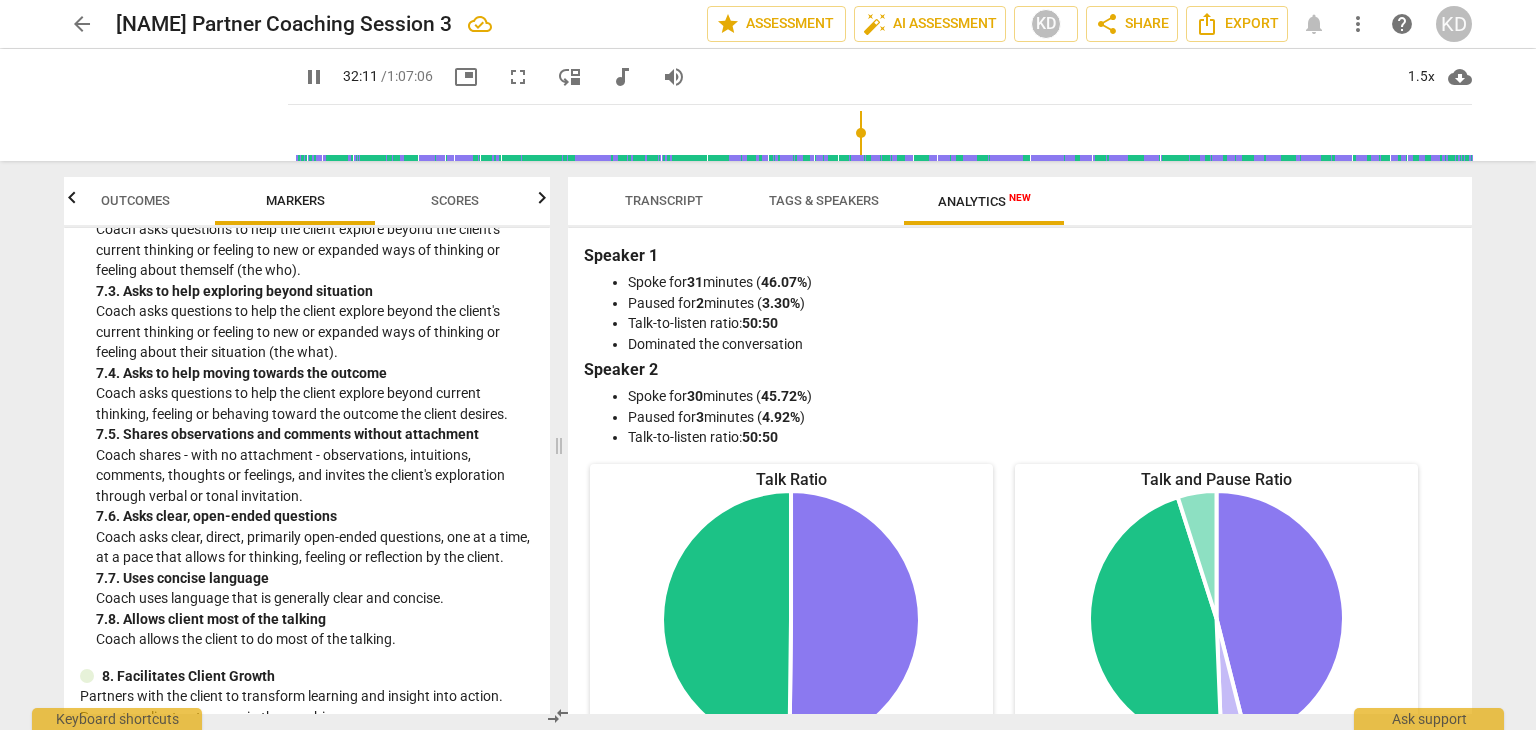 scroll, scrollTop: 2660, scrollLeft: 0, axis: vertical 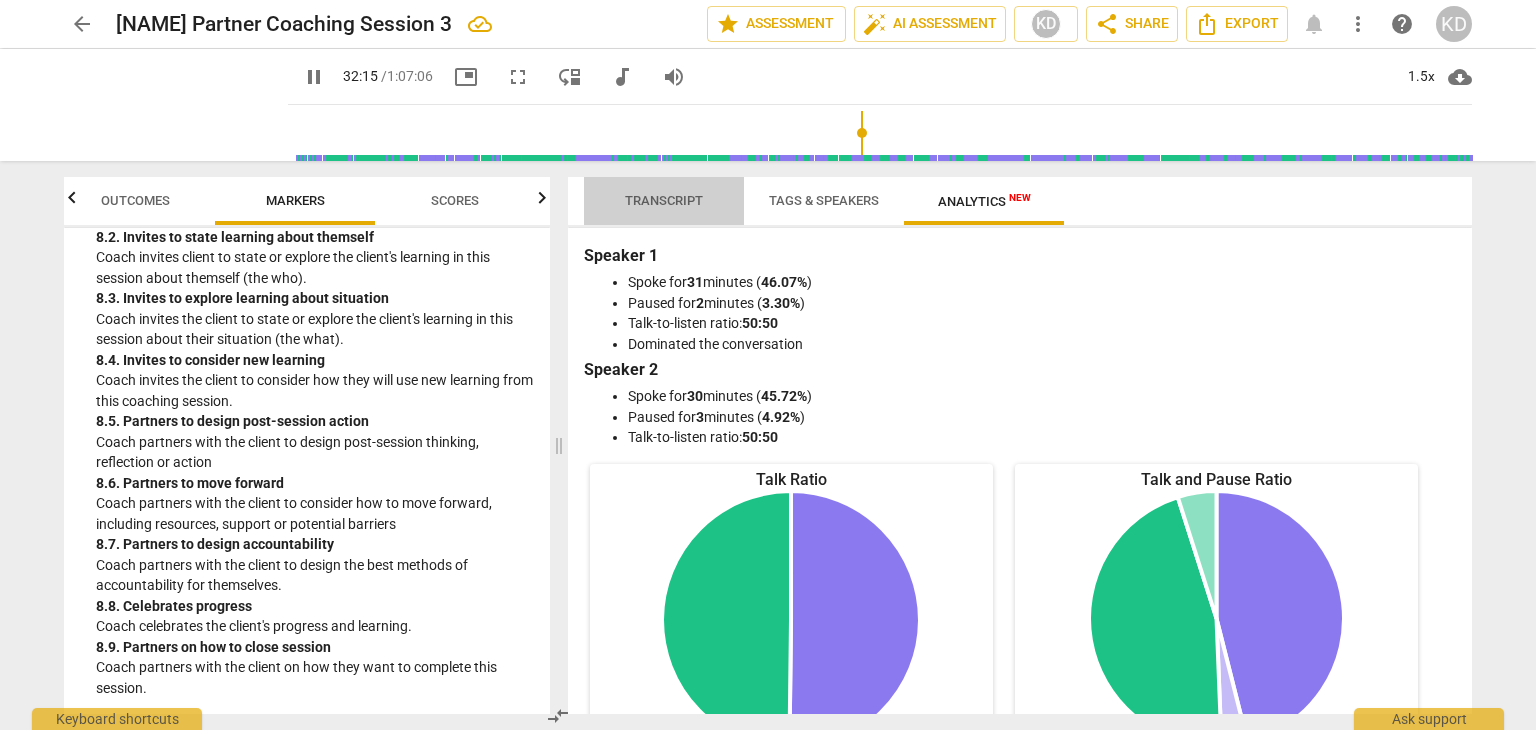 click on "Transcript" at bounding box center [664, 200] 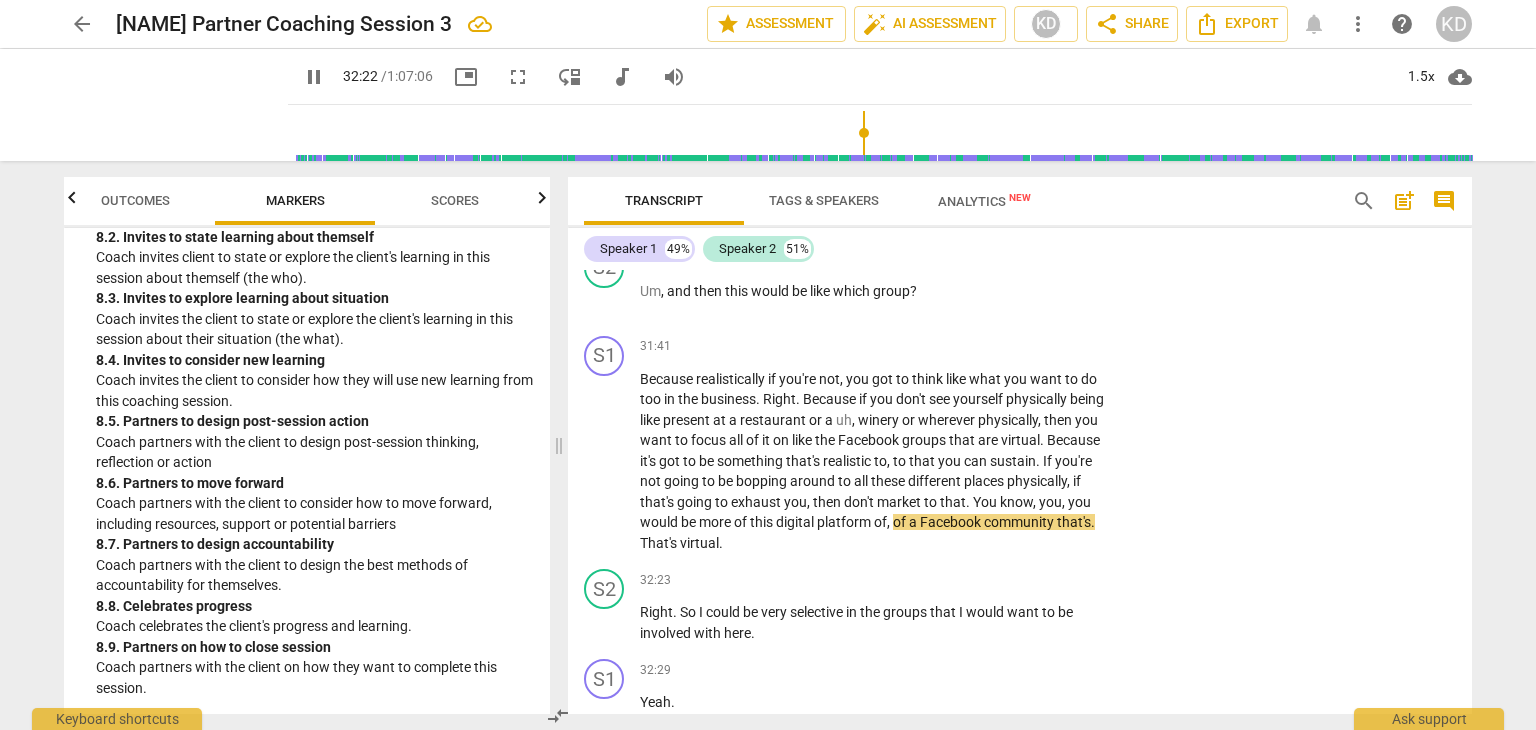 click on "Markers" at bounding box center (295, 200) 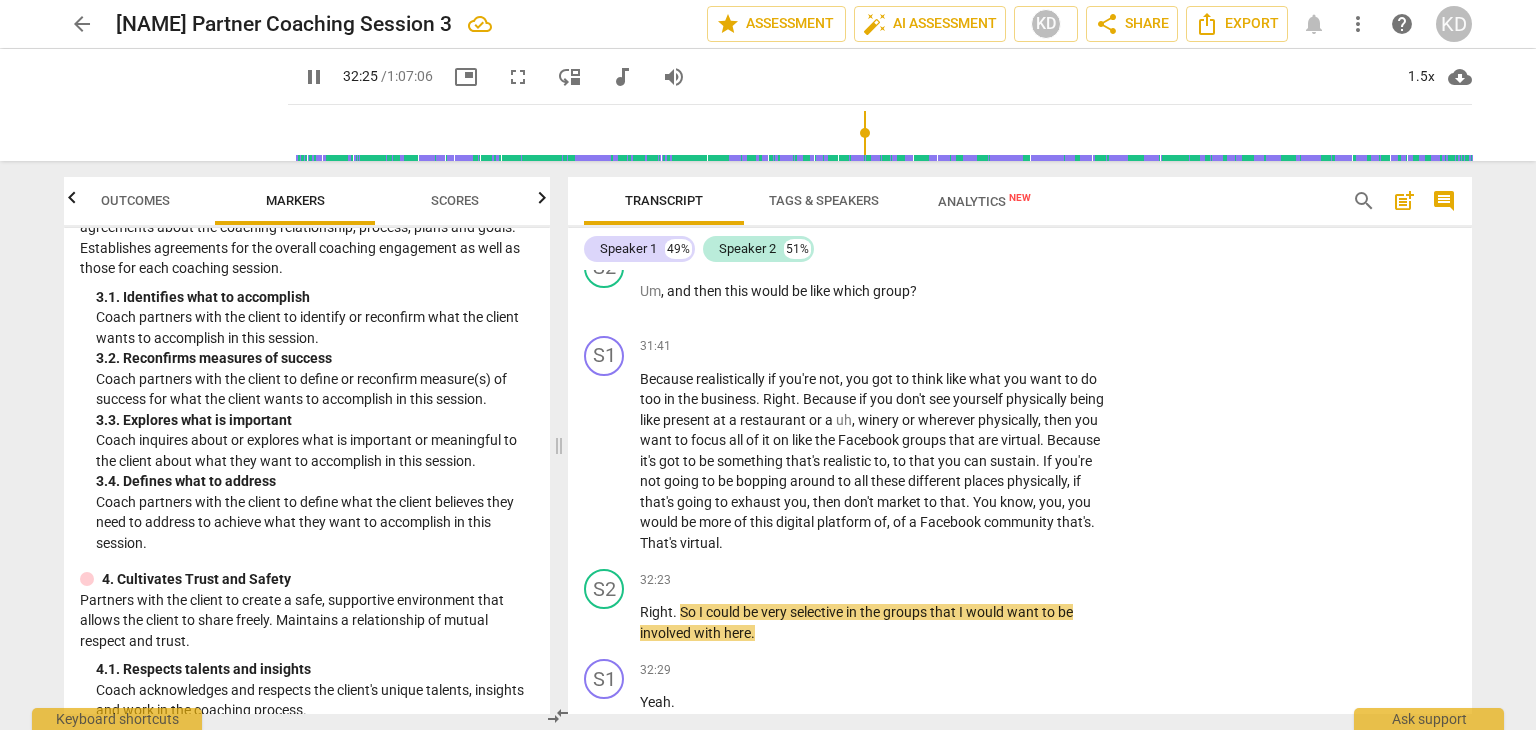 scroll, scrollTop: 0, scrollLeft: 0, axis: both 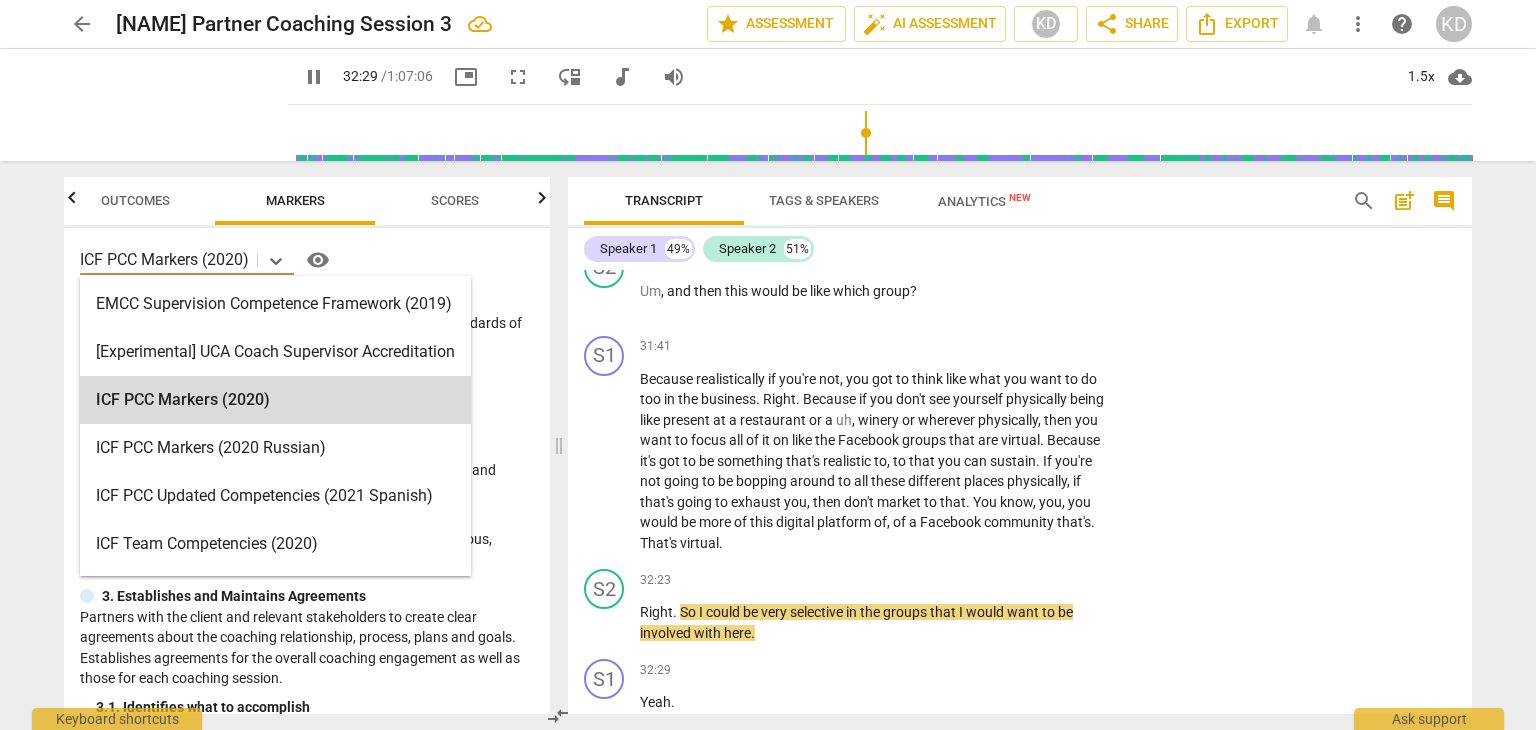 click 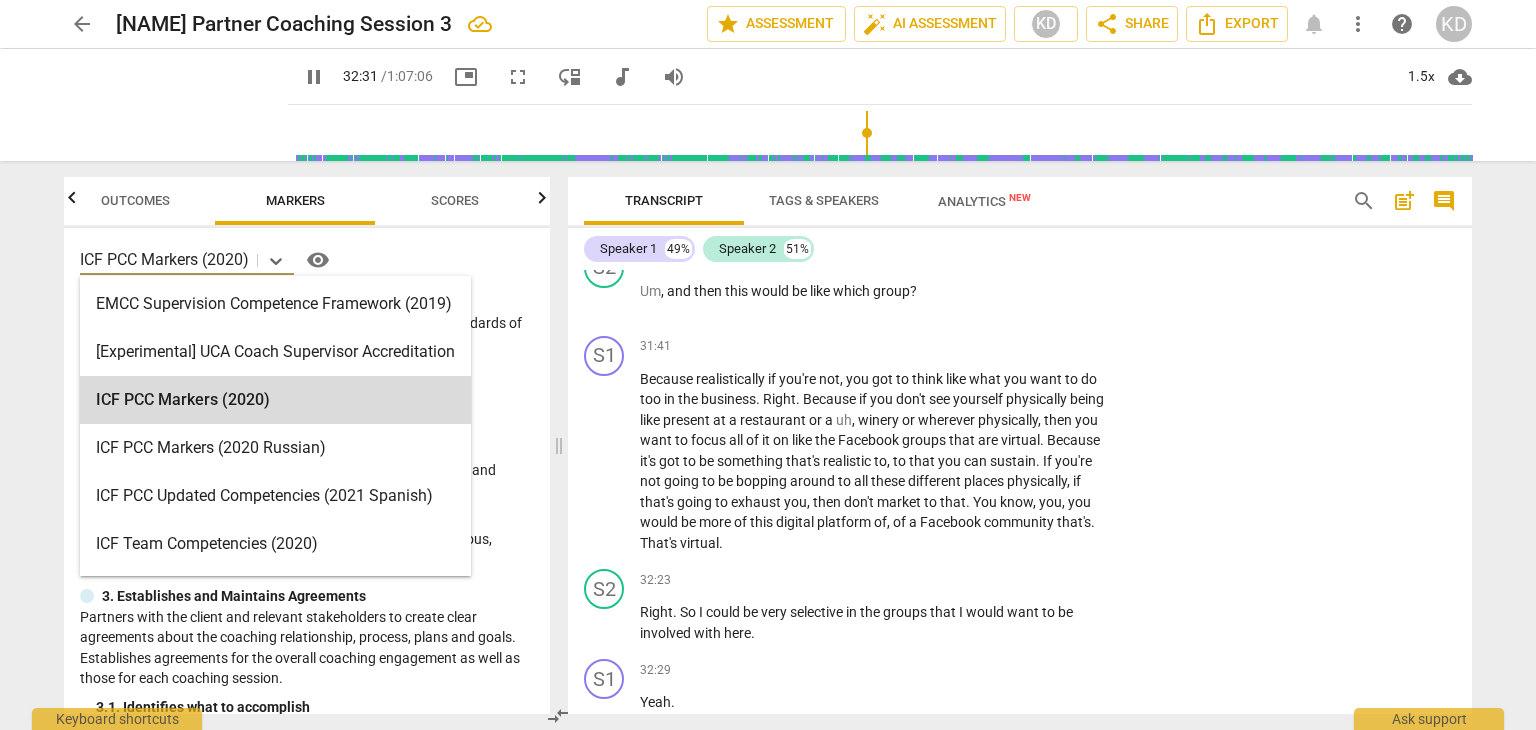 scroll, scrollTop: 21141, scrollLeft: 0, axis: vertical 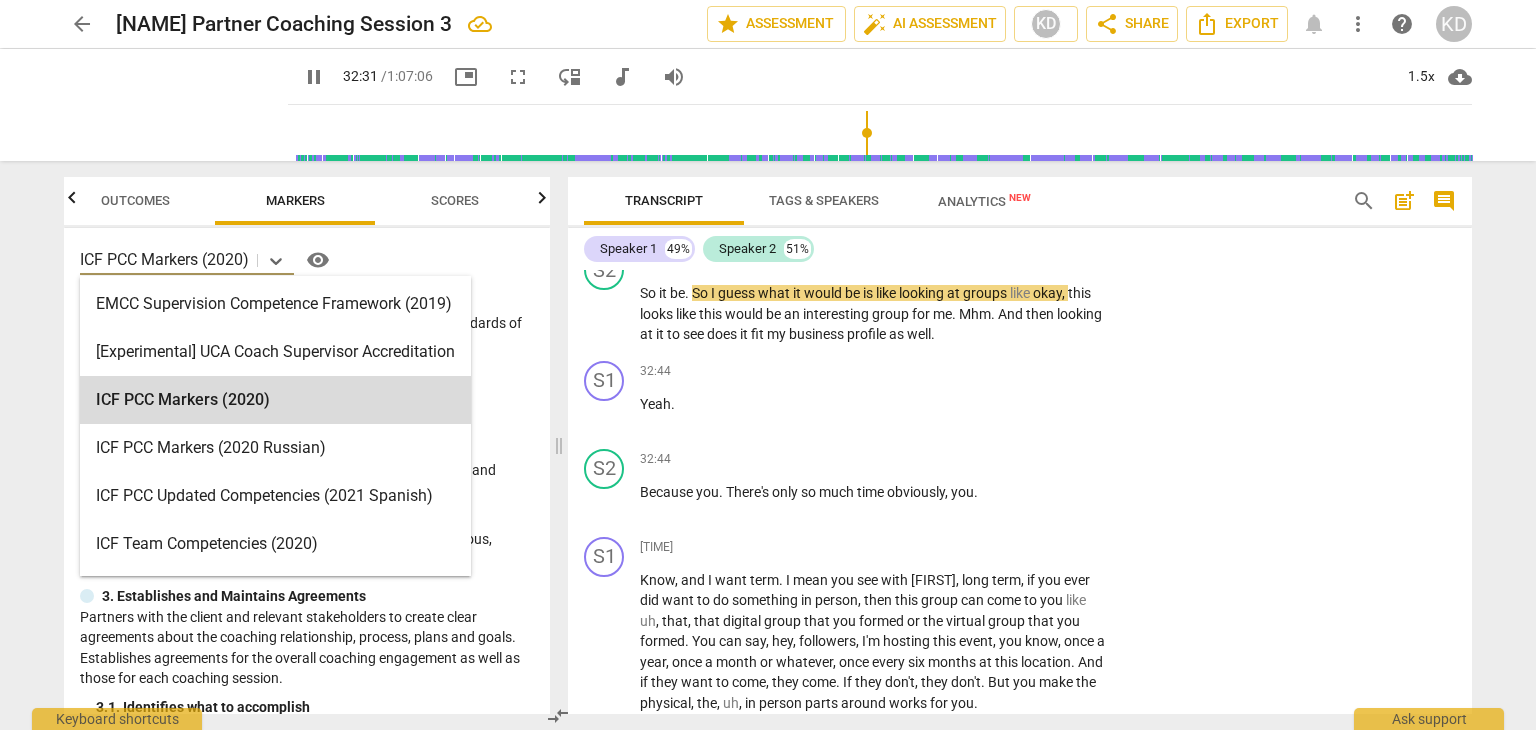 click on "15 results available. Use Up and Down to choose options, press Enter to select the currently focused option, press Escape to exit the menu, press Tab to select the option and exit the menu. ICF PCC Markers (2020) visibility" at bounding box center (307, 260) 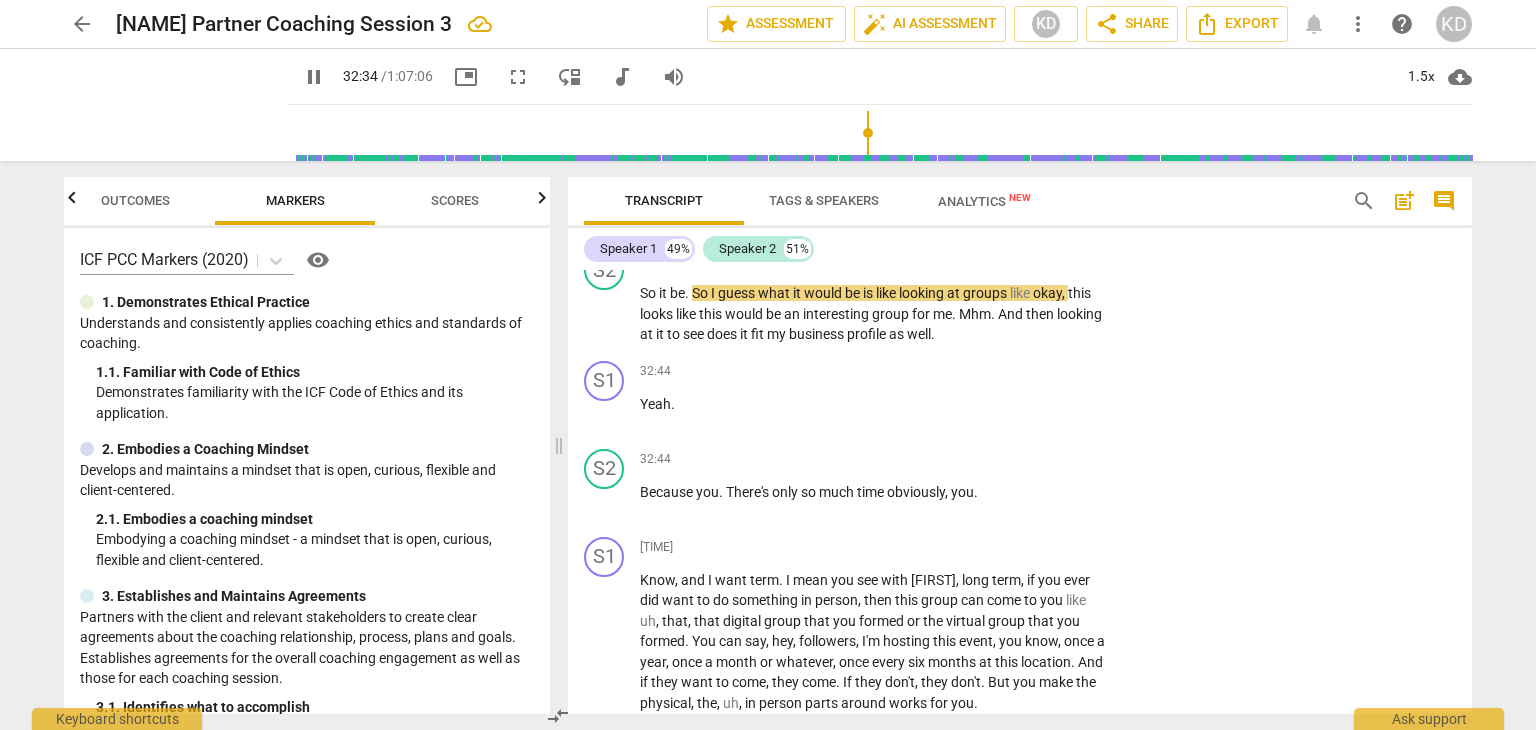 click on "Outcomes" at bounding box center [135, 200] 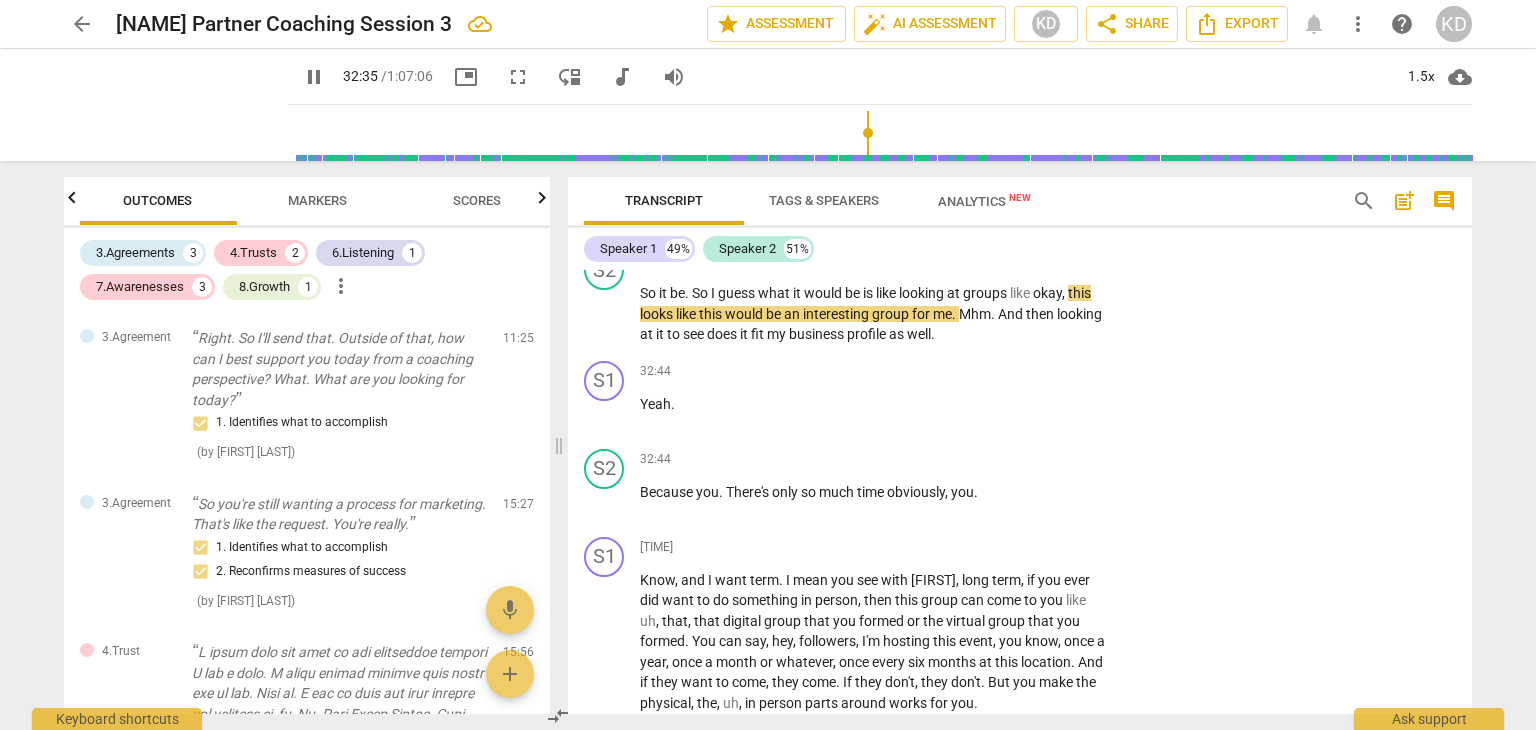 scroll, scrollTop: 0, scrollLeft: 0, axis: both 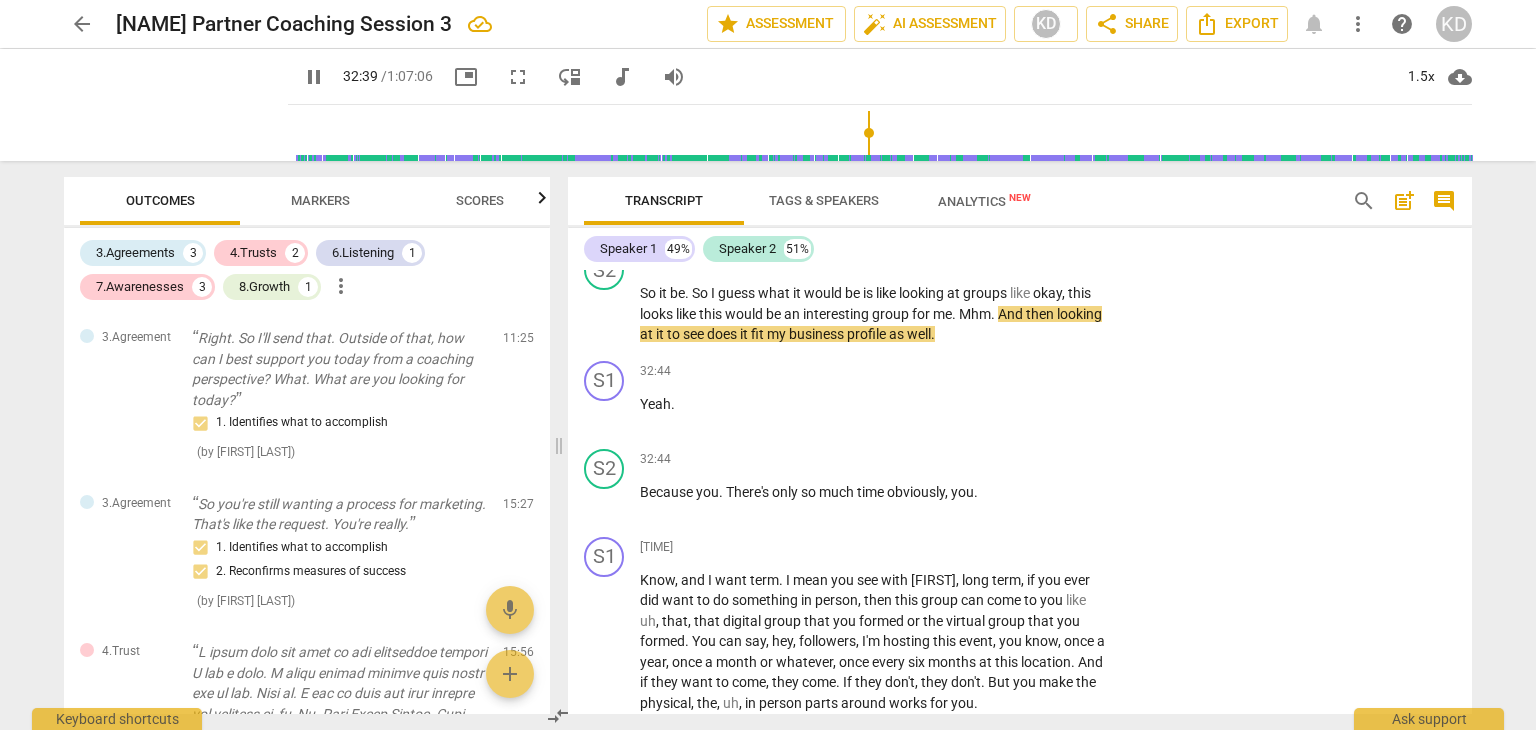 click on "3.Agreement Right. So I'll send that. Outside of that, how can I best support you today from a coaching perspective? What. What are you looking for today? 1. Identifies what to accomplish ( by [FIRST] [LAST] ) 11:25 edit delete" at bounding box center [307, 395] 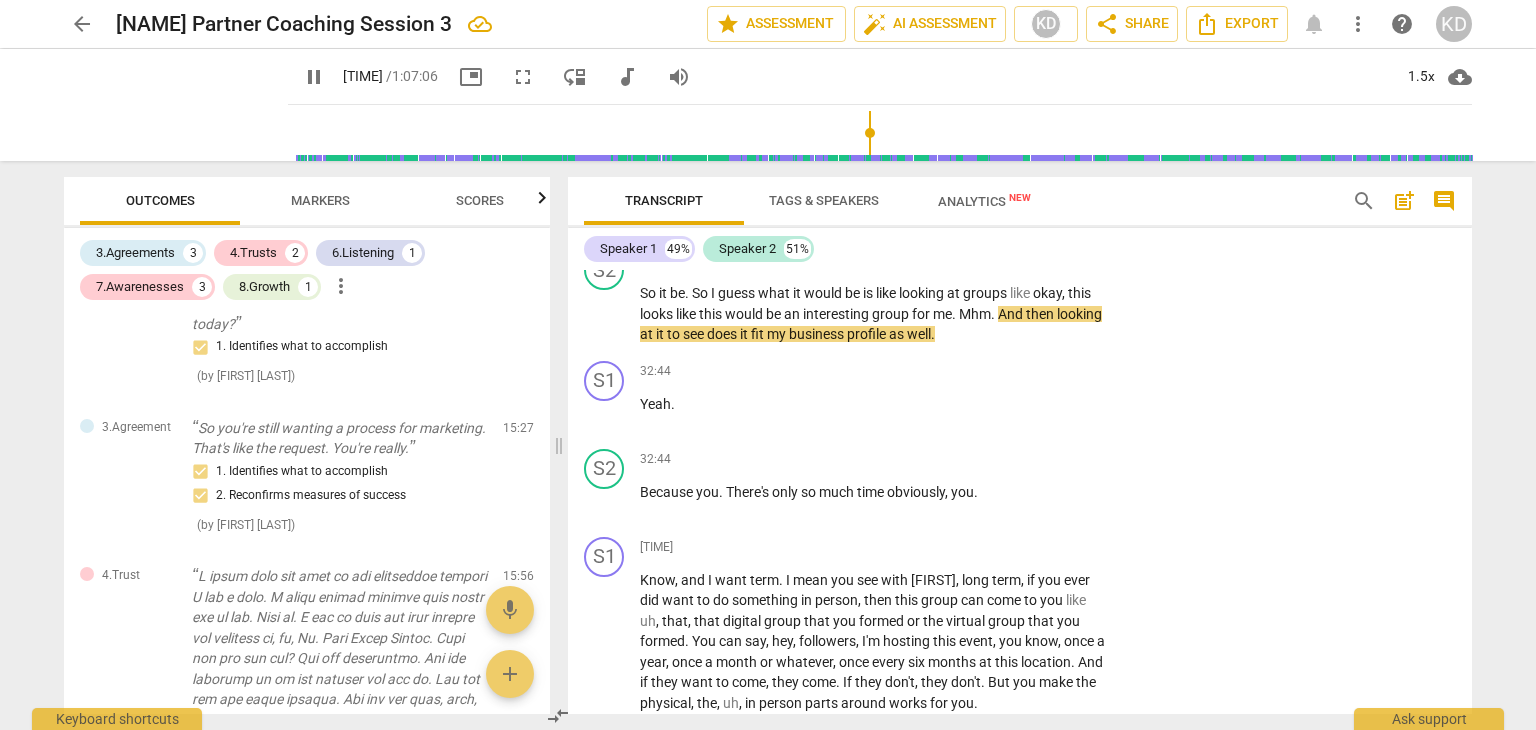 scroll, scrollTop: 0, scrollLeft: 0, axis: both 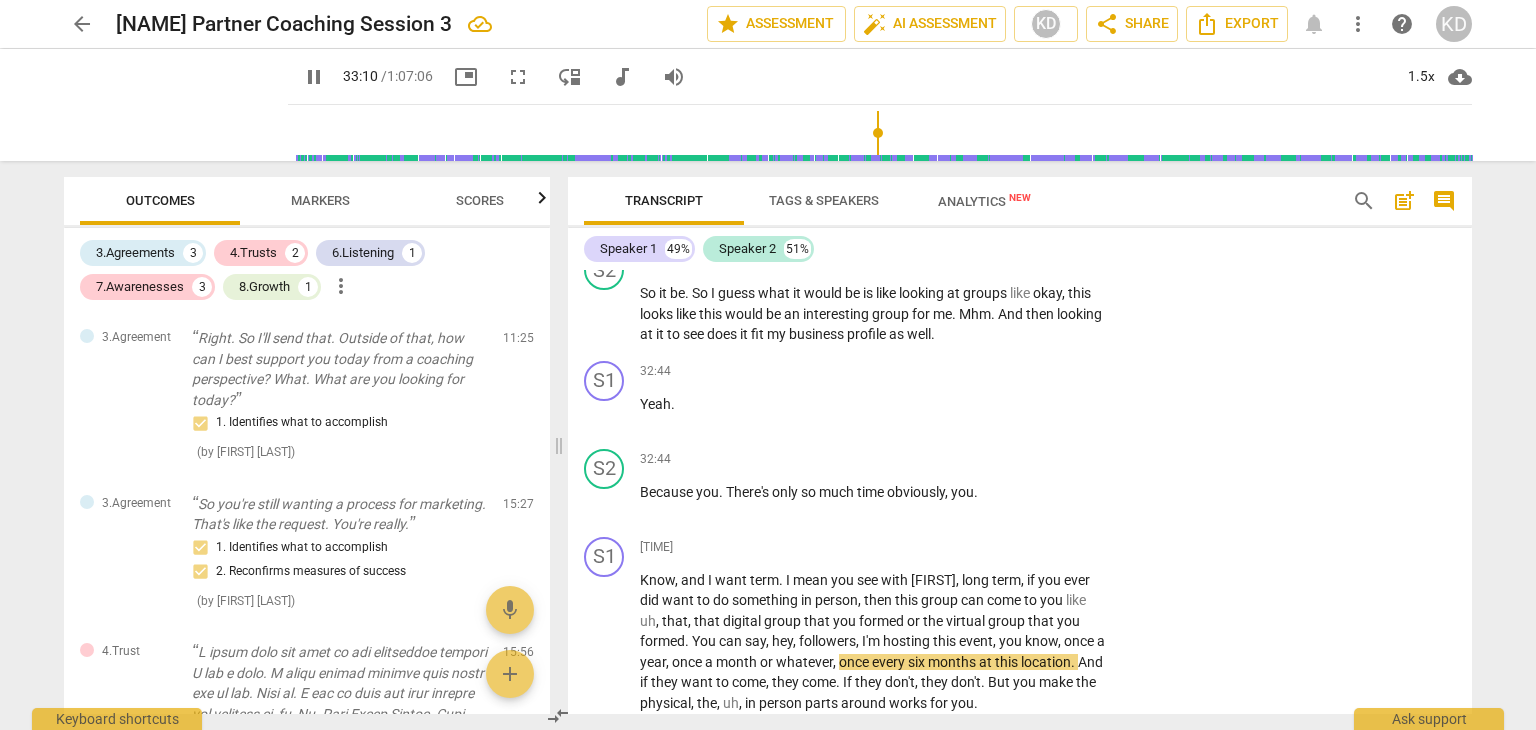 click on "post_add" at bounding box center (1404, 201) 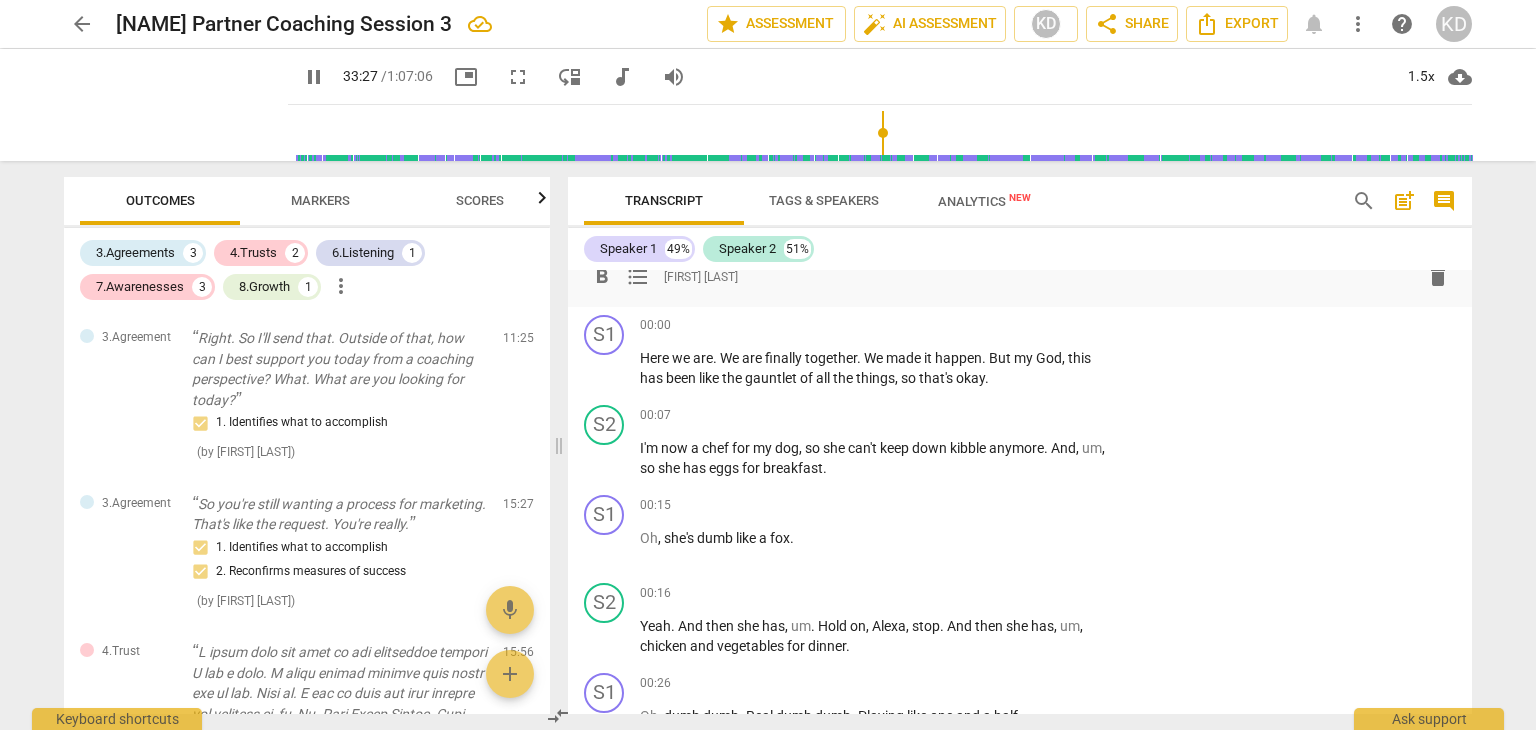 scroll, scrollTop: 21874, scrollLeft: 0, axis: vertical 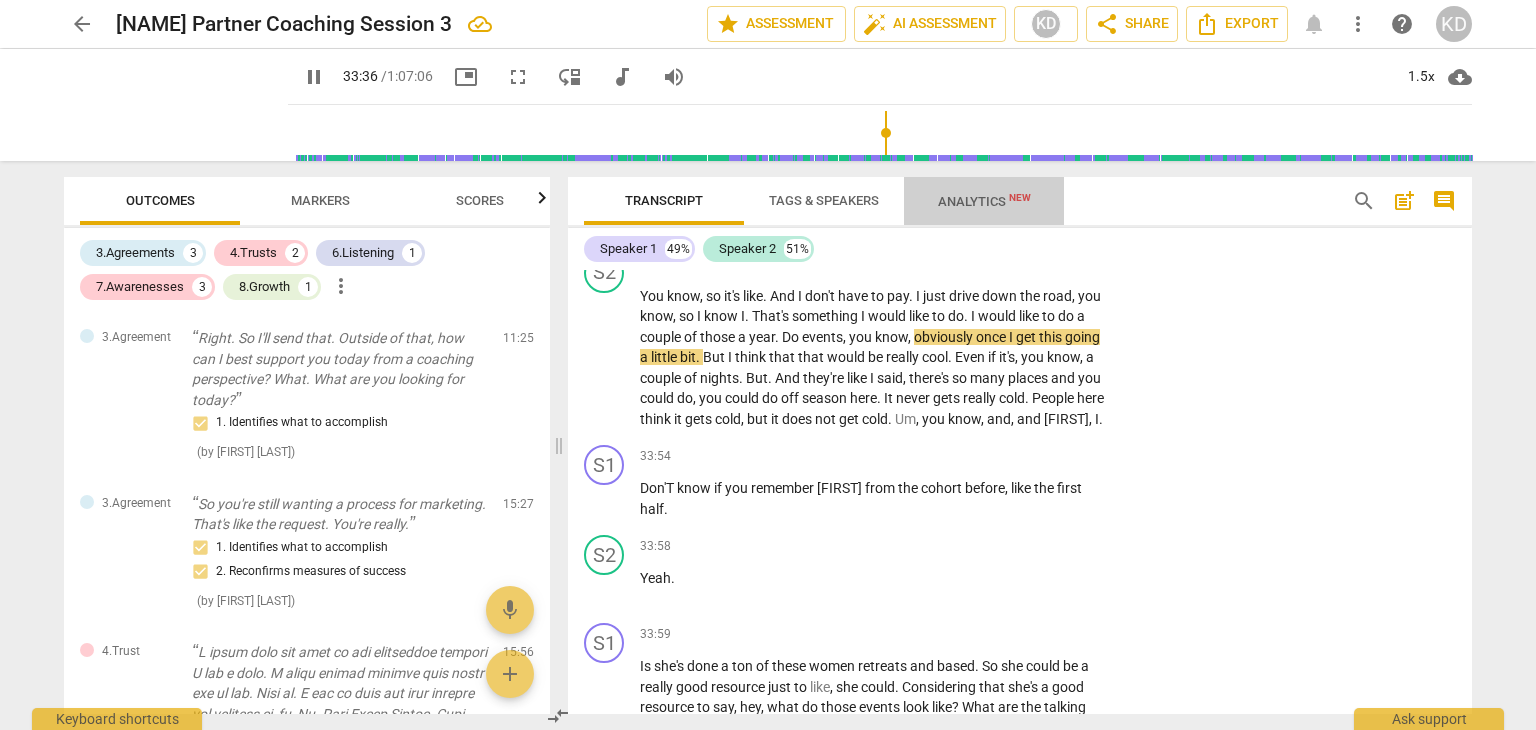 click on "Analytics   New" at bounding box center (984, 201) 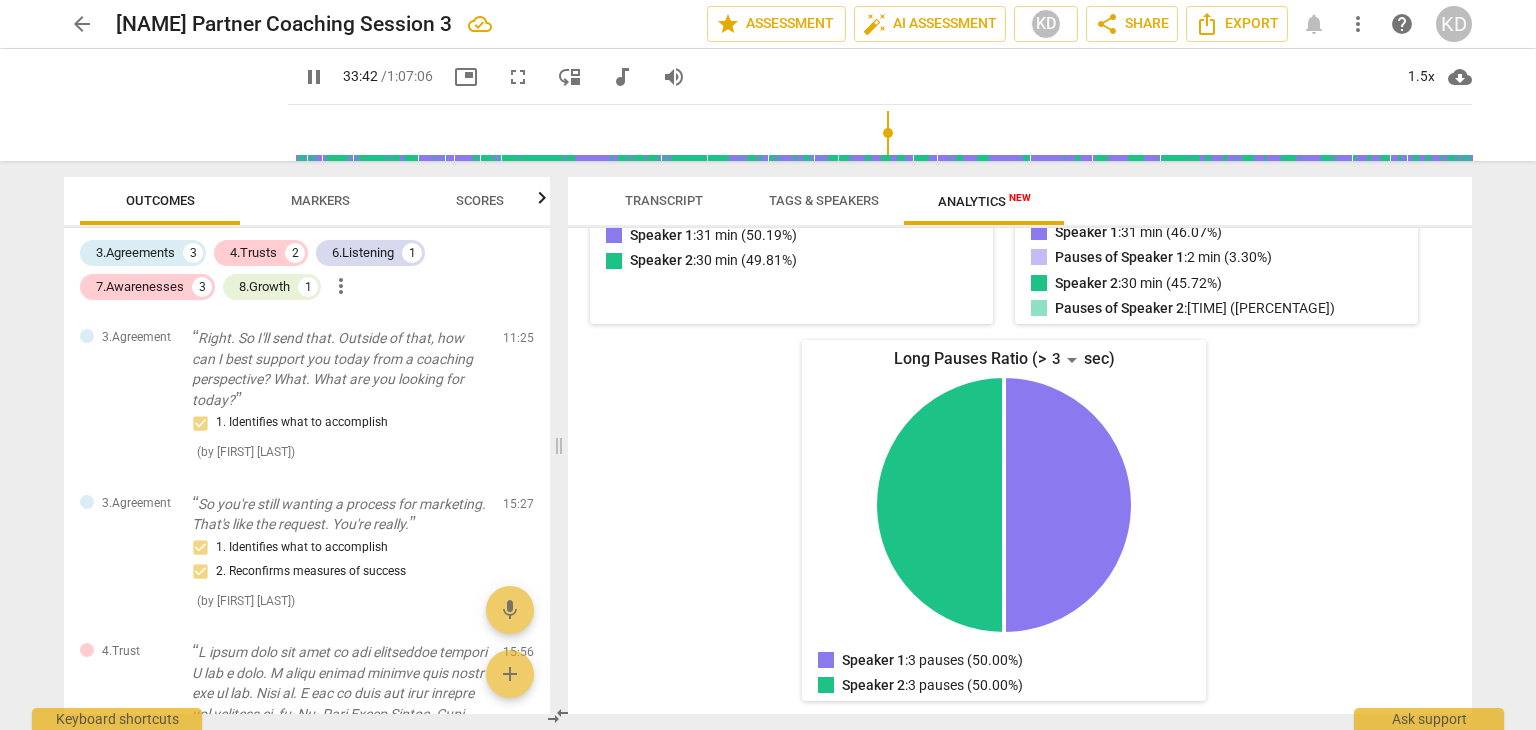 scroll, scrollTop: 0, scrollLeft: 0, axis: both 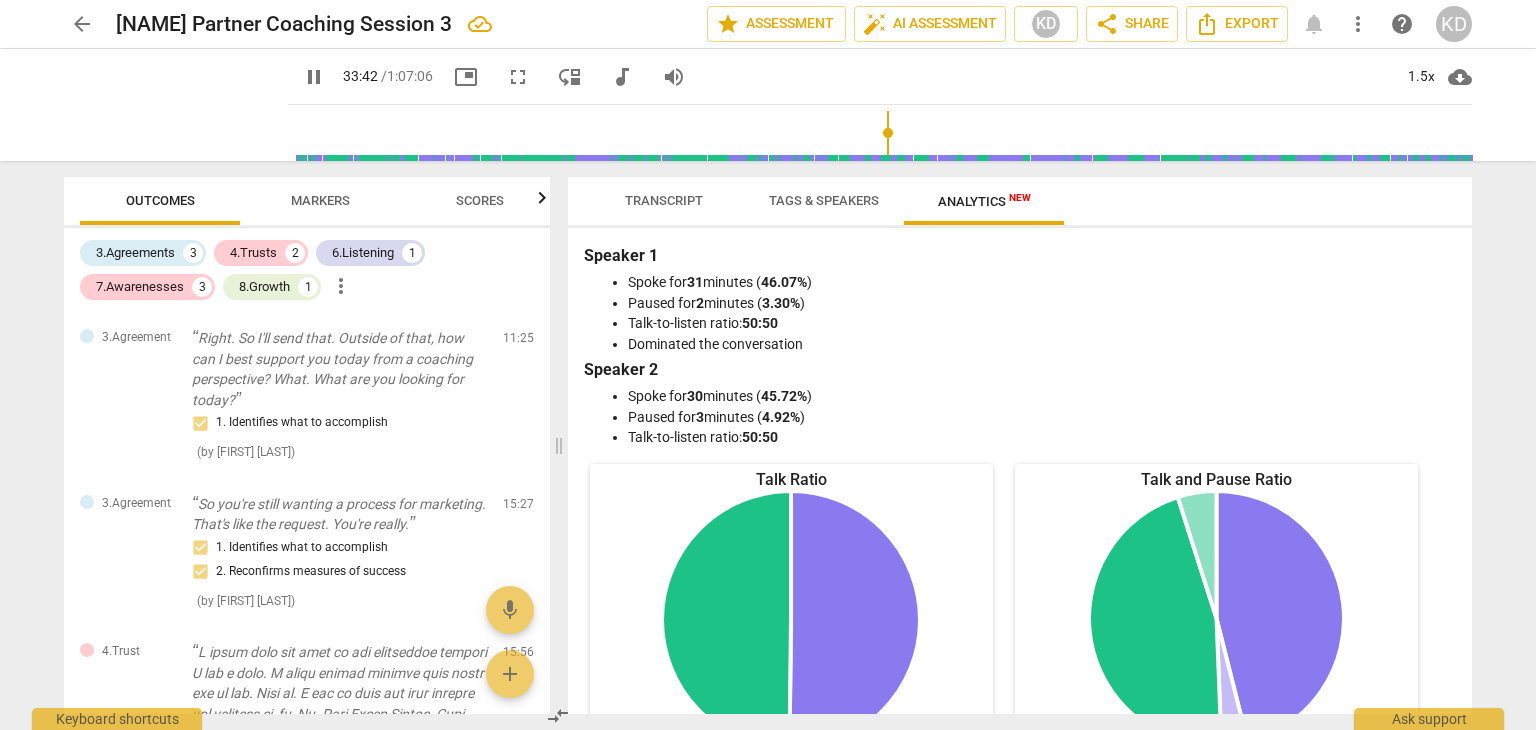 click on "Tags & Speakers" at bounding box center (824, 200) 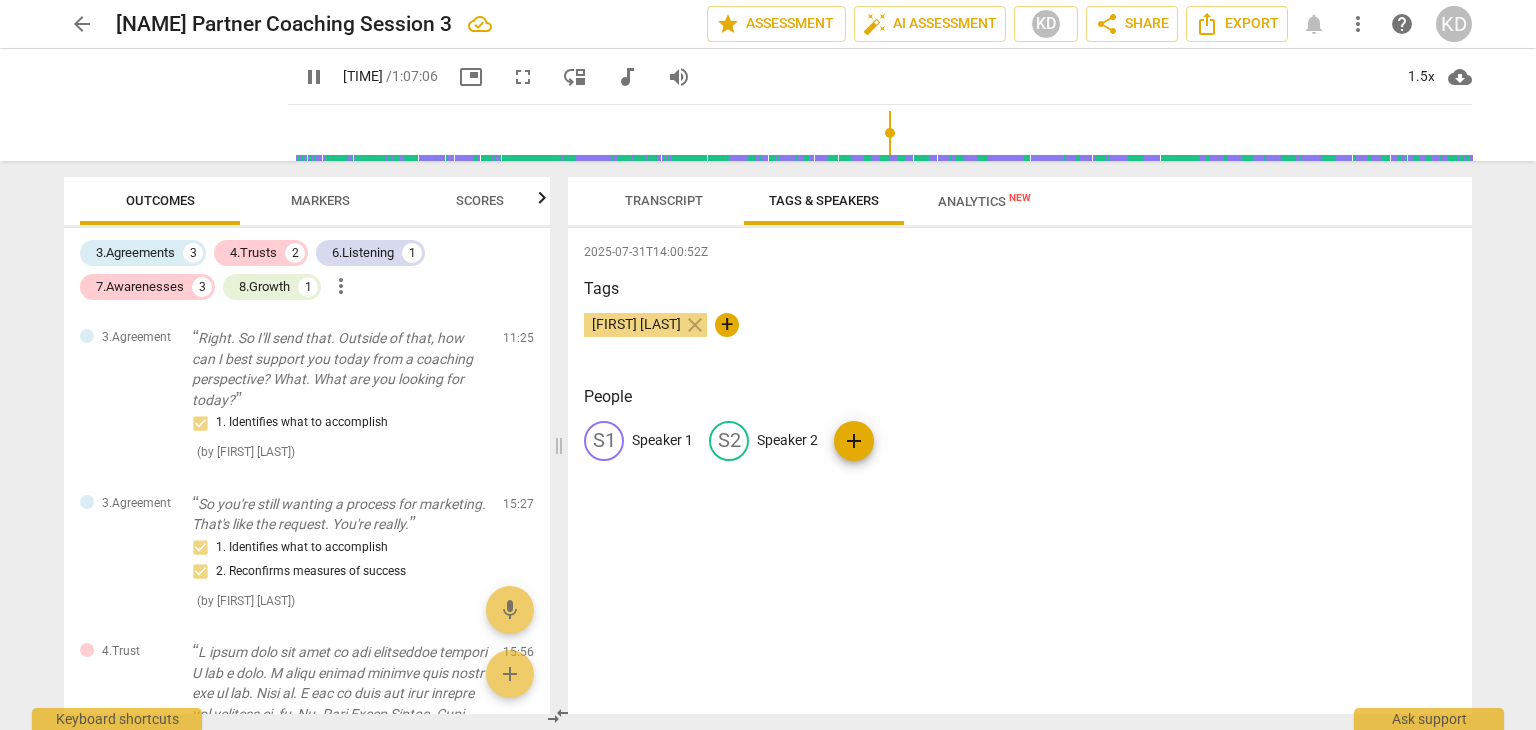 click on "close" at bounding box center (695, 325) 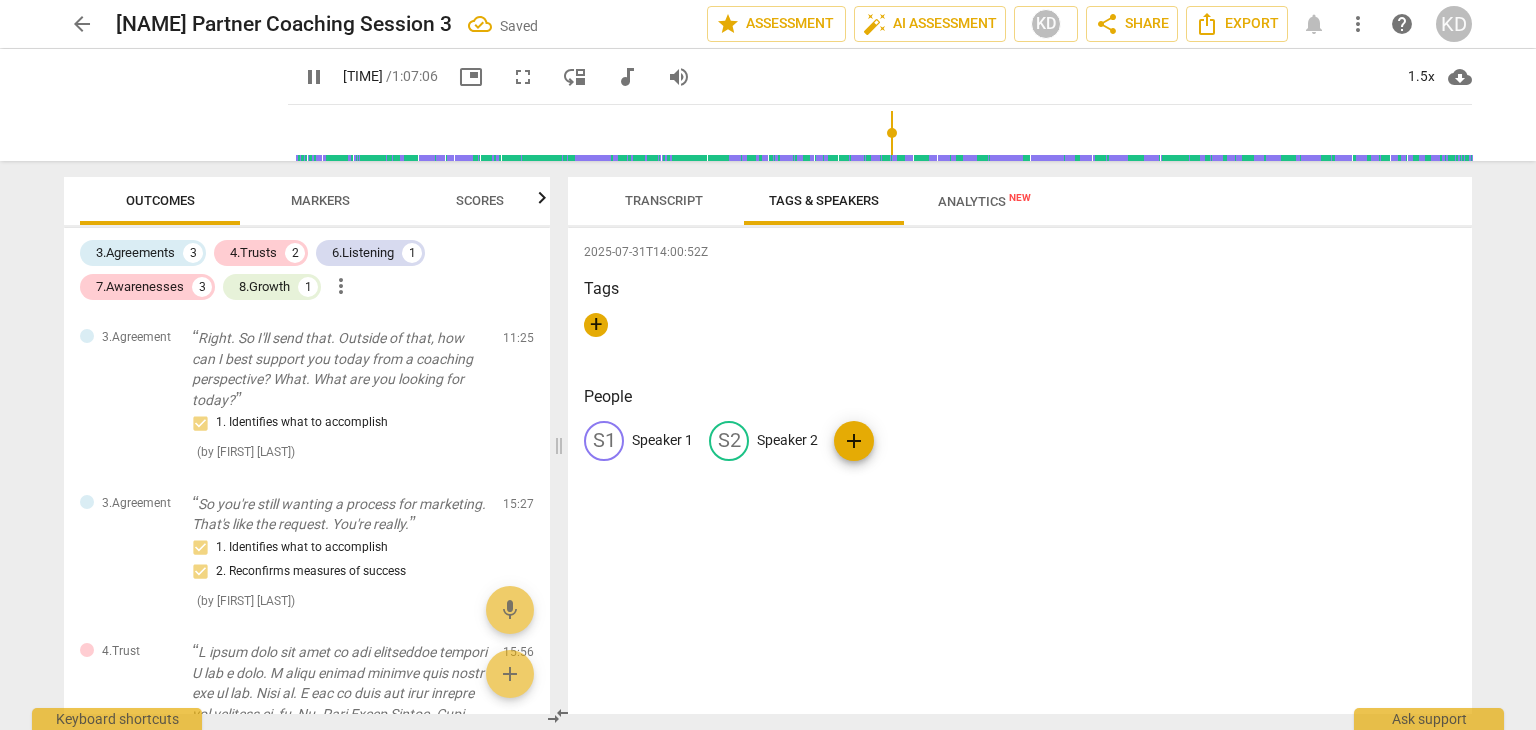 click on "Transcript" at bounding box center [664, 200] 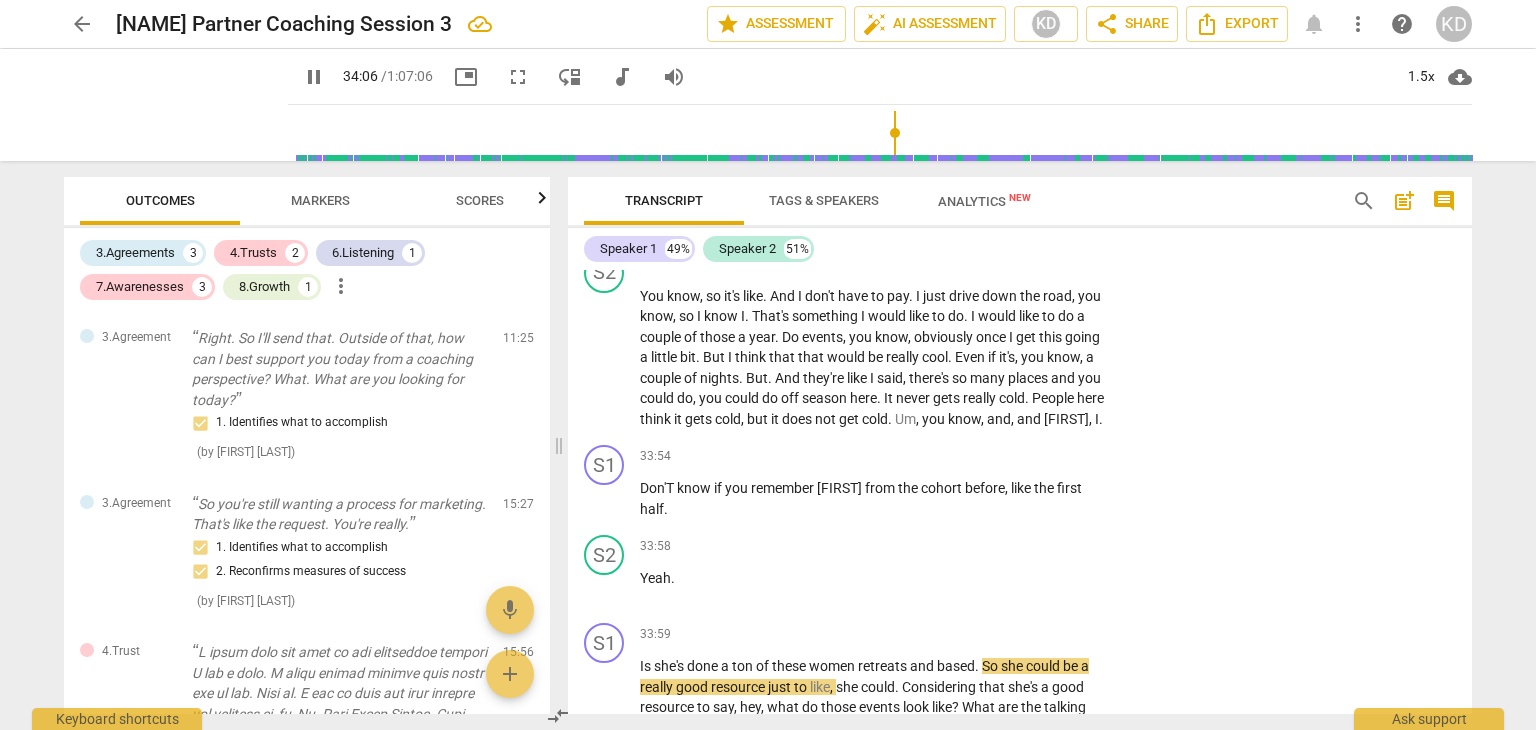 click 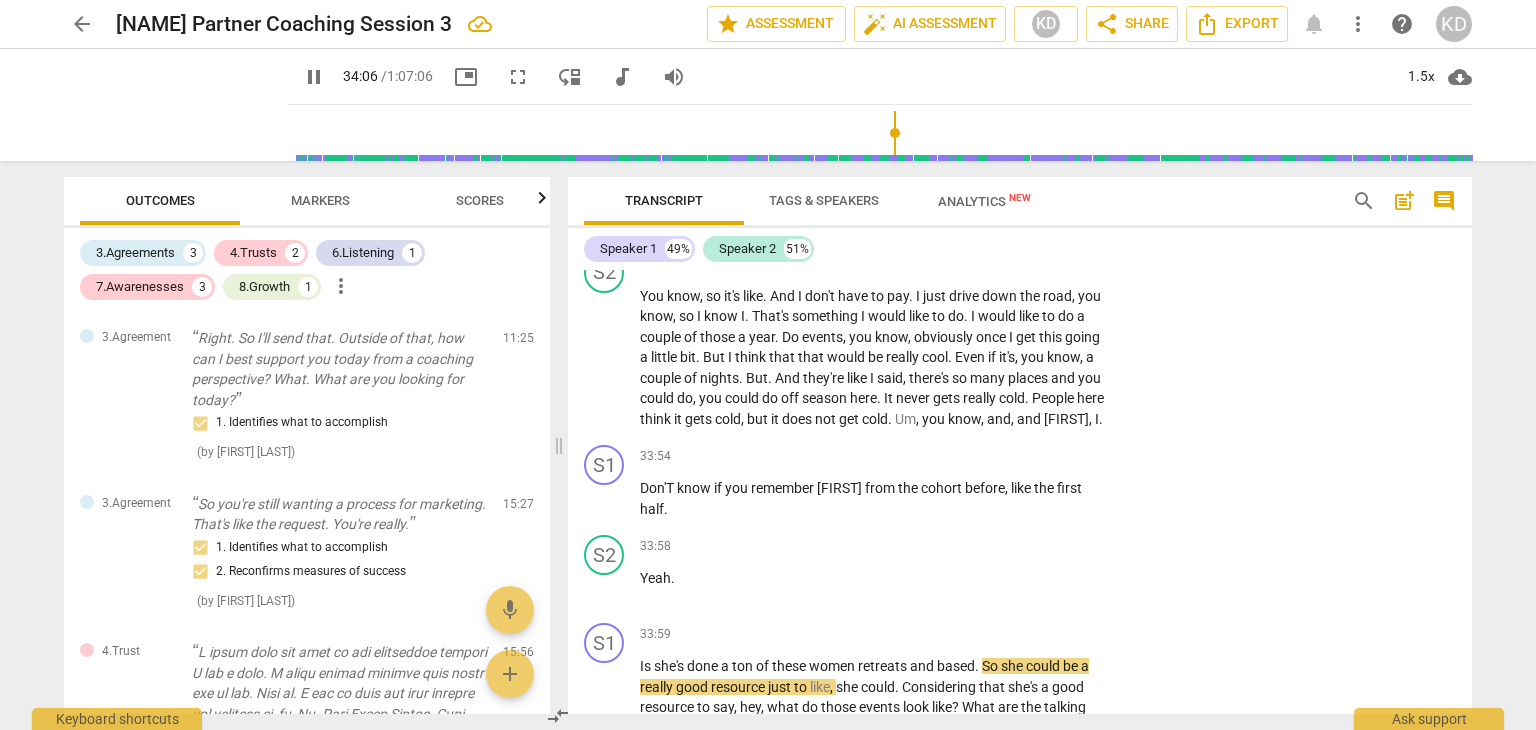 scroll, scrollTop: 0, scrollLeft: 25, axis: horizontal 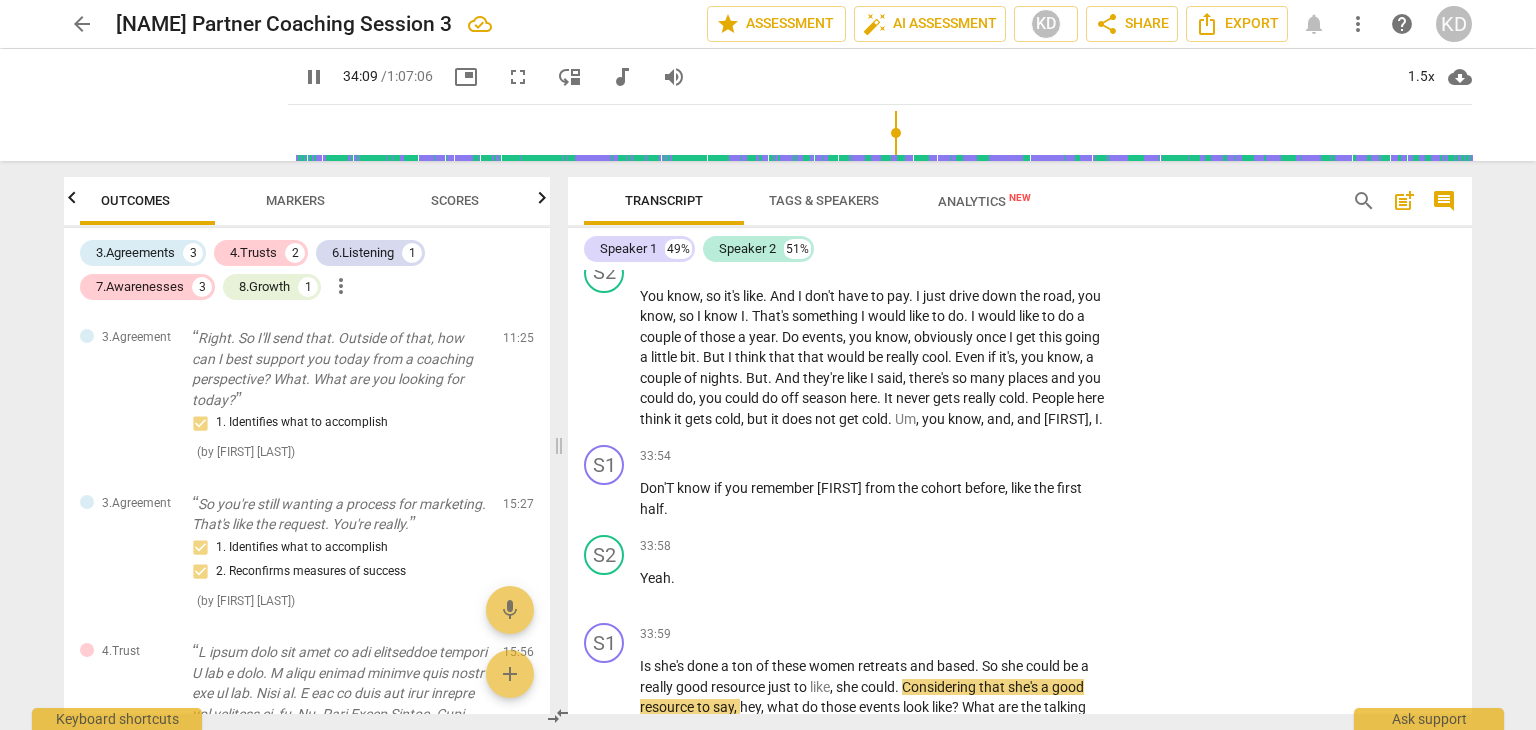 click 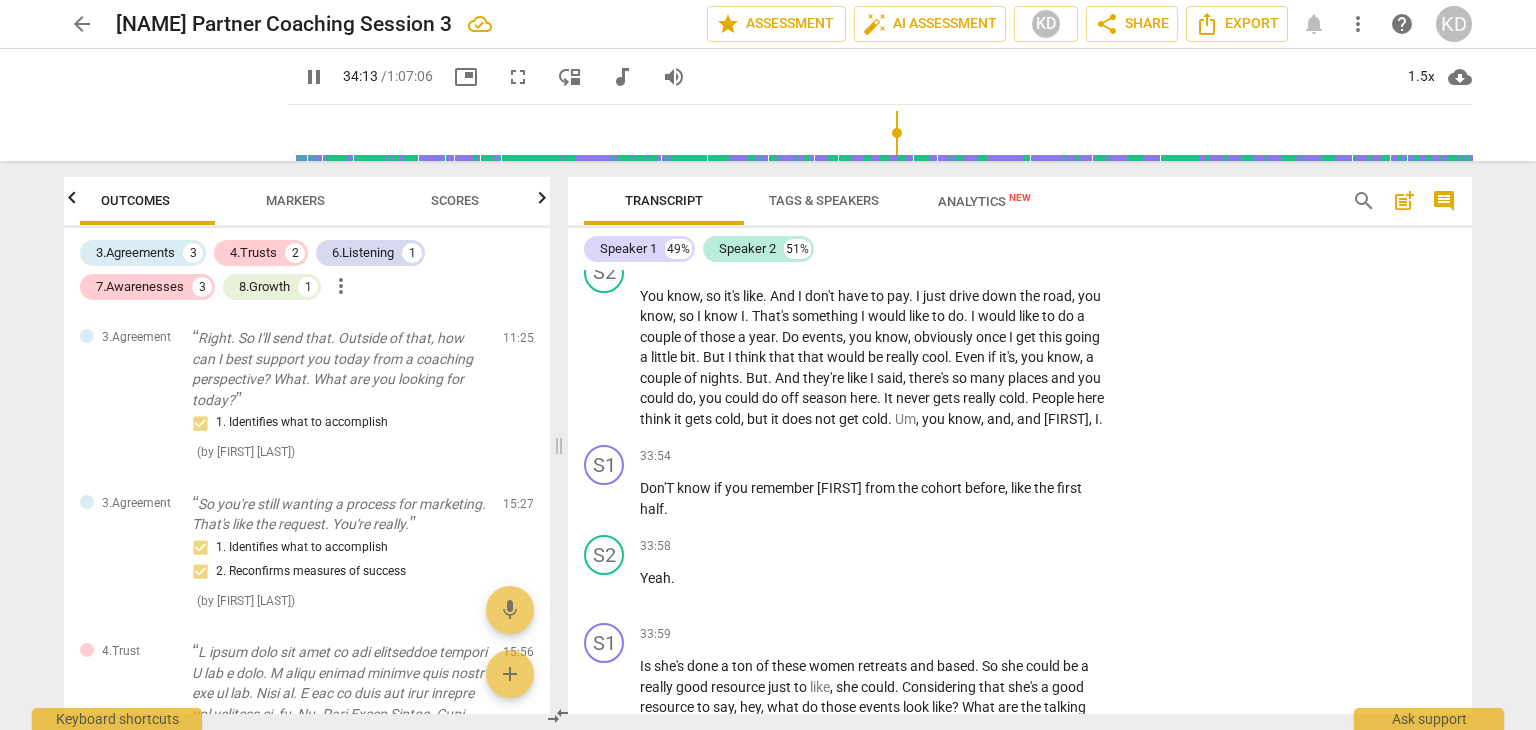 scroll, scrollTop: 22323, scrollLeft: 0, axis: vertical 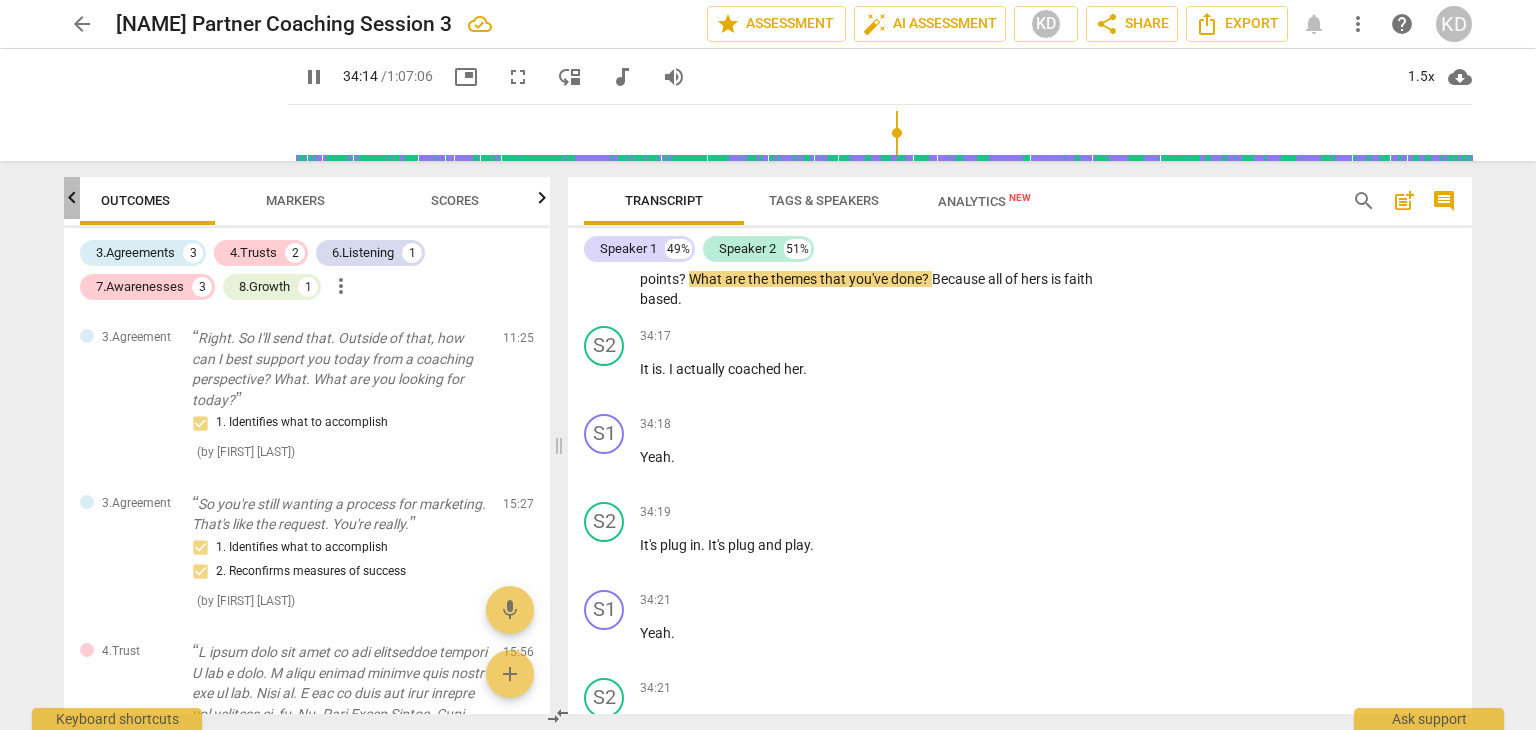 click 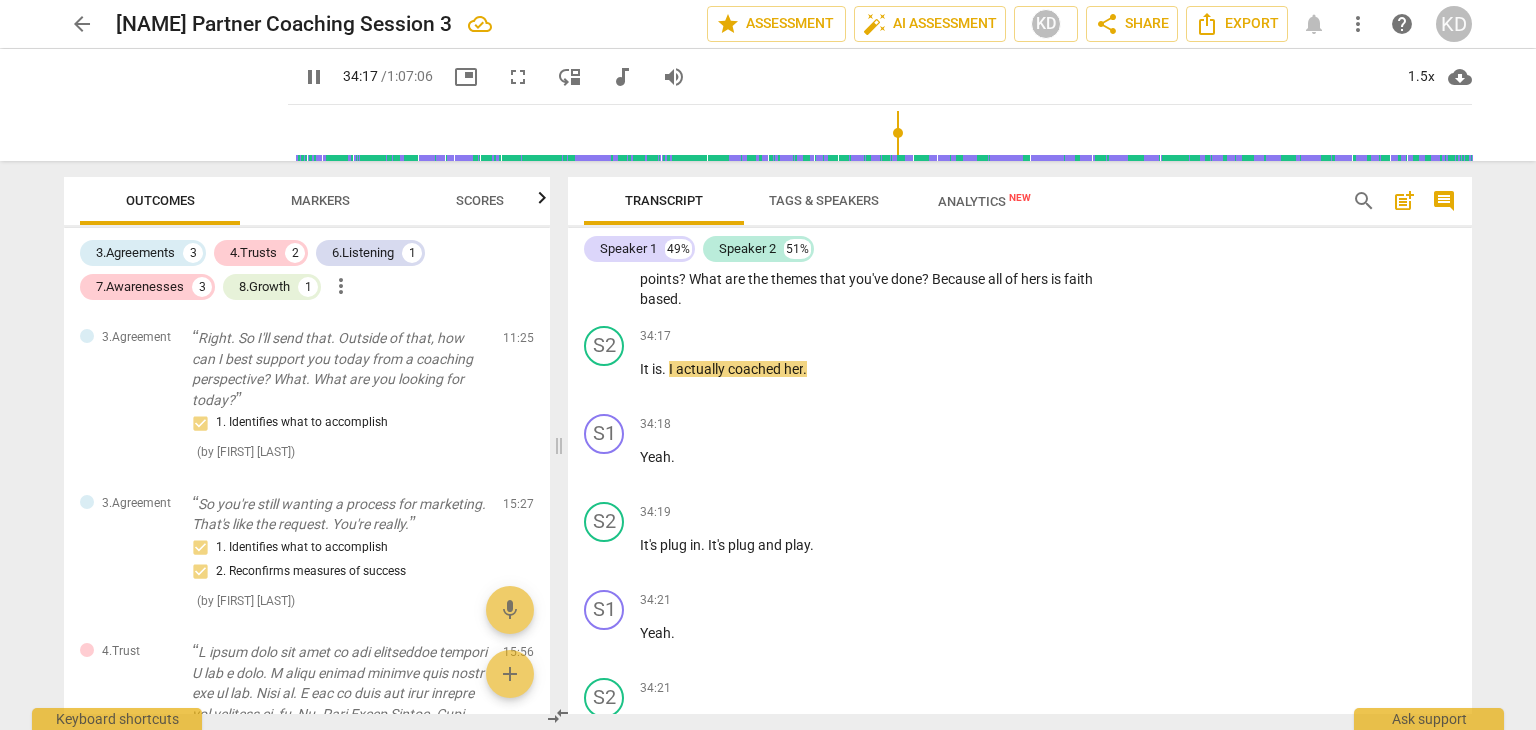 click on "Markers" at bounding box center [320, 200] 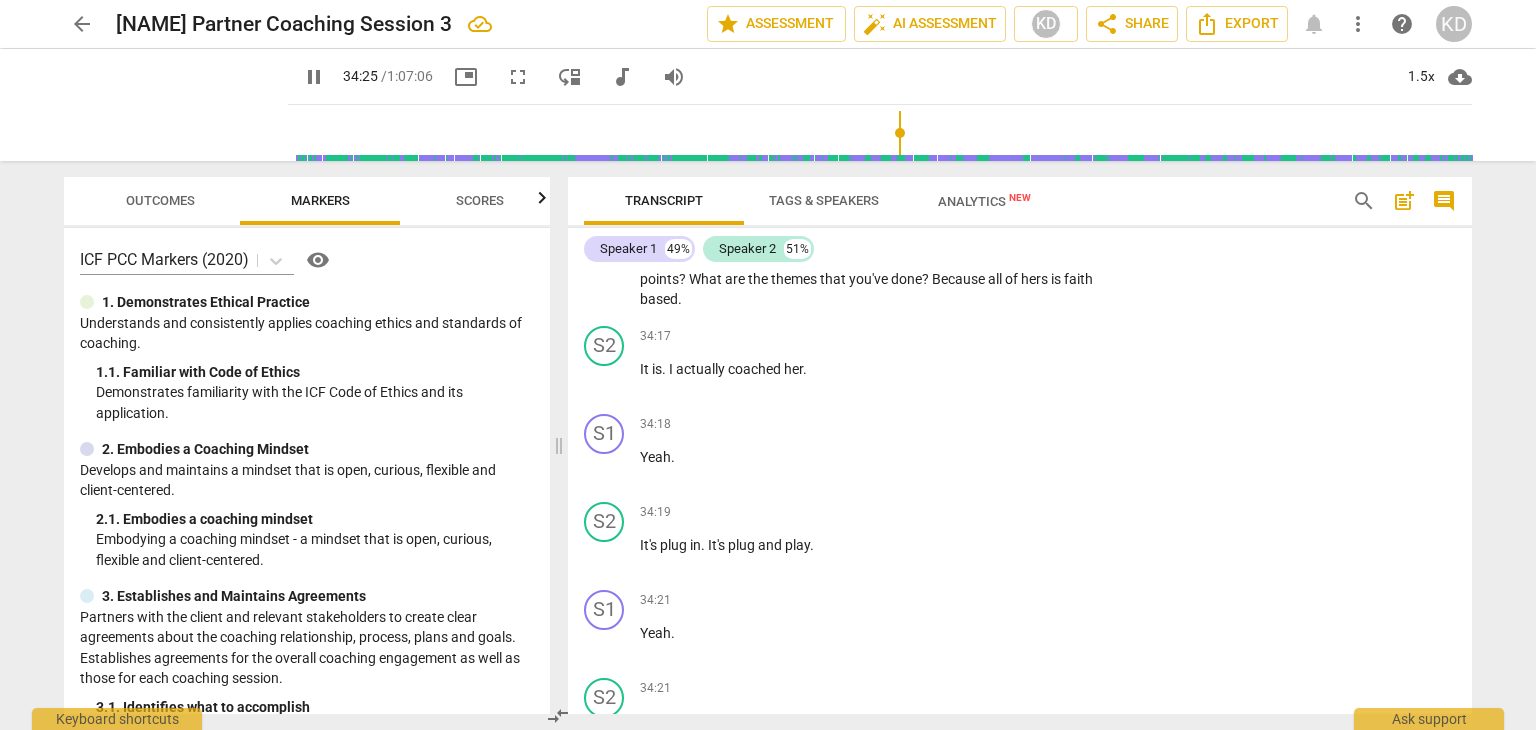 click at bounding box center (559, 445) 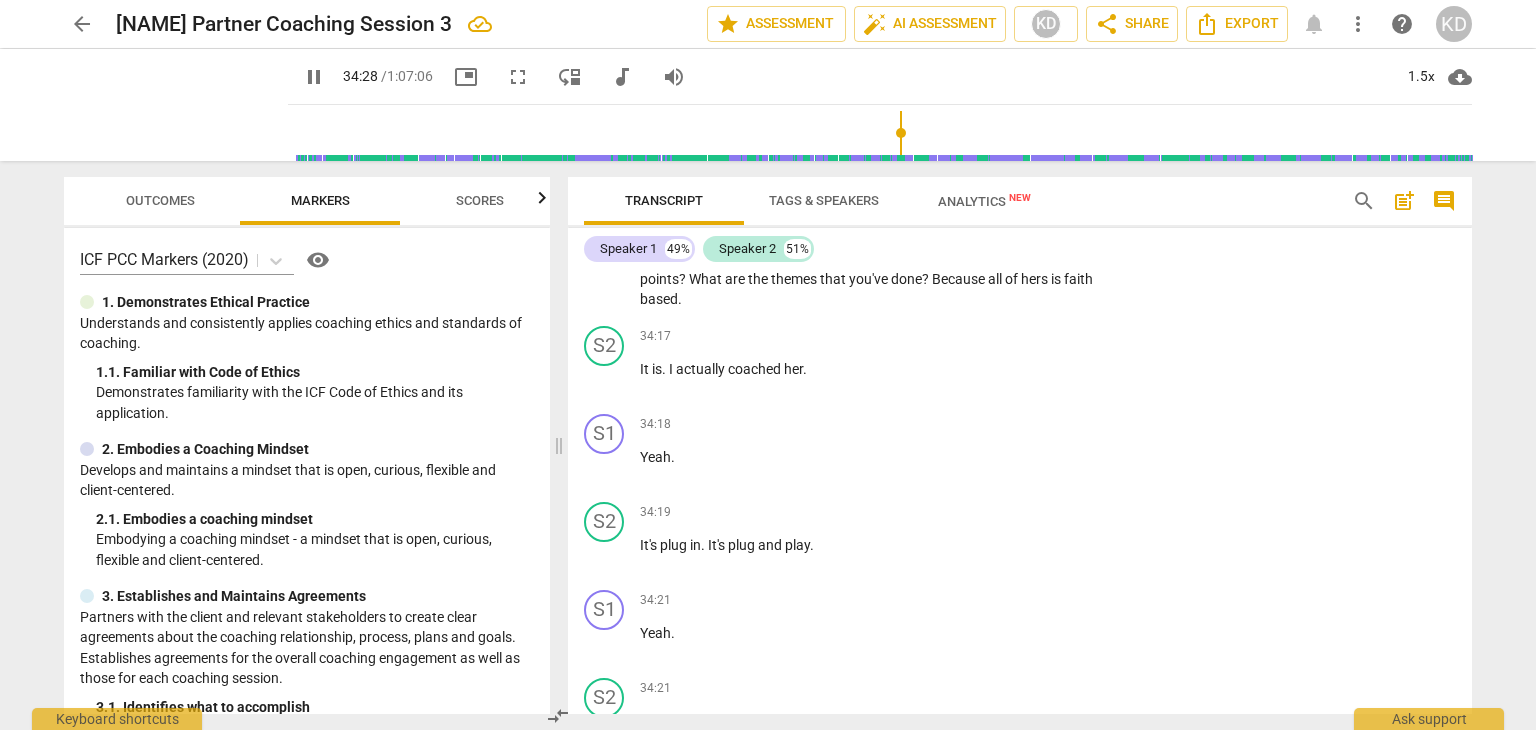 scroll, scrollTop: 22936, scrollLeft: 0, axis: vertical 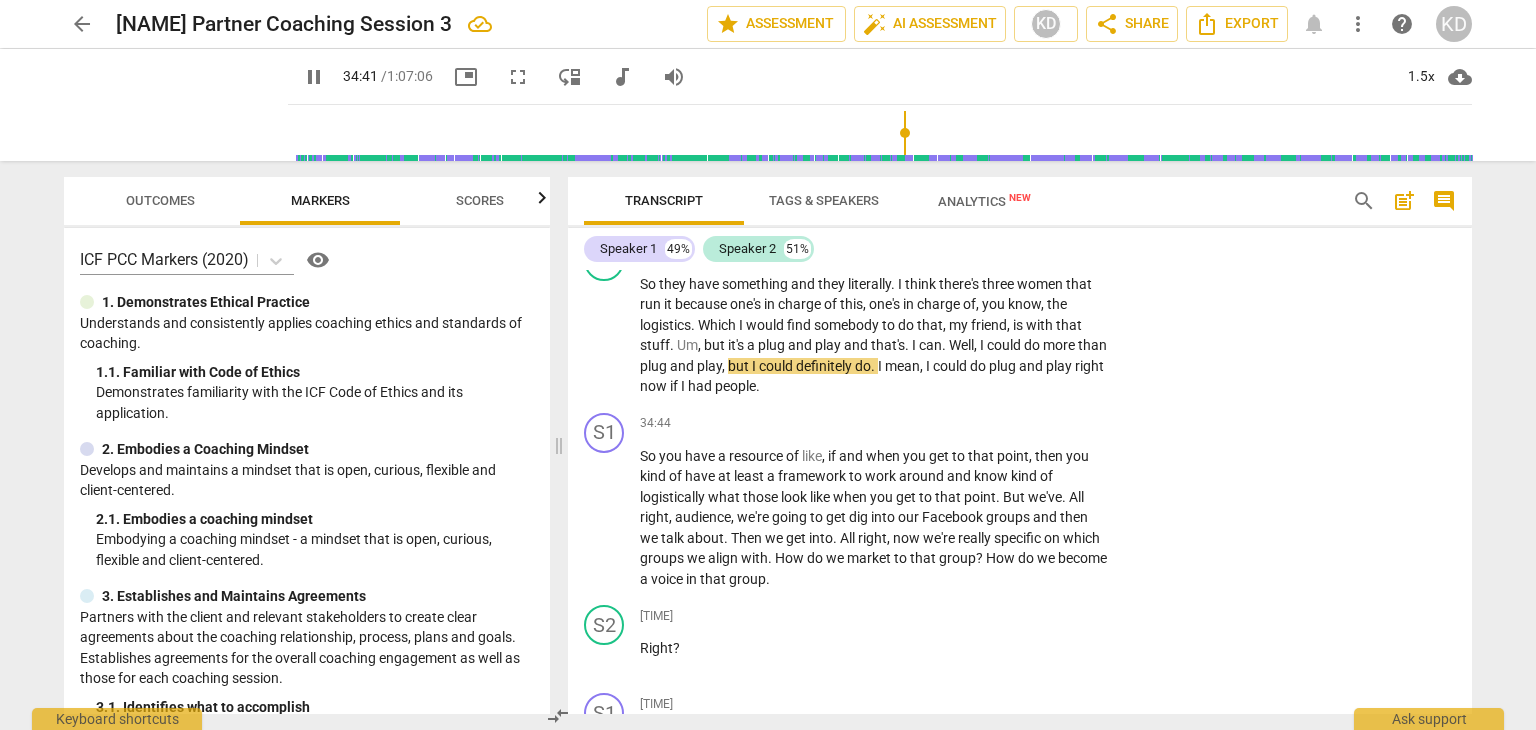 click on "star    Assessment" at bounding box center (776, 24) 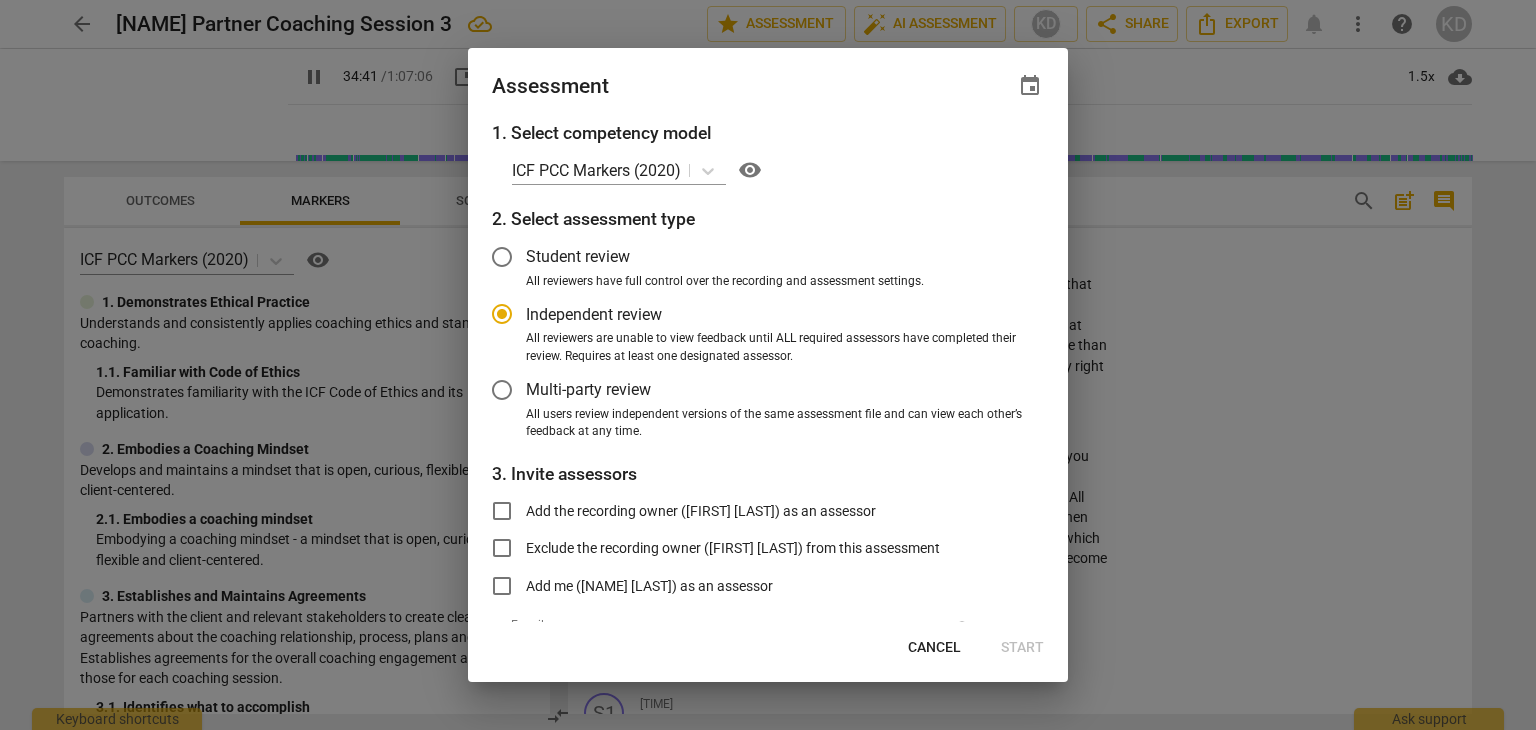 type on "2082" 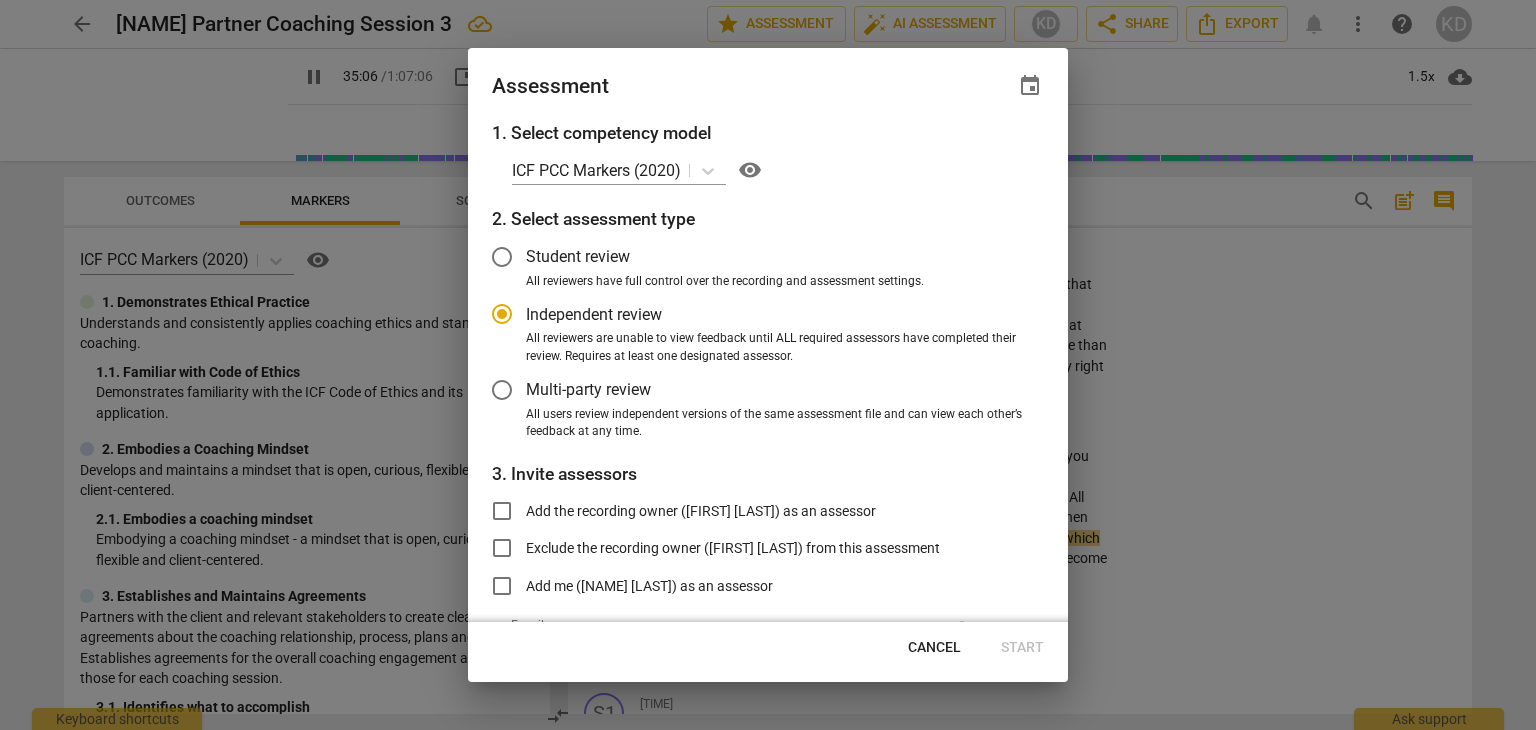 type on "2107" 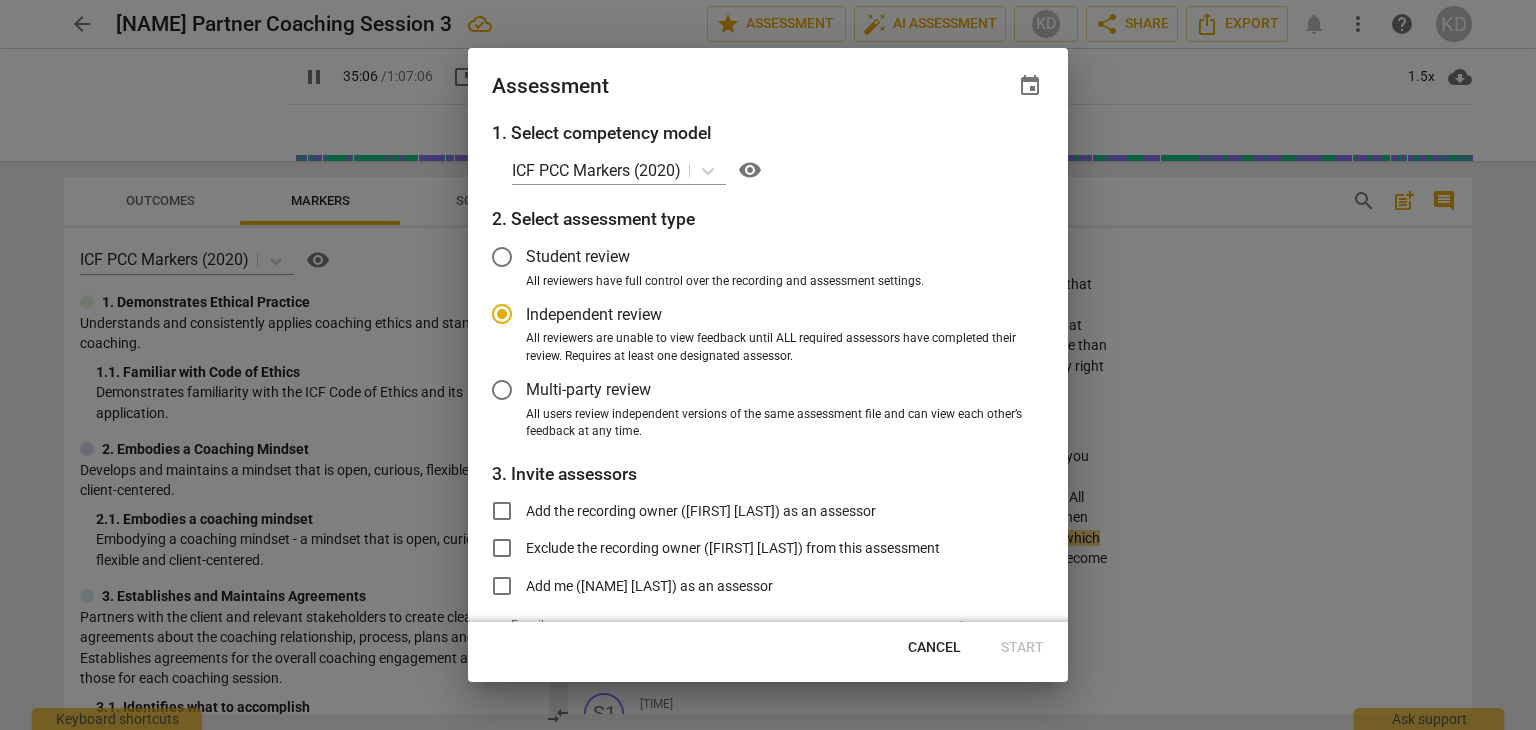 radio on "false" 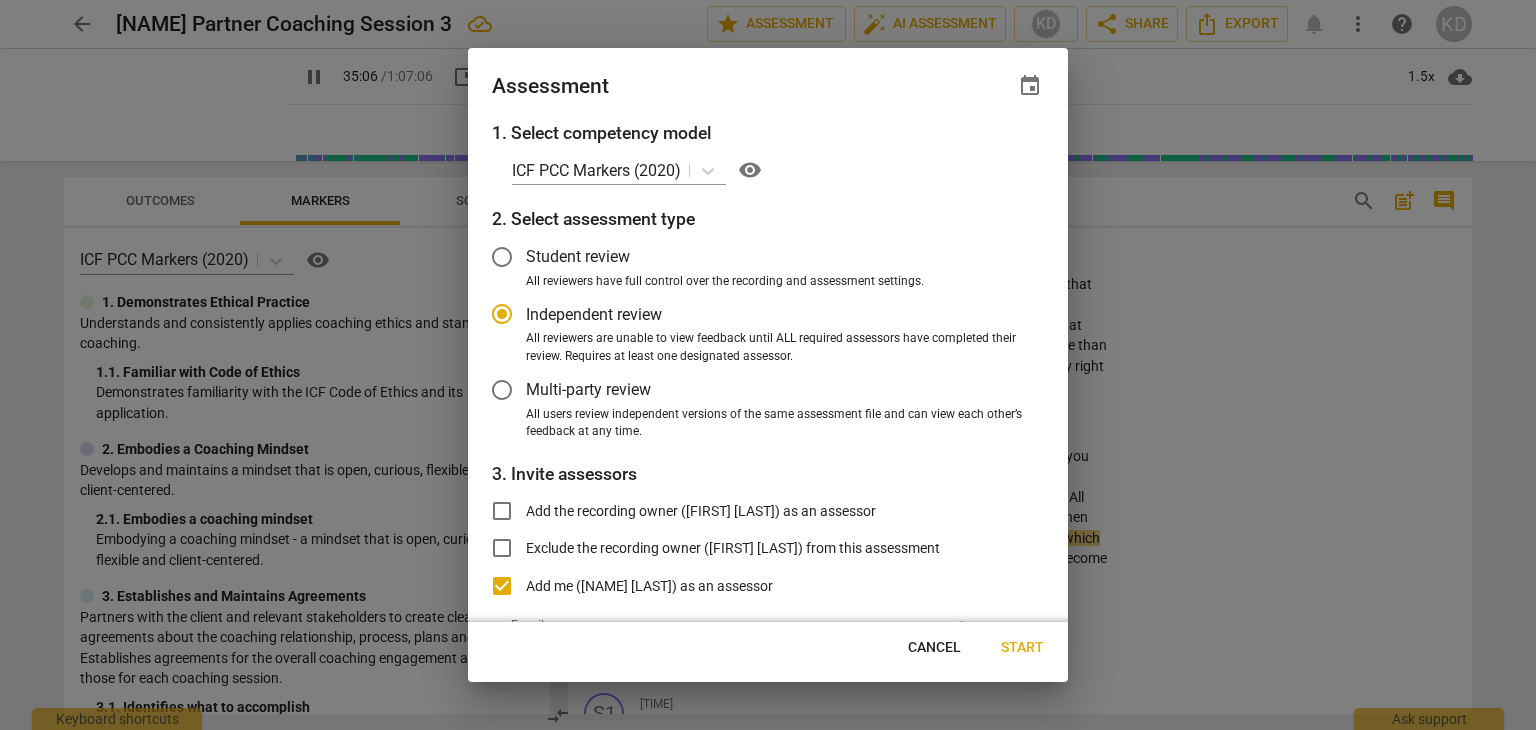 radio on "false" 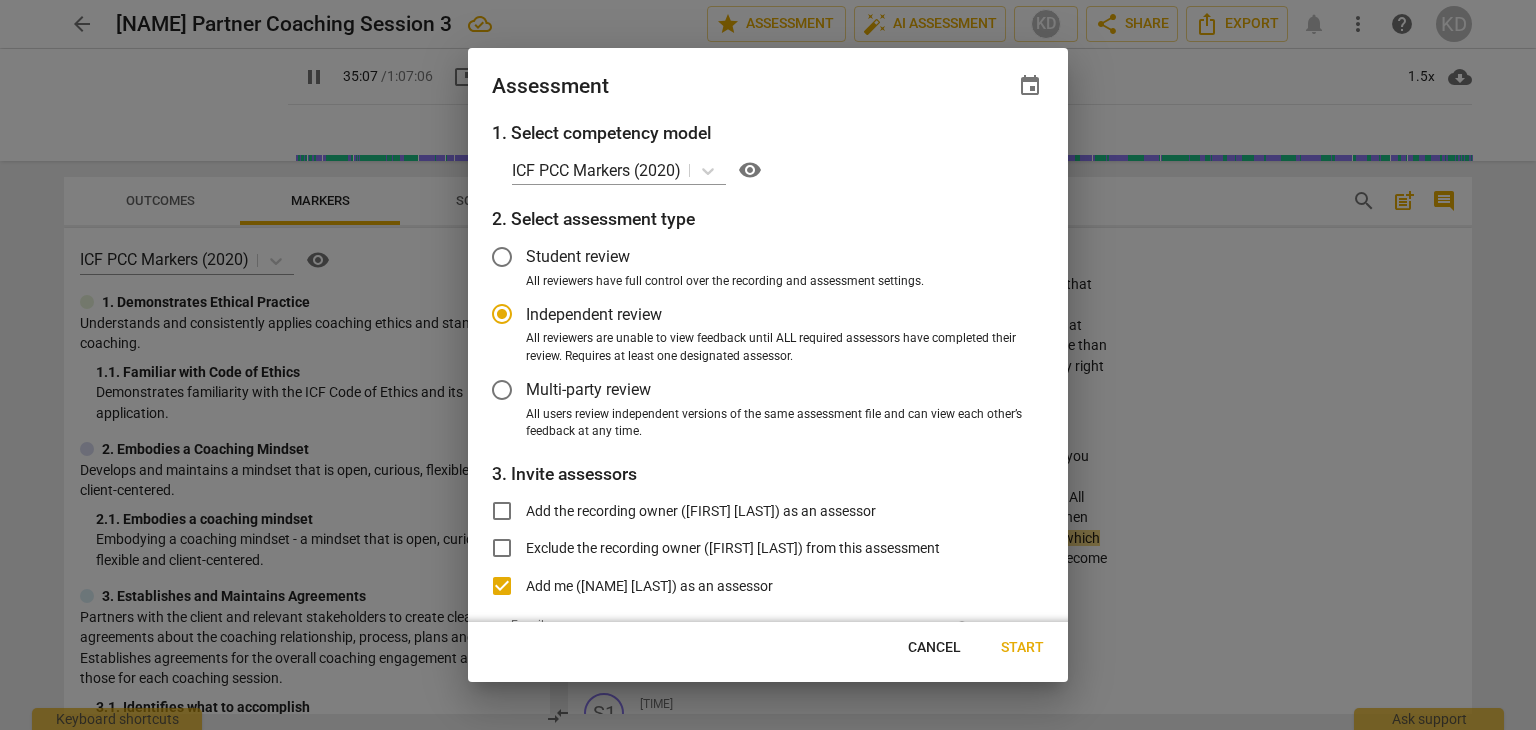 type on "2107" 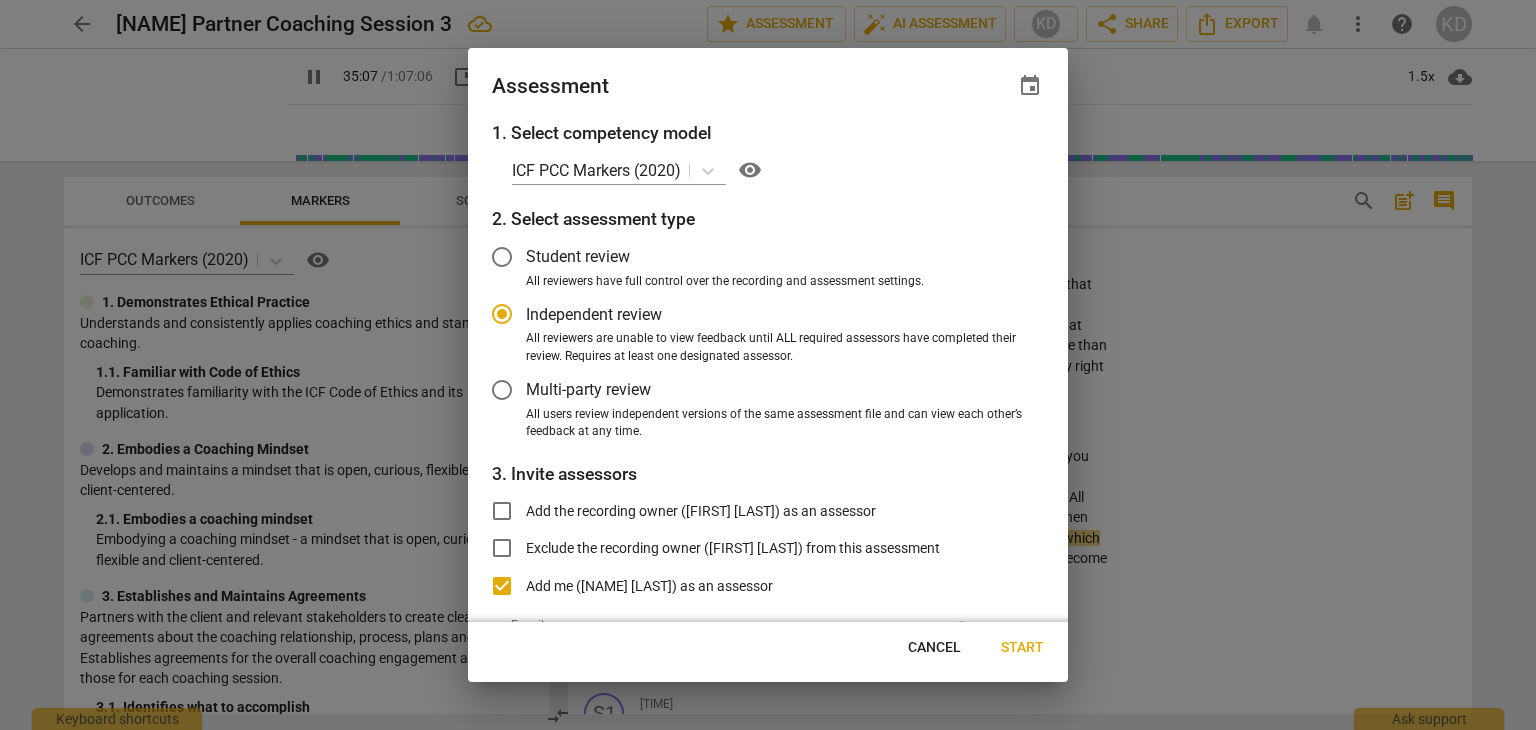 radio on "false" 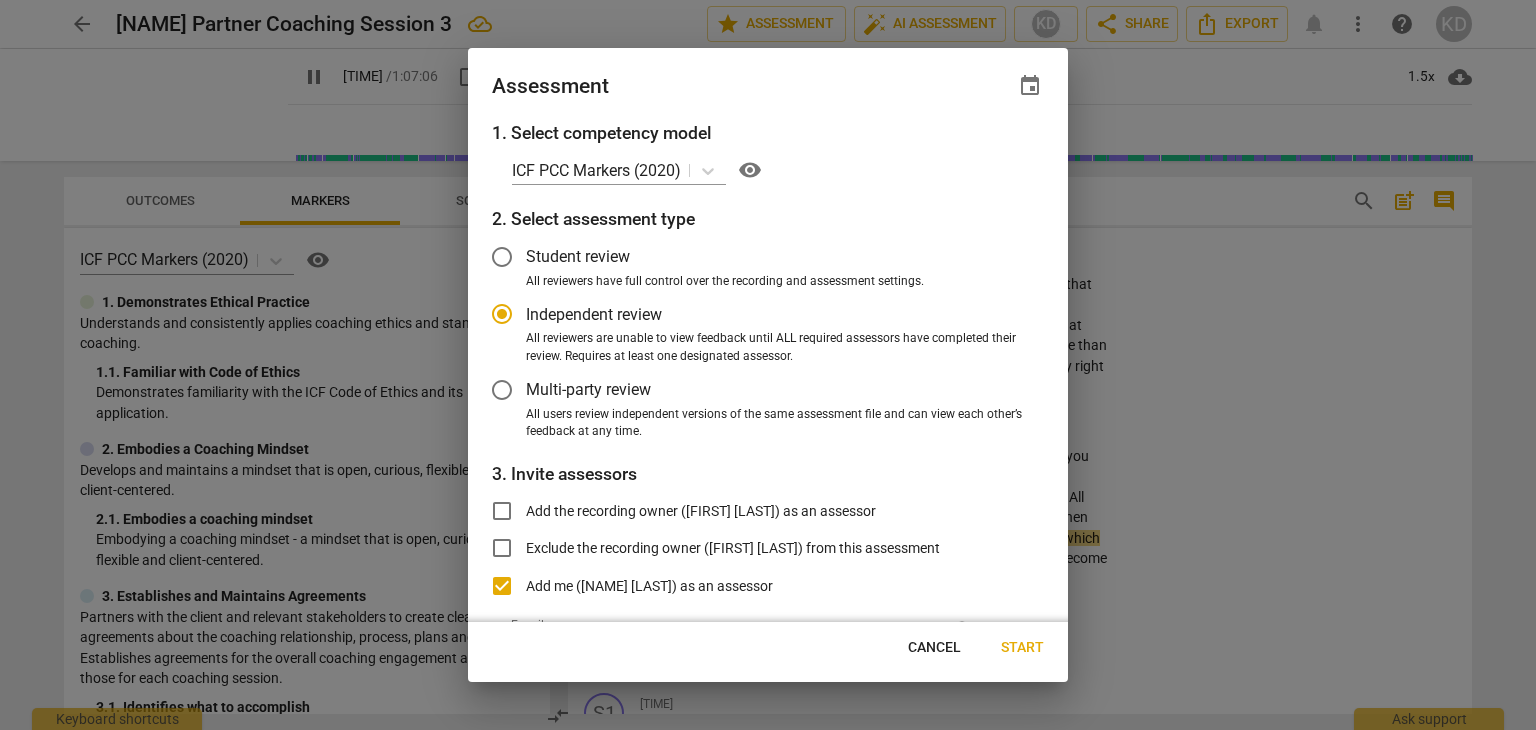 type on "2109" 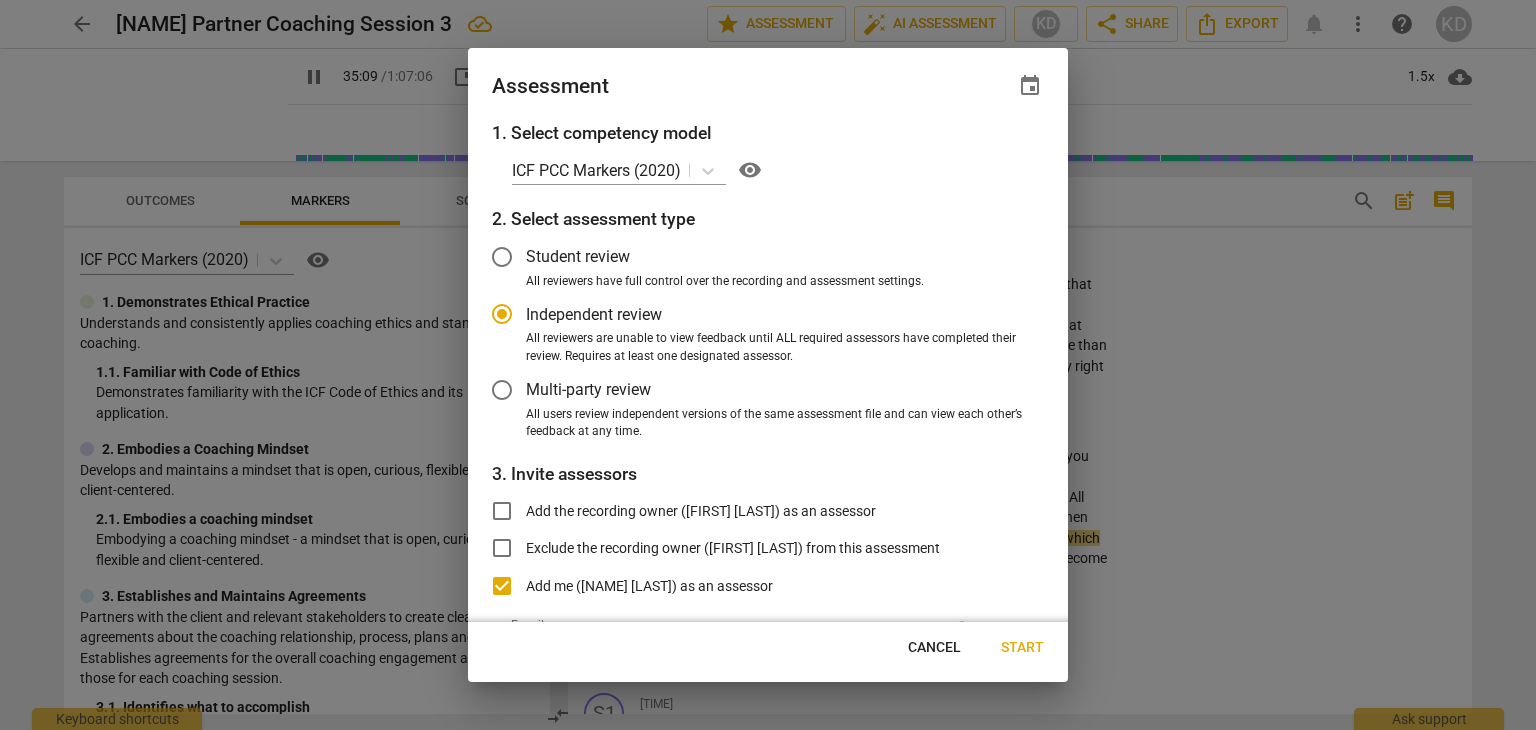 radio on "false" 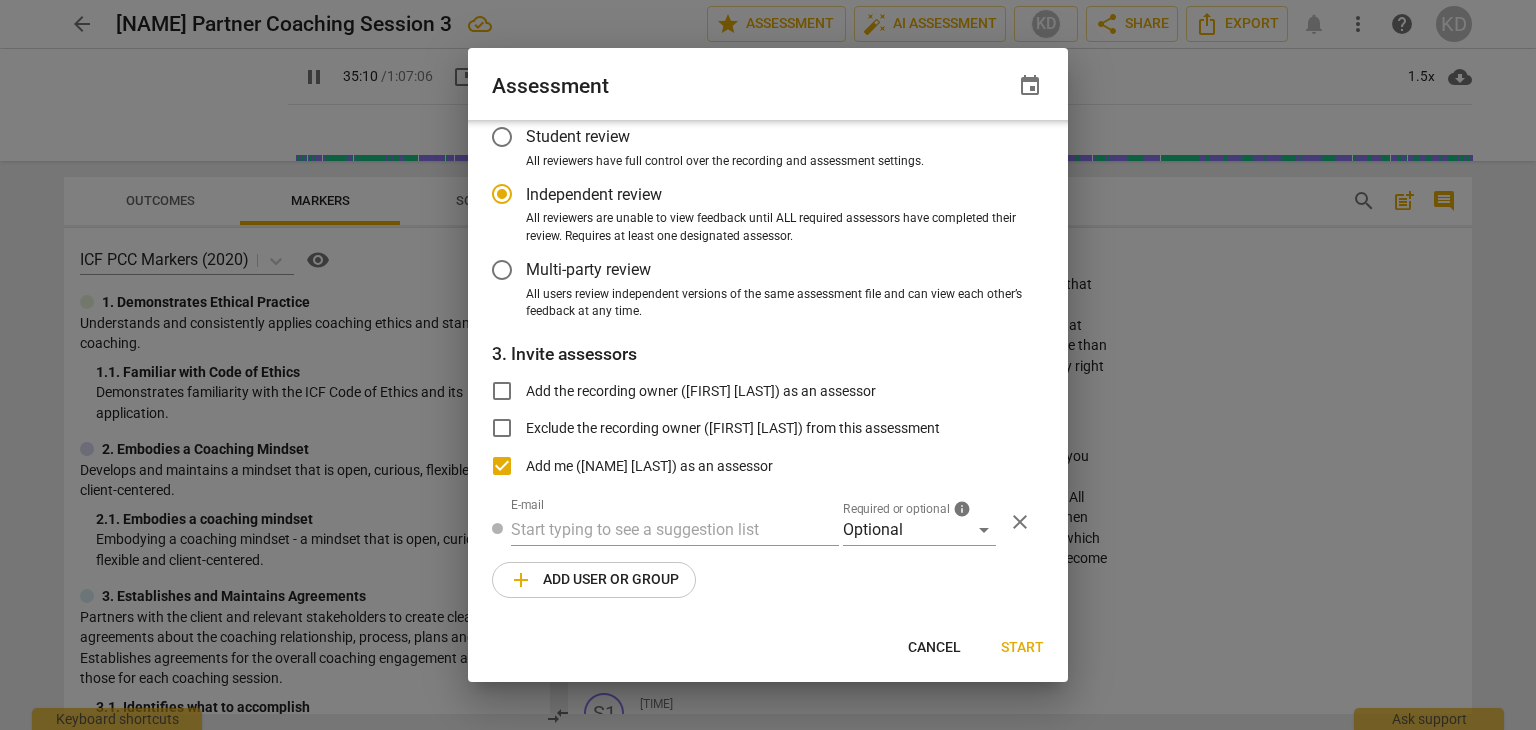 click on "Start" at bounding box center (1022, 648) 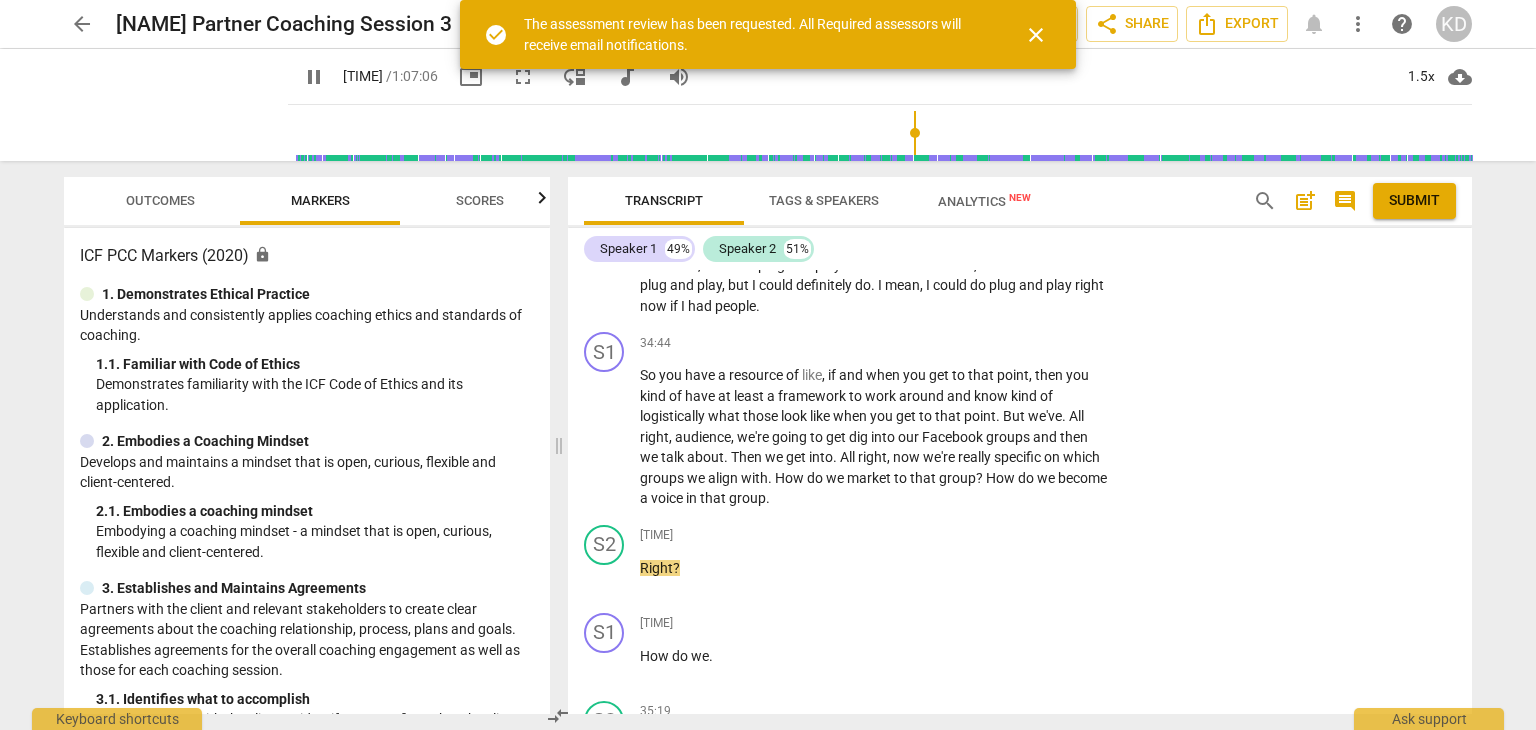 click on "S2 play_arrow pause [TIME] + Add competency keyboard_arrow_right So   they   have   something   and   they   literally .   I   think   there's   three   women   that   run   it   because   one's   in   charge   of   this ,   one's   in   charge   of ,   you   know ,   the   logistics .   Which   I   would   find   somebody   to   do   that ,   my   friend ,   is   with   that   stuff .   Um ,   but   it's   a   plug   and   play   and   that's .   I   can .   Well ,   I   could   do   more   than   plug   and   play ,   but   I   could   definitely   do .   I   mean ,   I   could   do   plug   and   play   right   now   if   I   had   people ." at bounding box center (1020, 238) 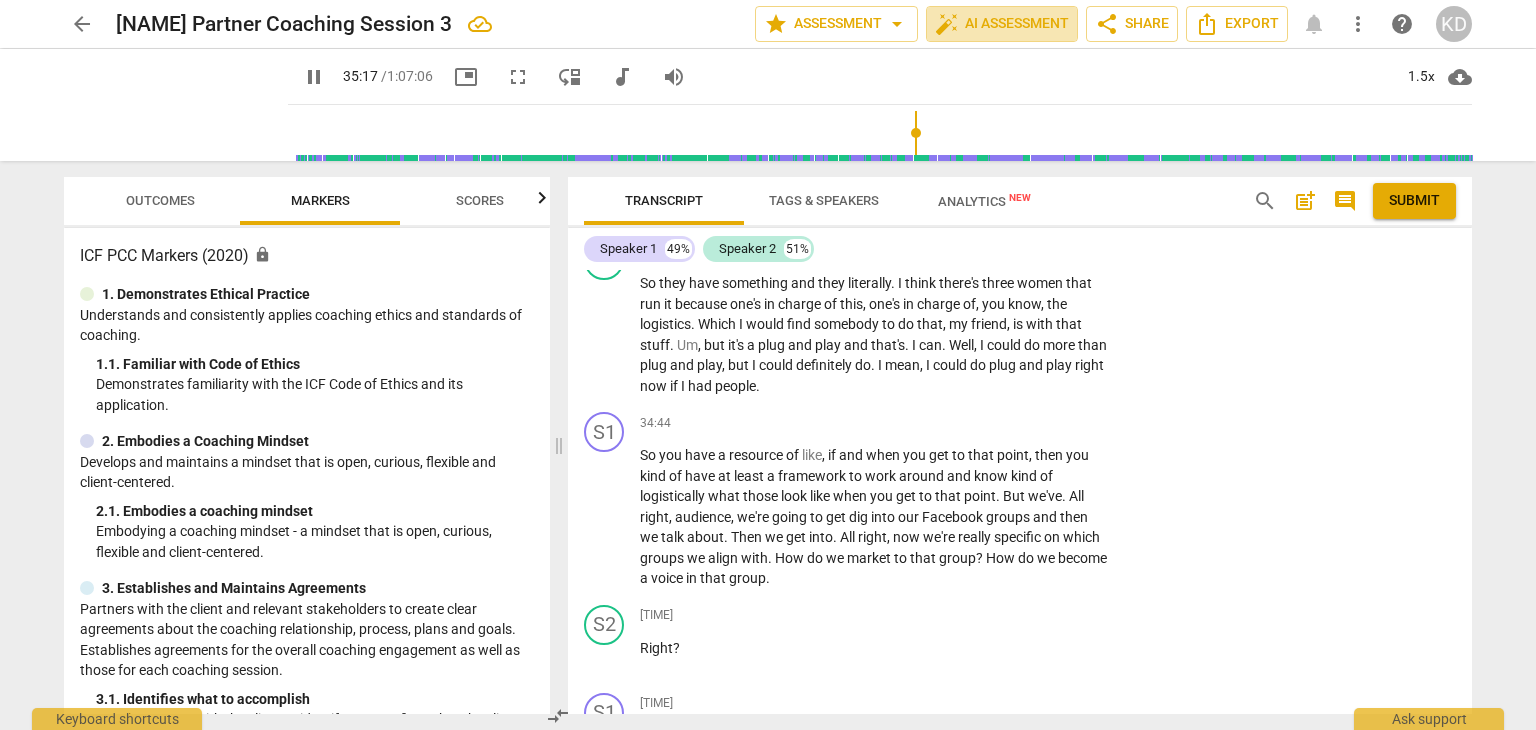 click on "auto_fix_high    AI Assessment" at bounding box center (1002, 24) 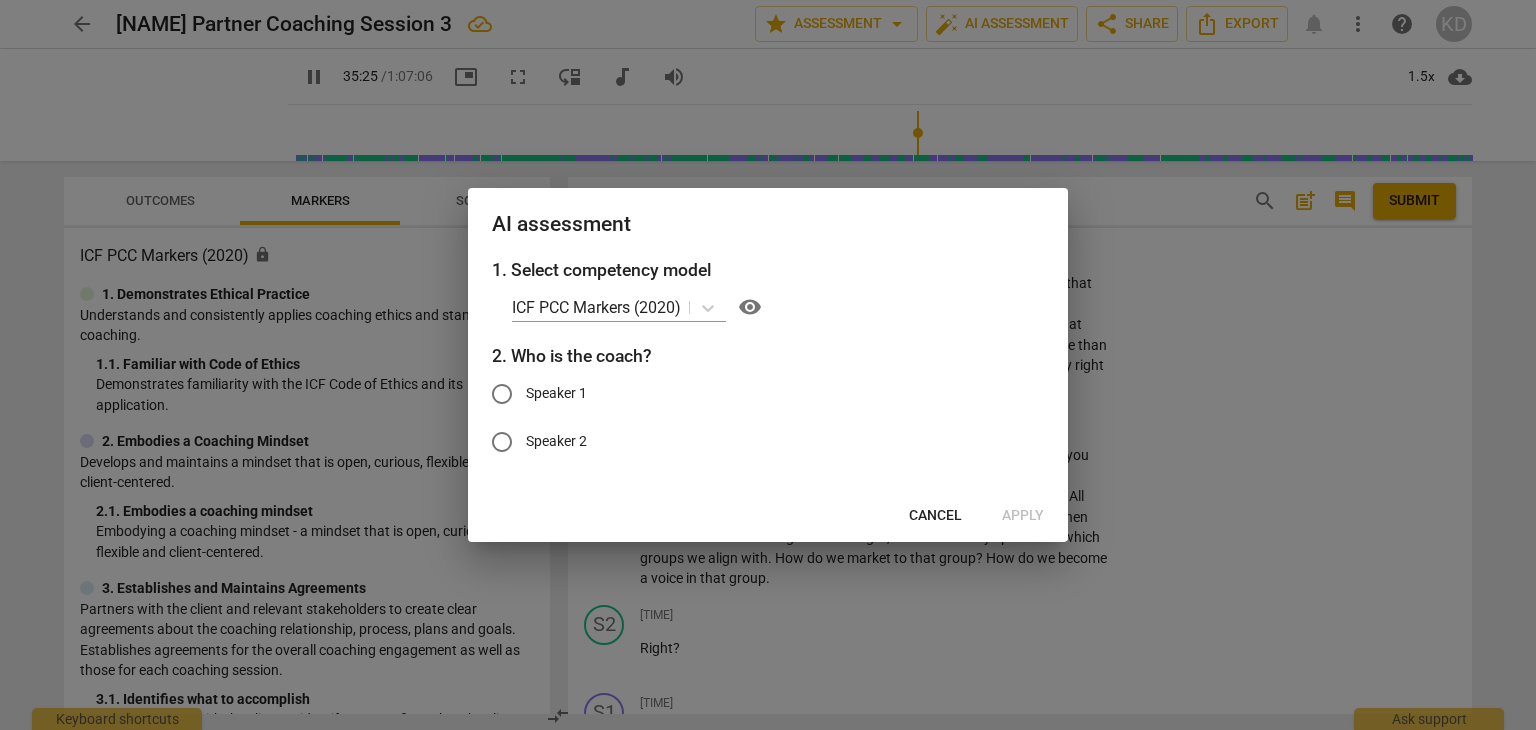 scroll, scrollTop: 23394, scrollLeft: 0, axis: vertical 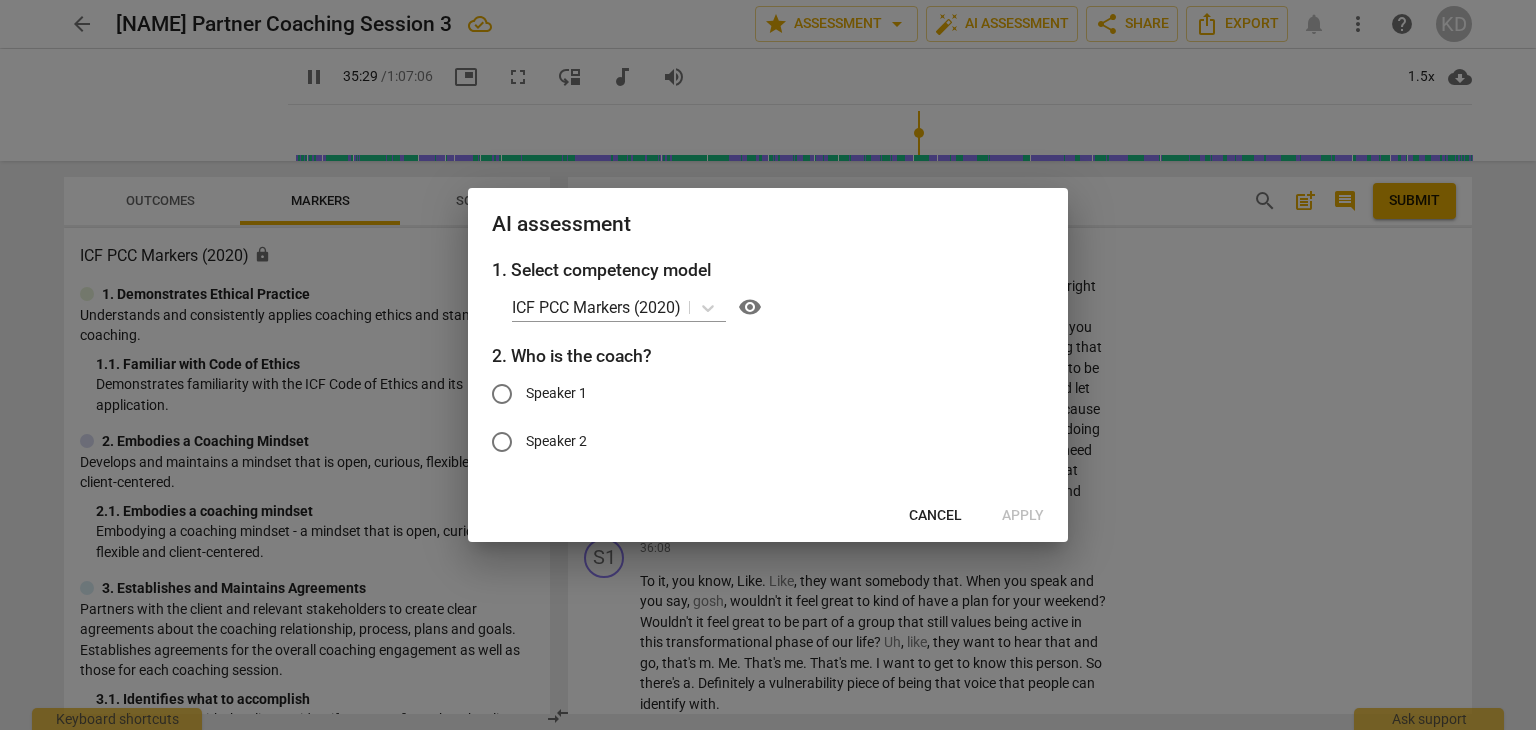 type on "2130" 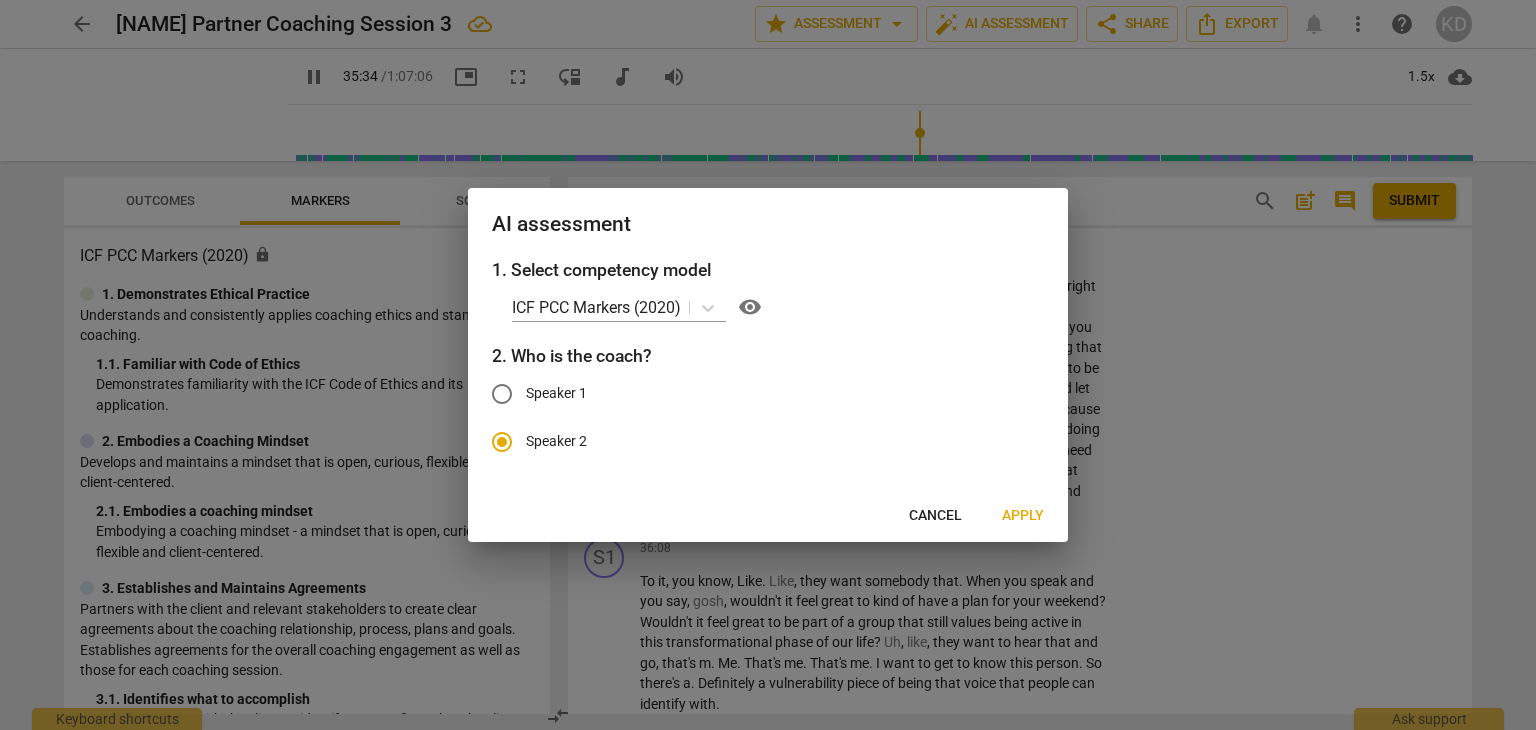 click on "Apply" at bounding box center [1023, 516] 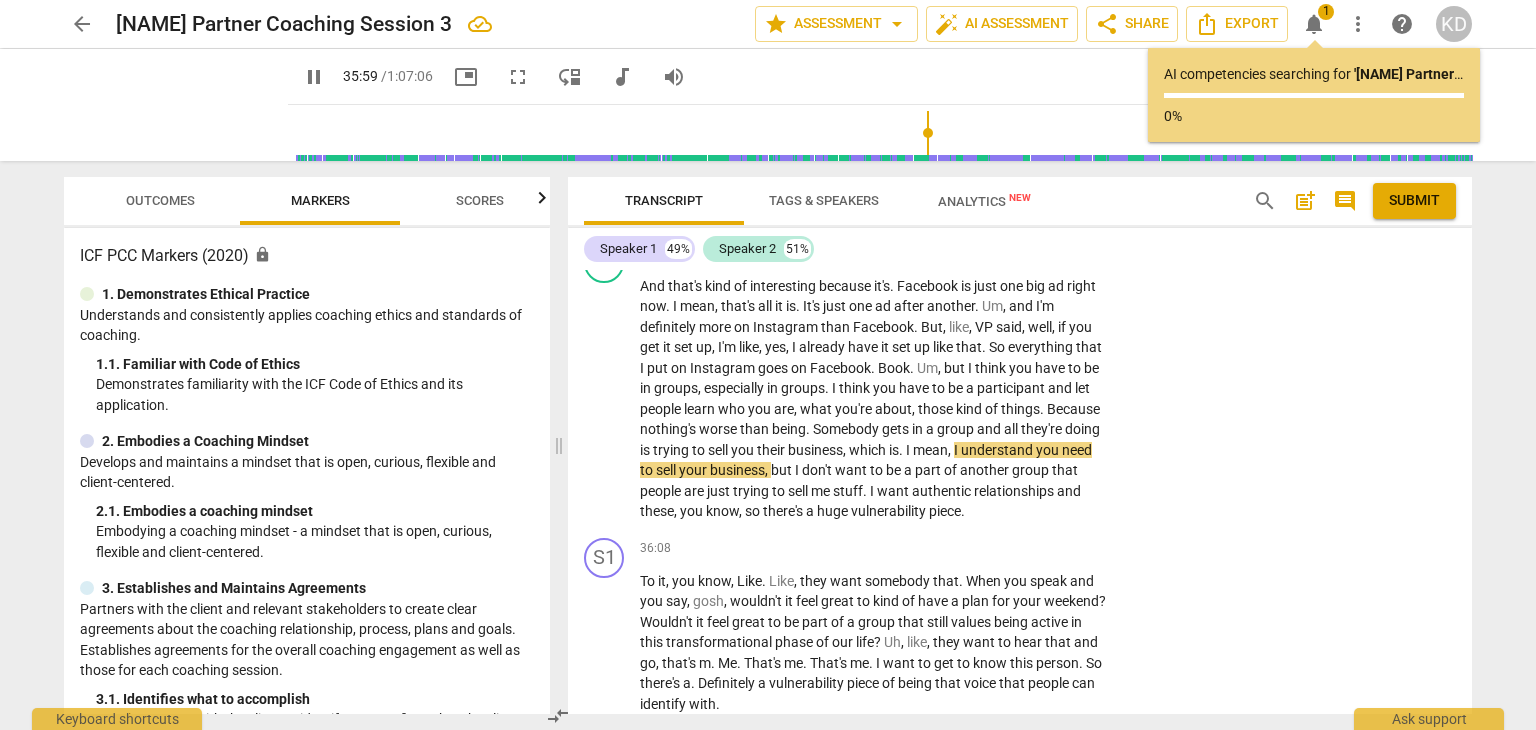 click on "AI competencies searching for ' [FIRST] [LAST] [SESSION] ' ... 0%" at bounding box center (1314, 95) 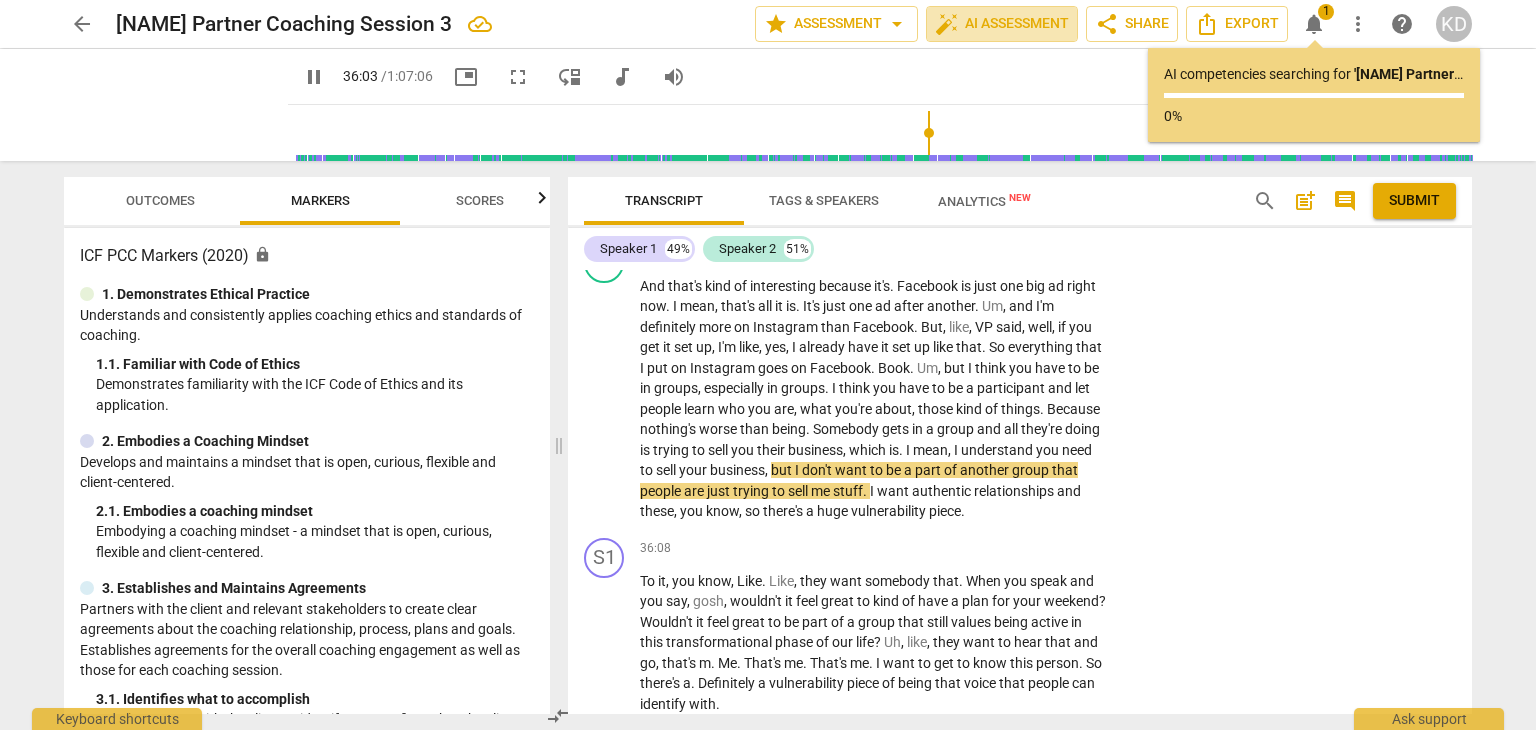 click on "auto_fix_high    AI Assessment" at bounding box center (1002, 24) 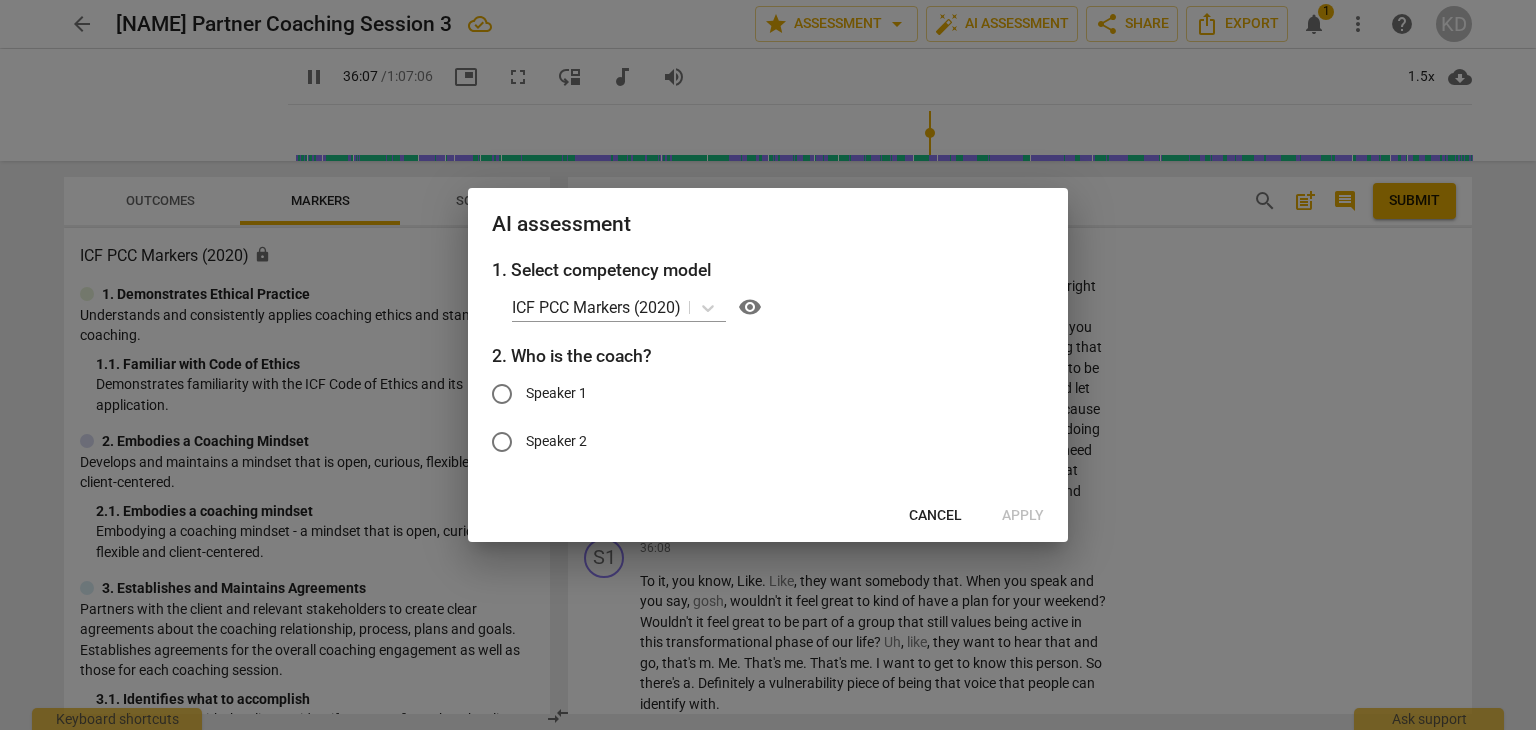 type on "2168" 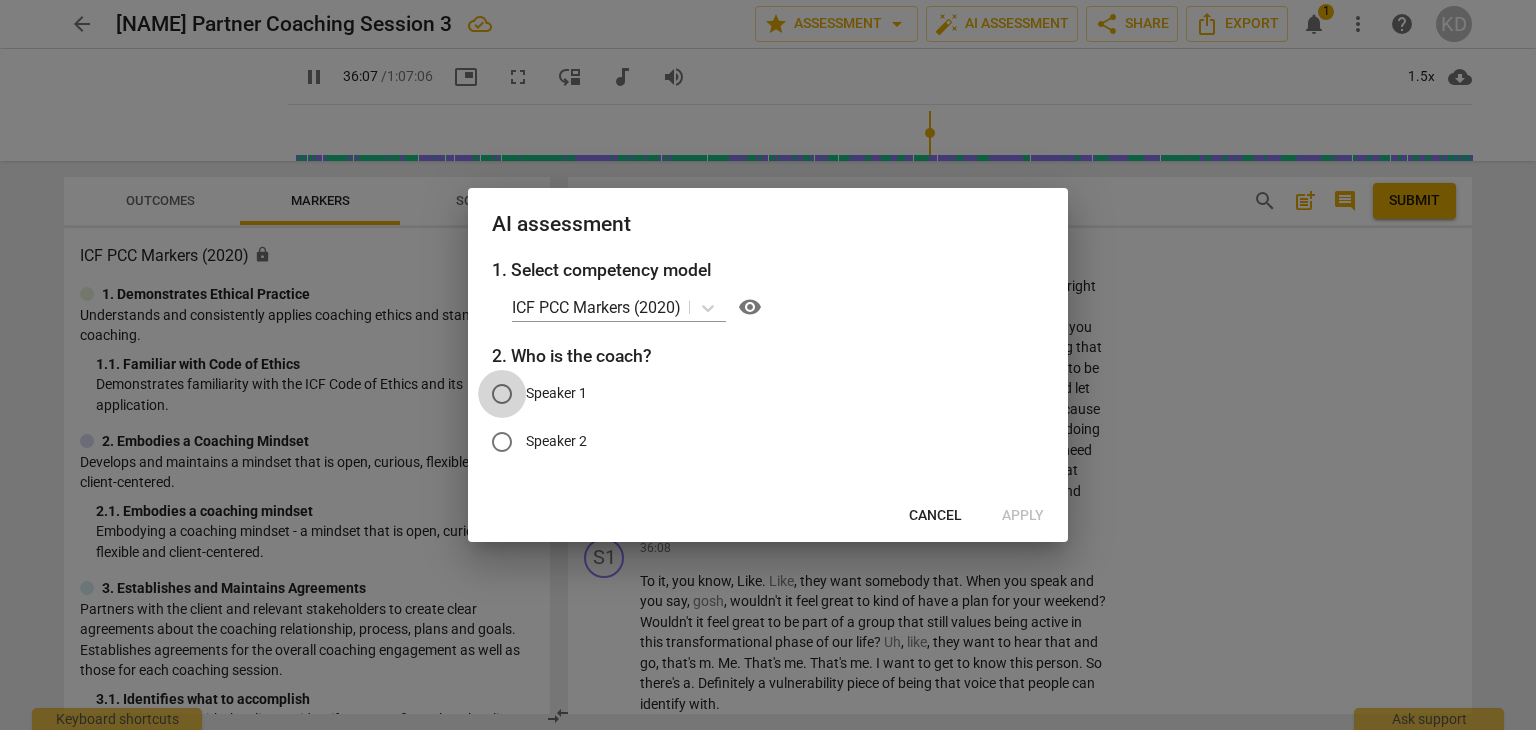 click on "Speaker 1" at bounding box center (502, 394) 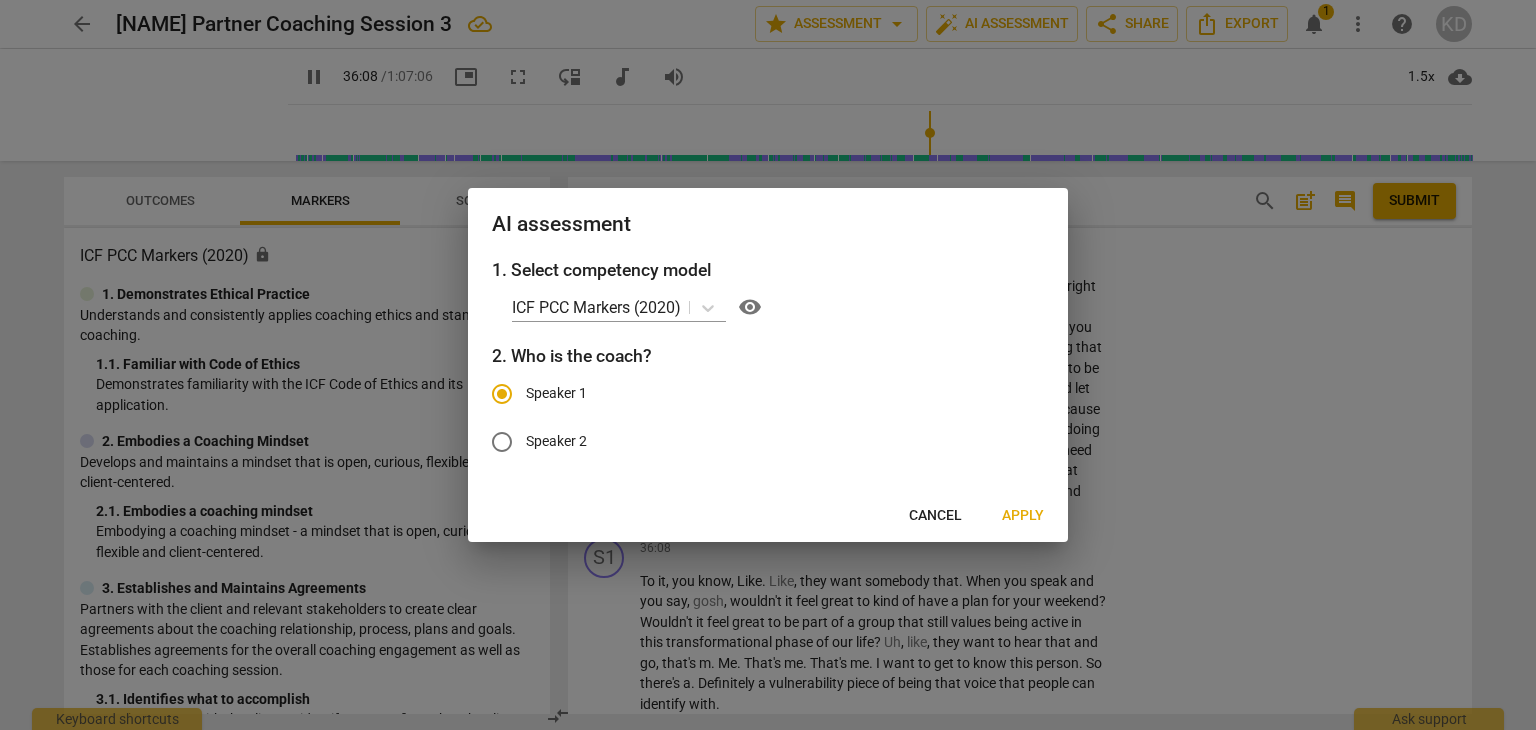 click on "Apply" at bounding box center (1023, 516) 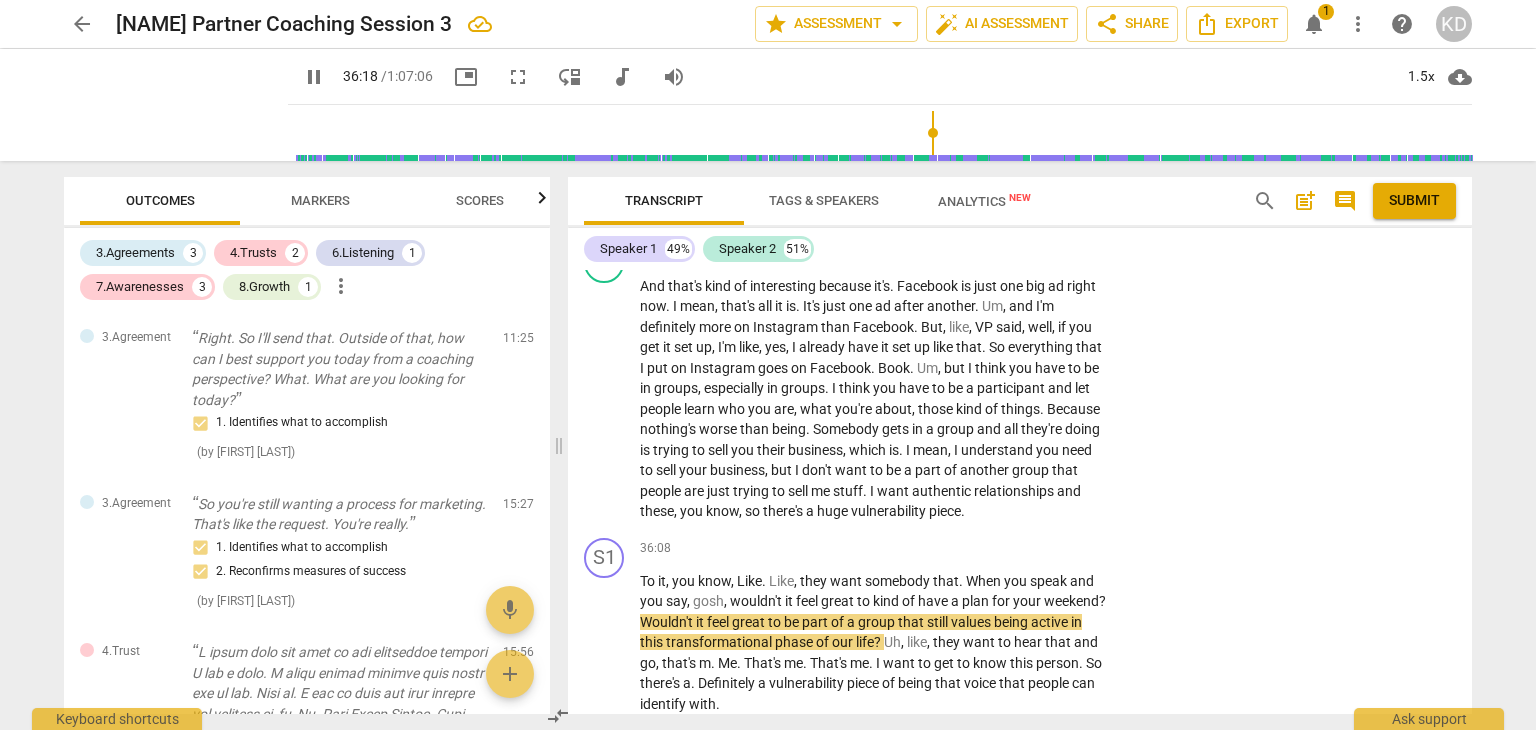 click on "auto_fix_high    AI Assessment" at bounding box center (1002, 24) 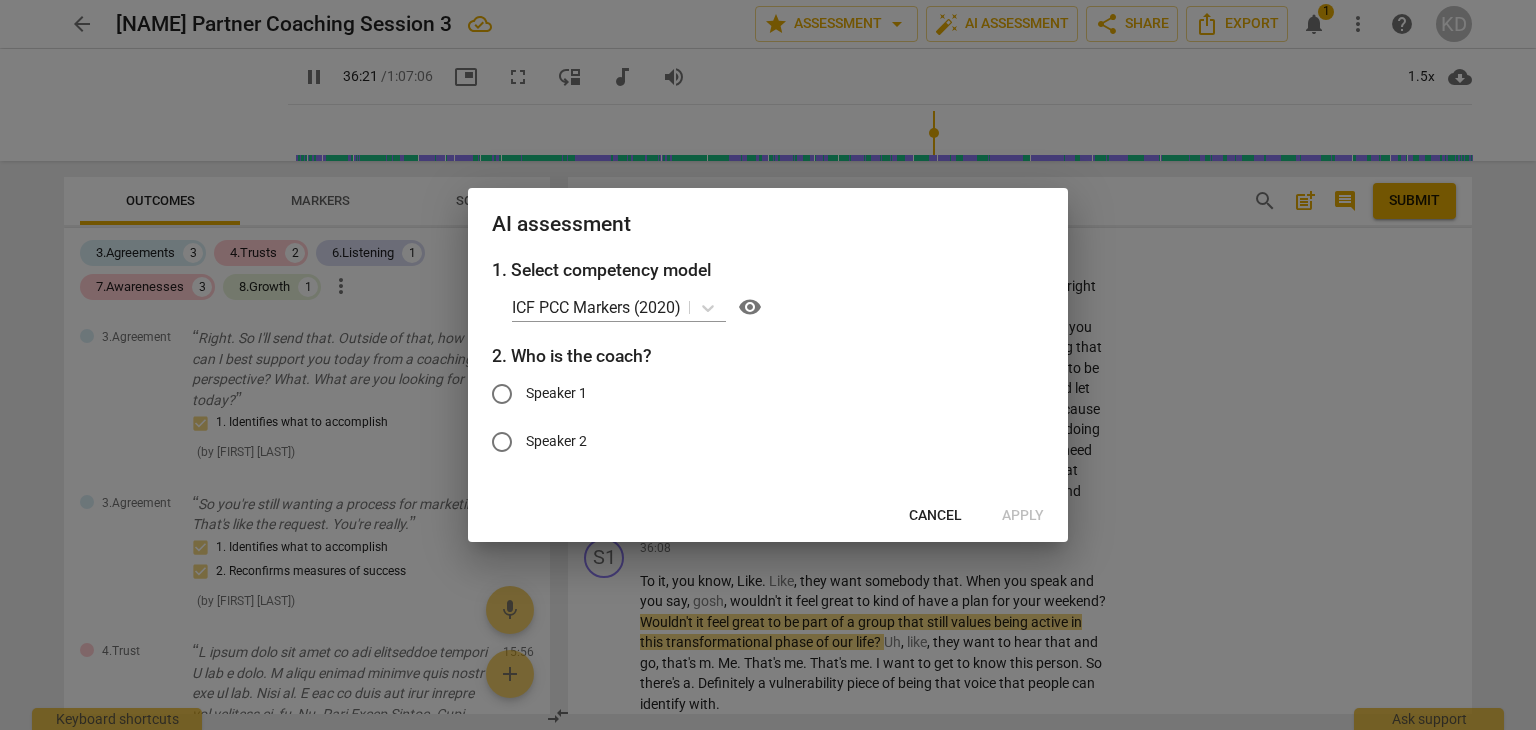 type on "2182" 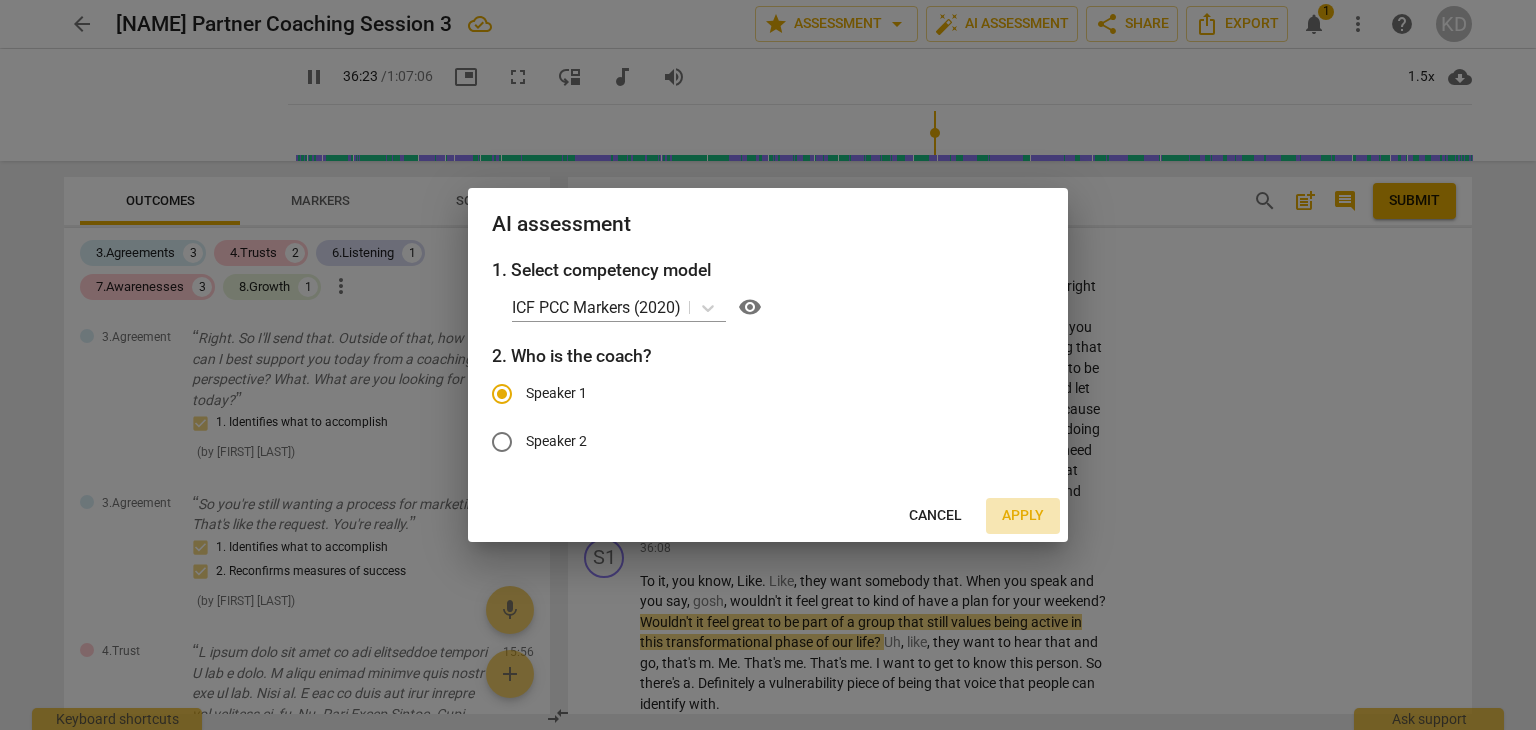 click on "Apply" at bounding box center [1023, 516] 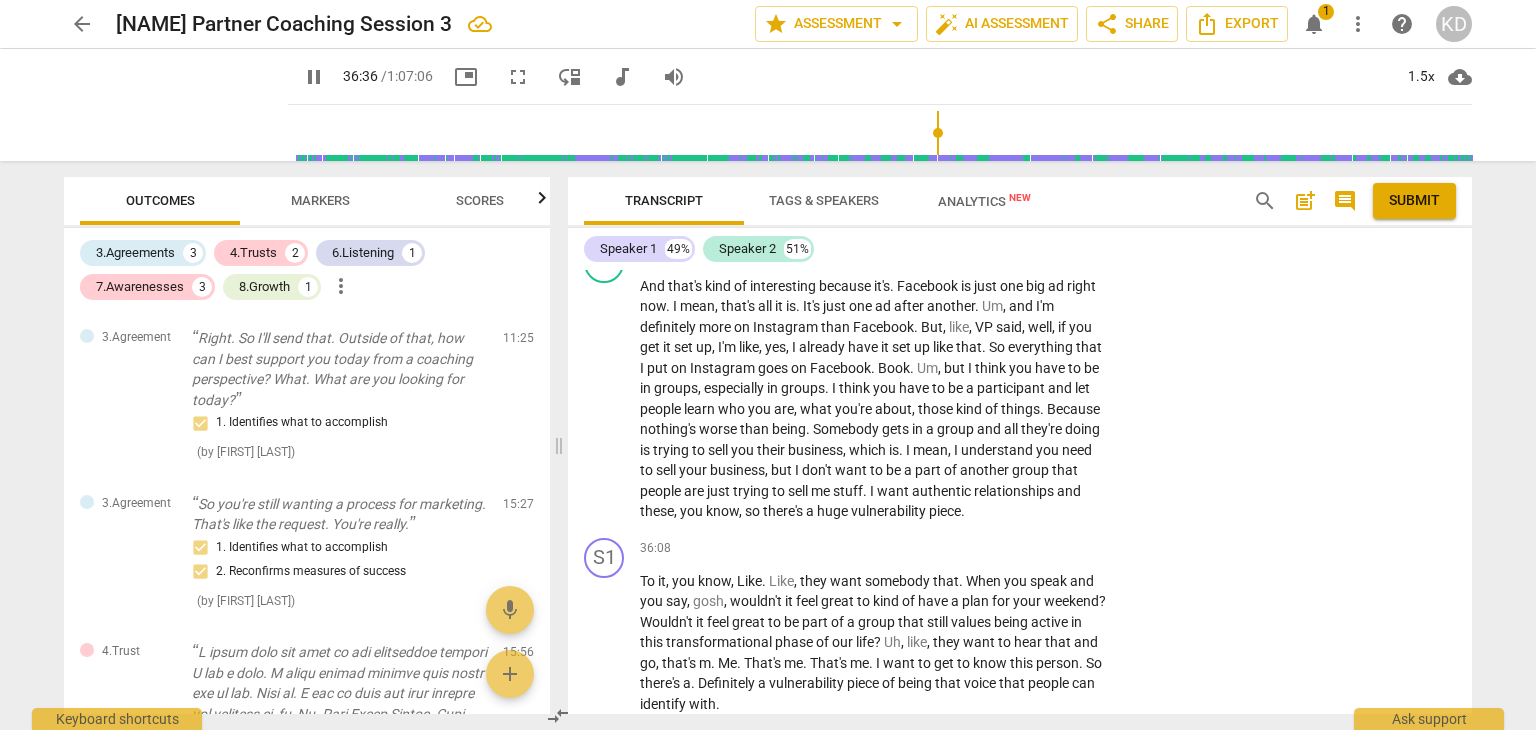 scroll, scrollTop: 23882, scrollLeft: 0, axis: vertical 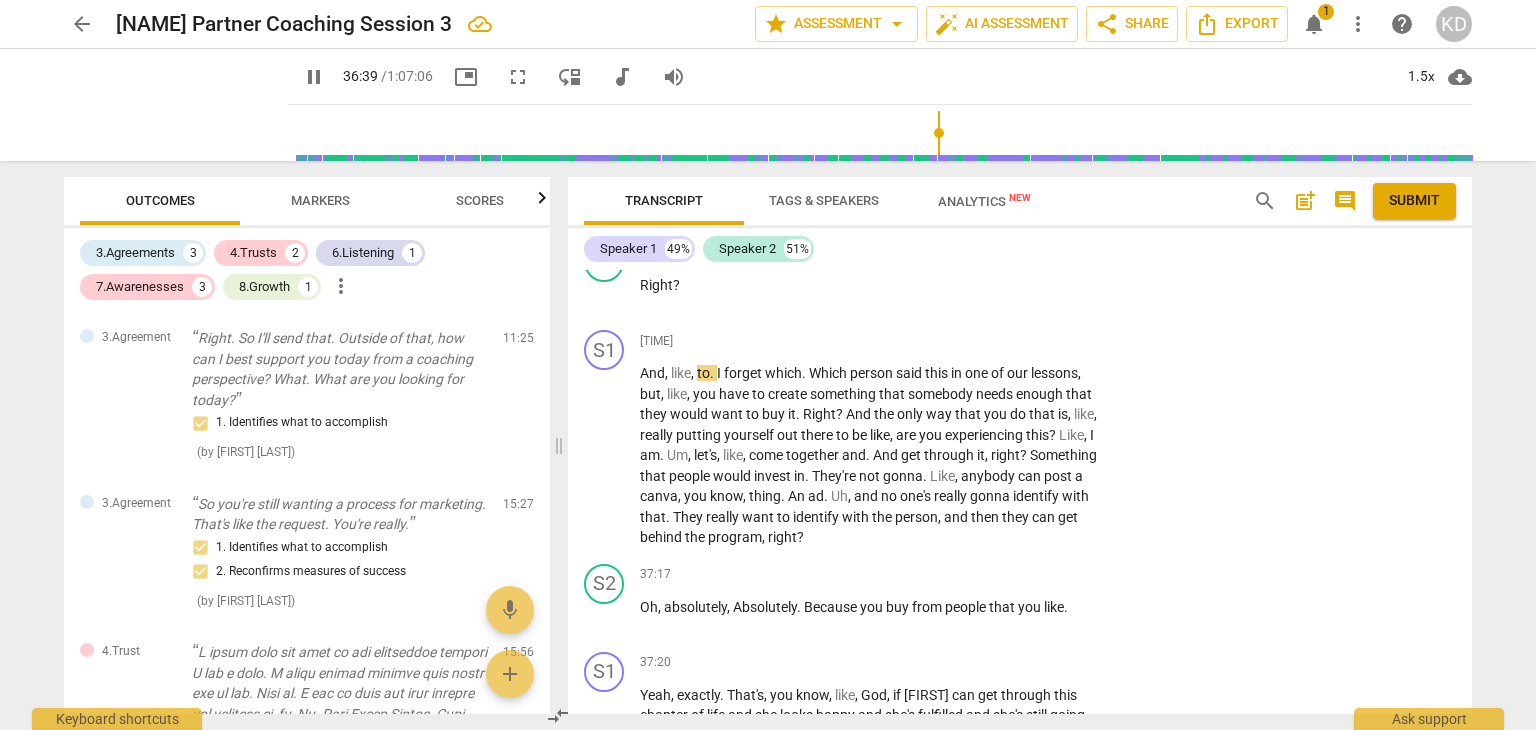 click on "auto_fix_high    AI Assessment" at bounding box center [1002, 24] 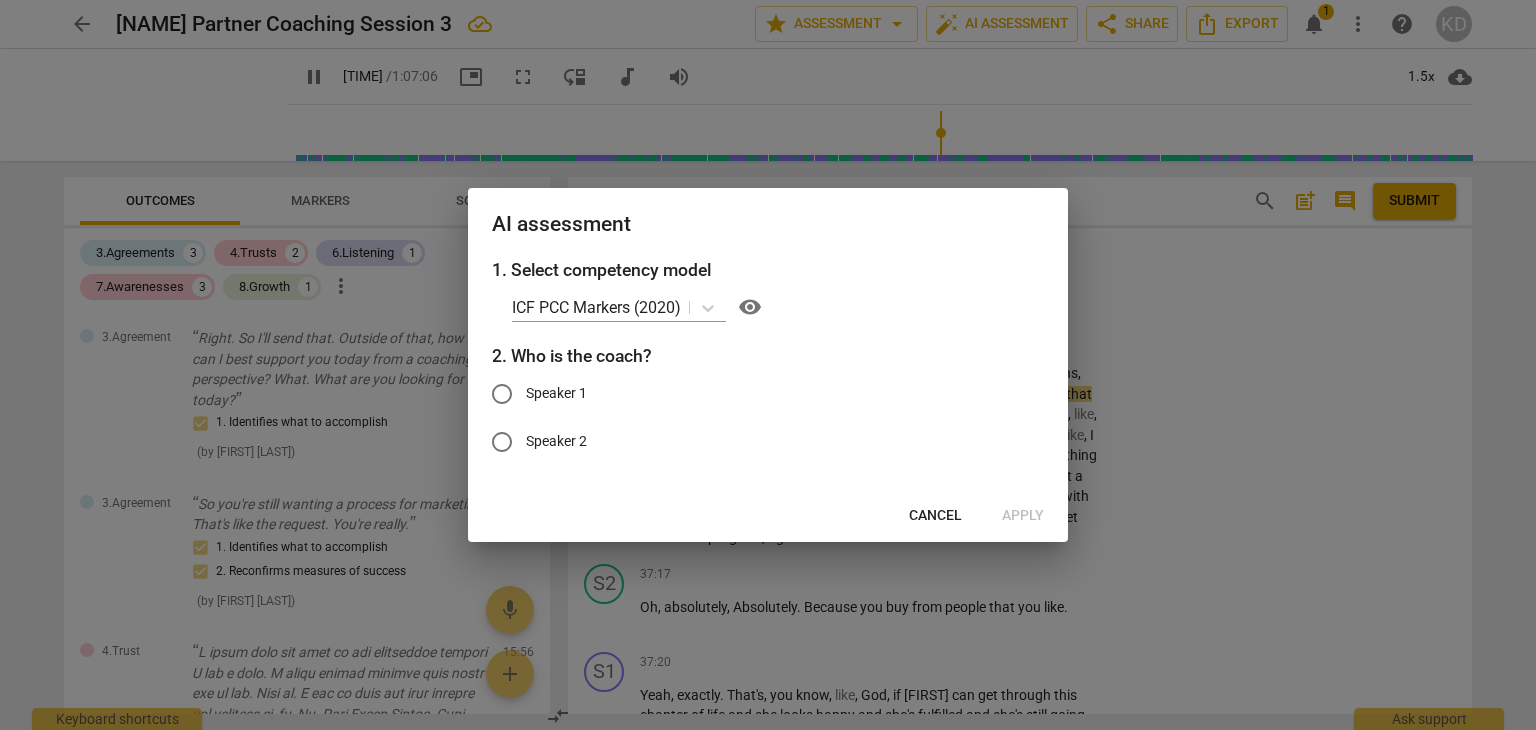 click on "Cancel" at bounding box center [935, 516] 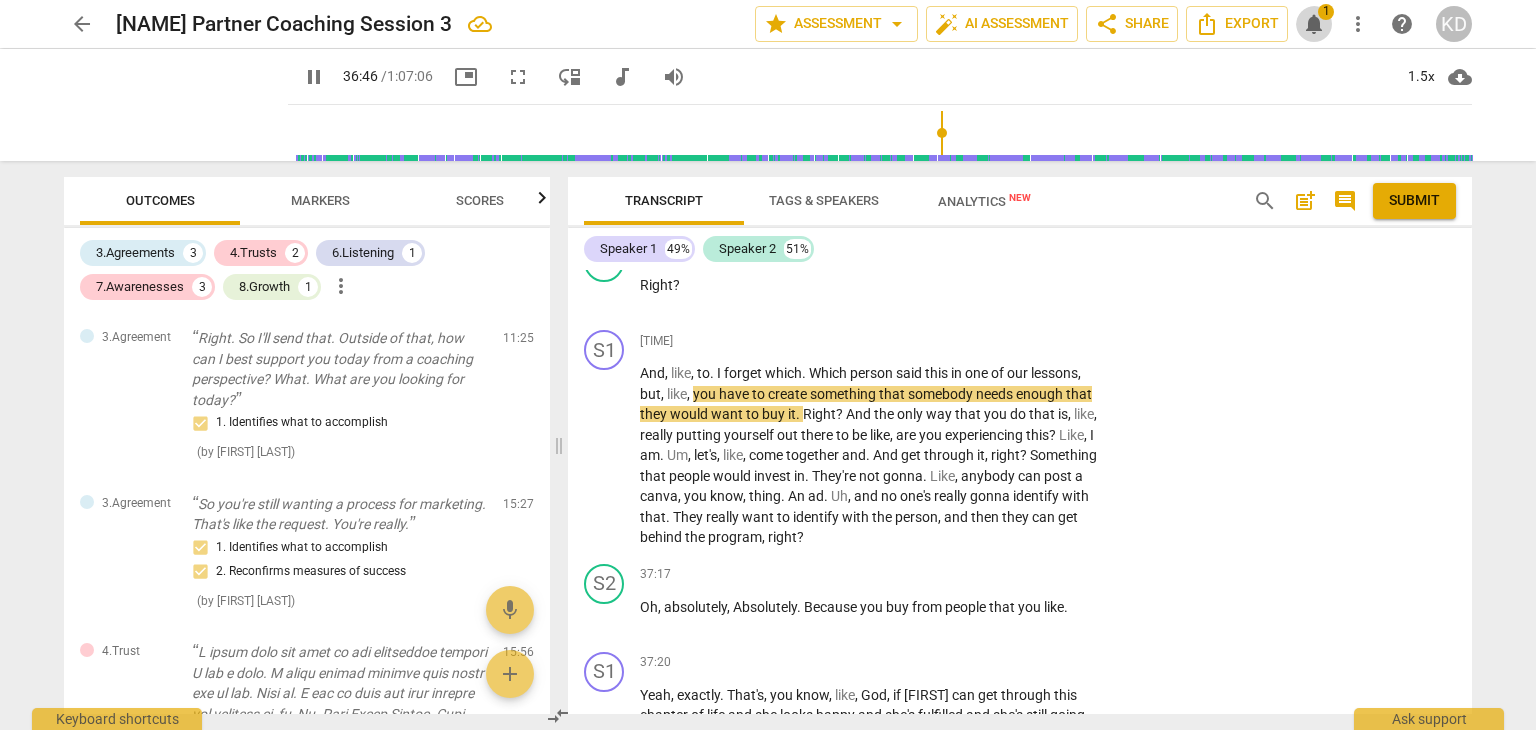 click on "notifications 1" at bounding box center [1314, 24] 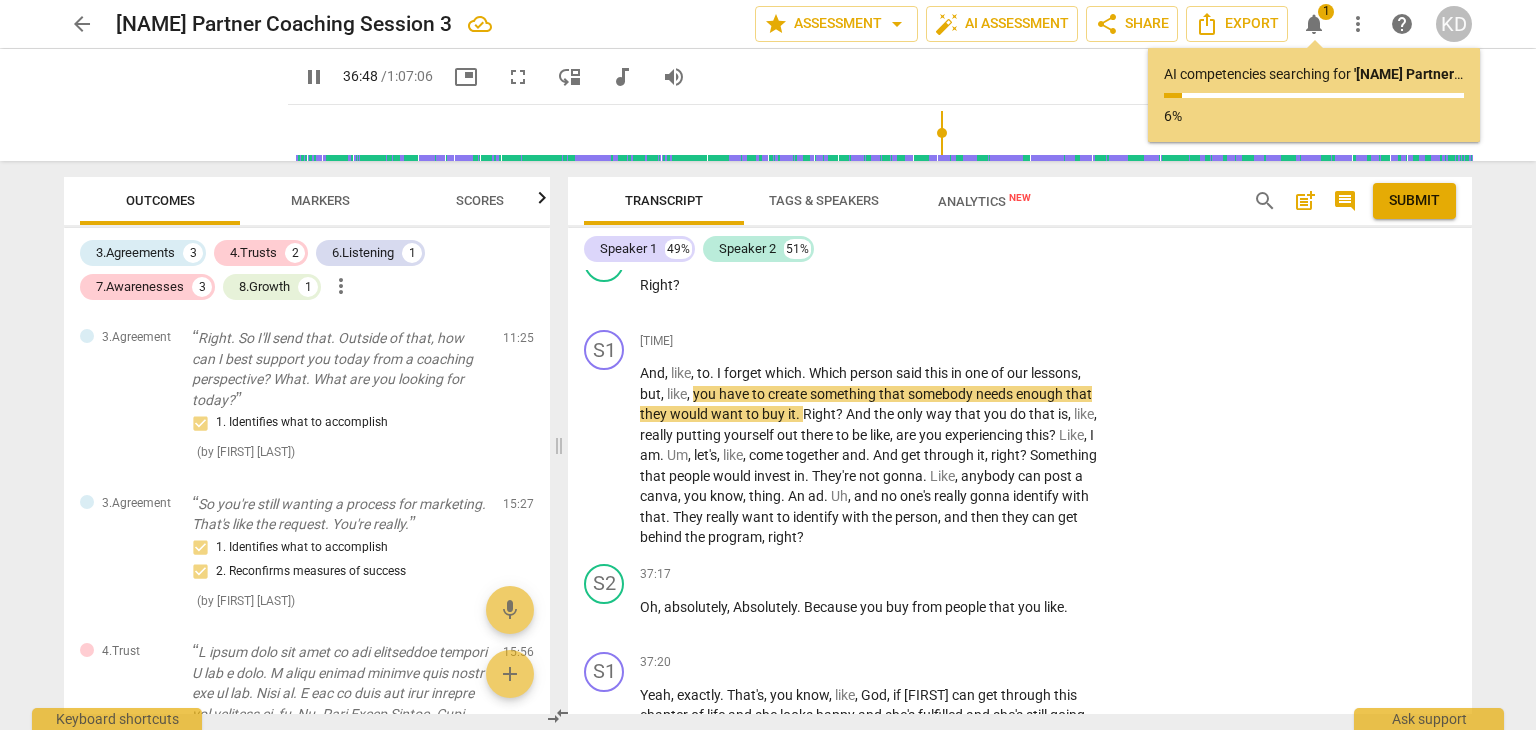 click at bounding box center [1314, 95] 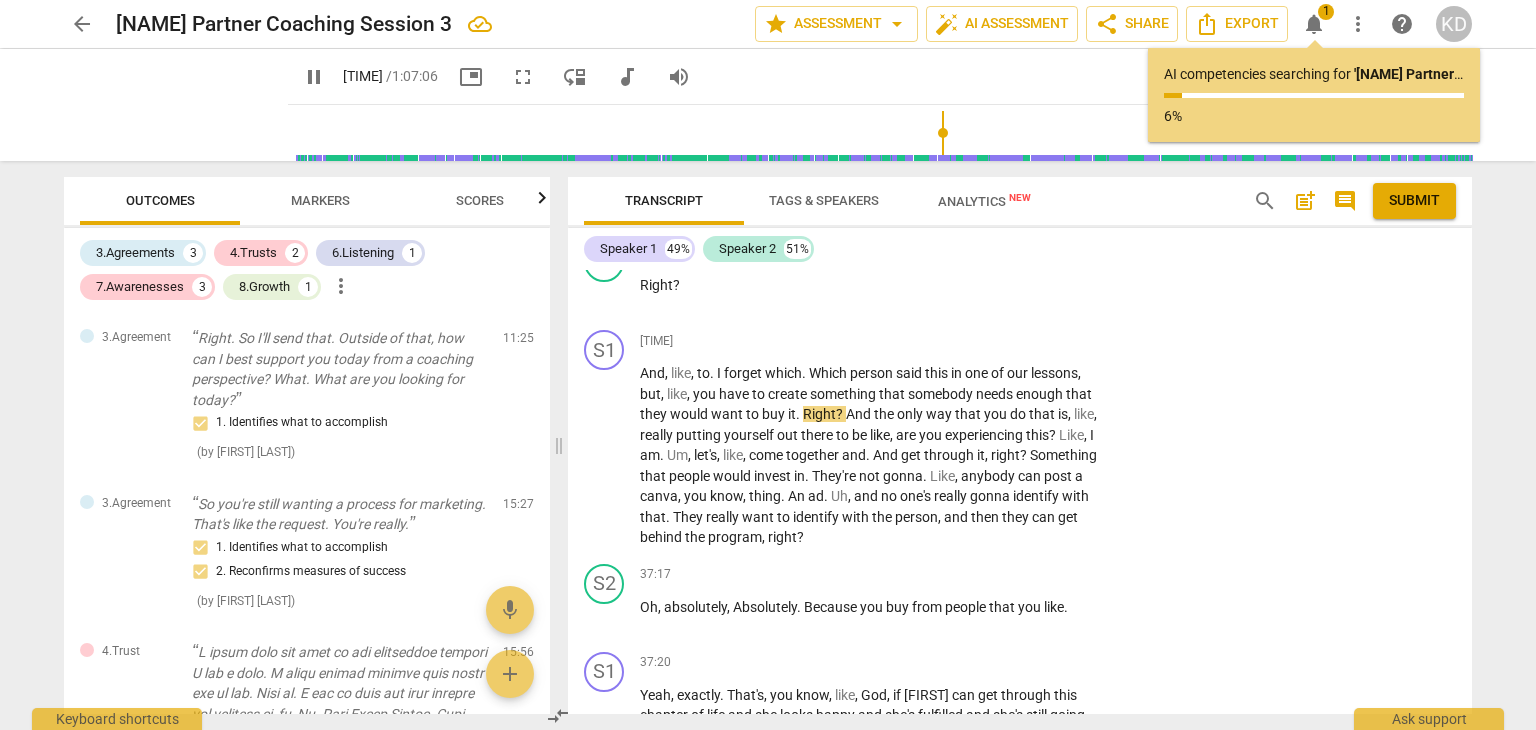 click on "6%" at bounding box center [1314, 116] 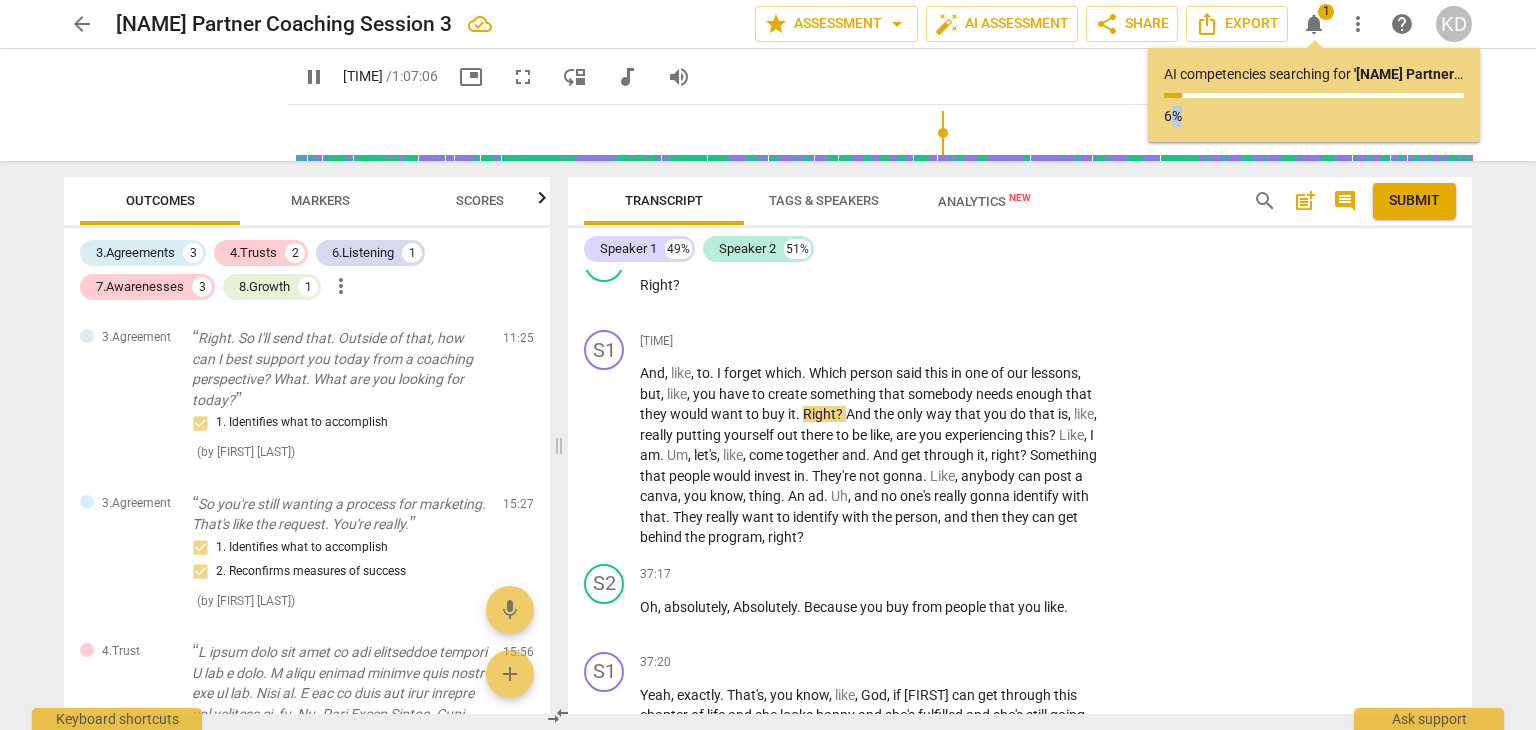 click on "6%" at bounding box center [1314, 116] 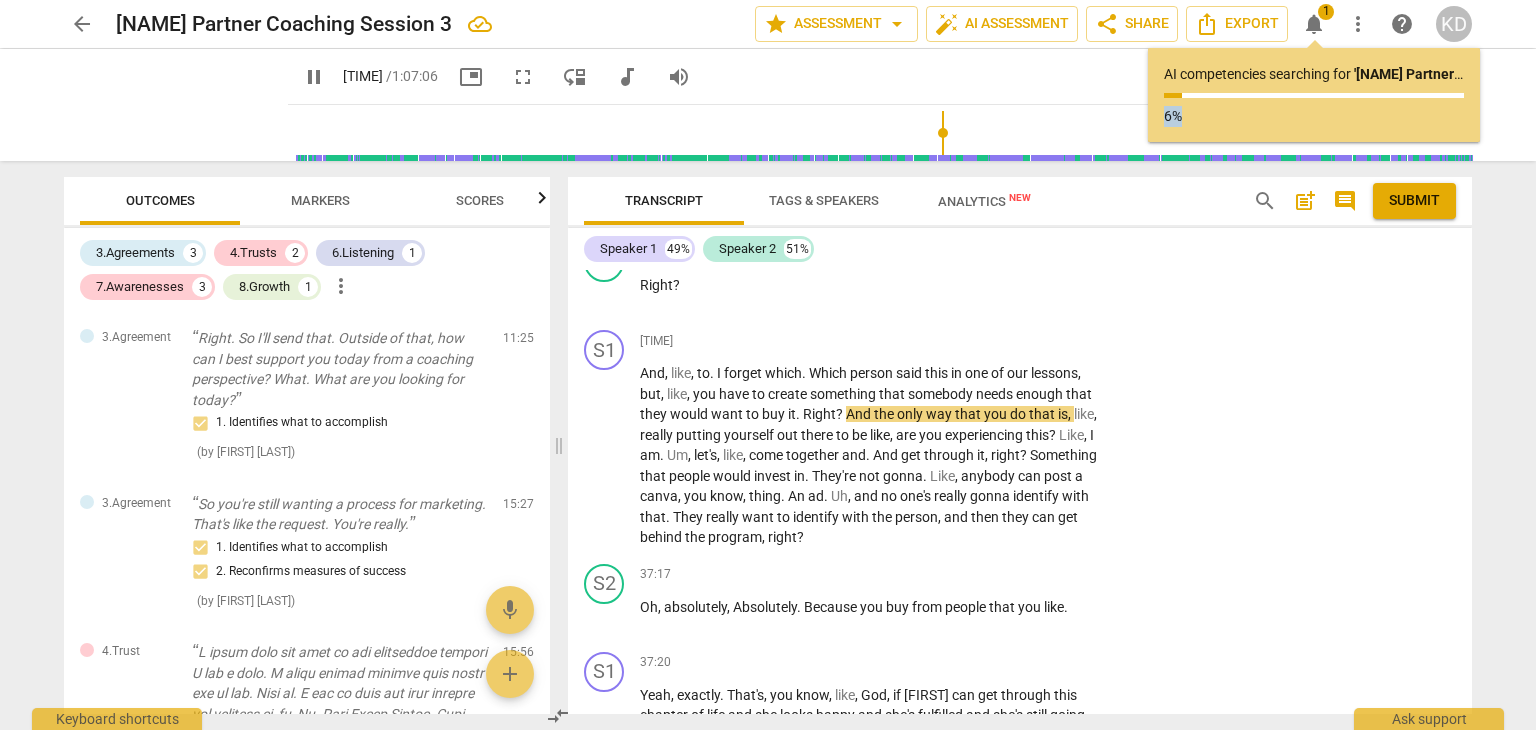 click on "6%" at bounding box center (1314, 116) 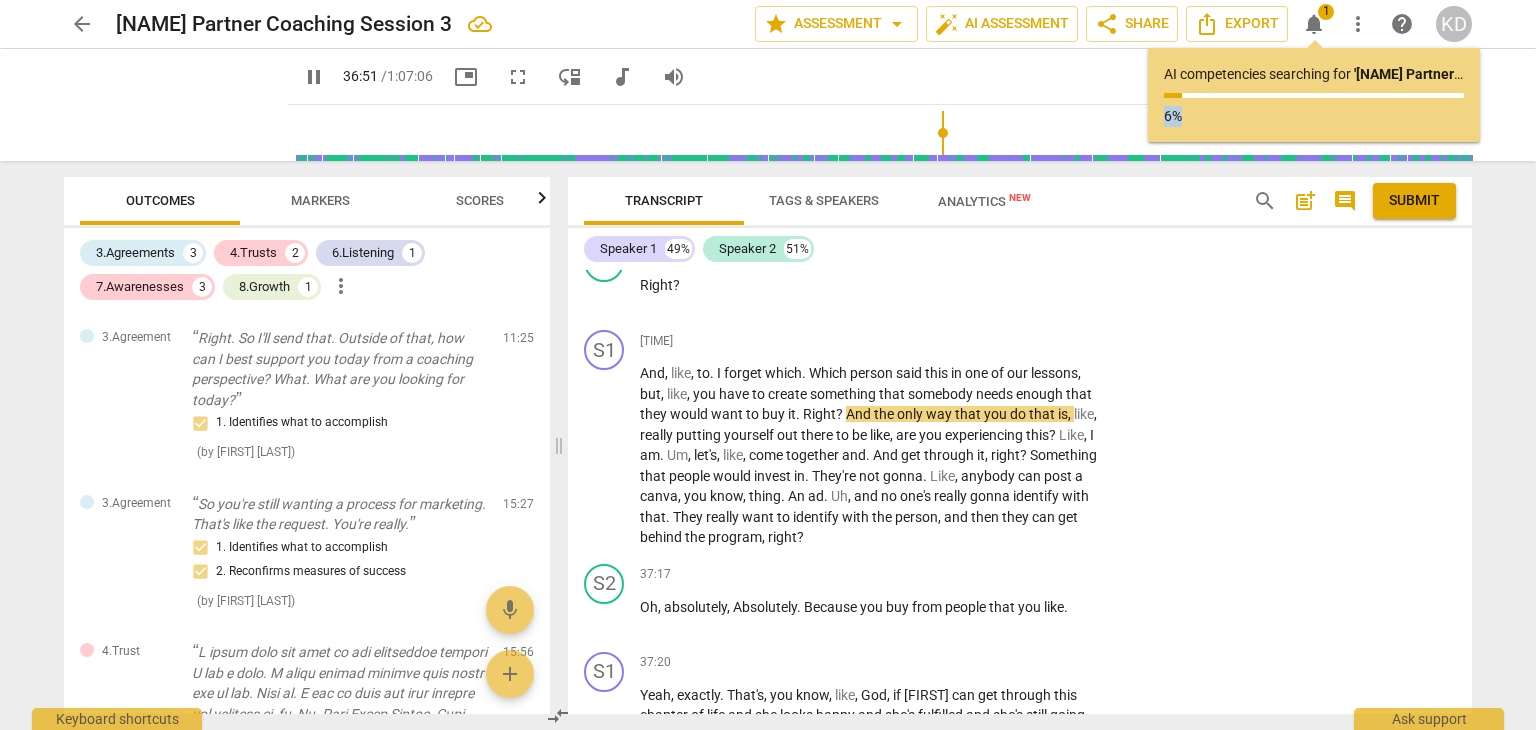 click on "6%" at bounding box center (1314, 116) 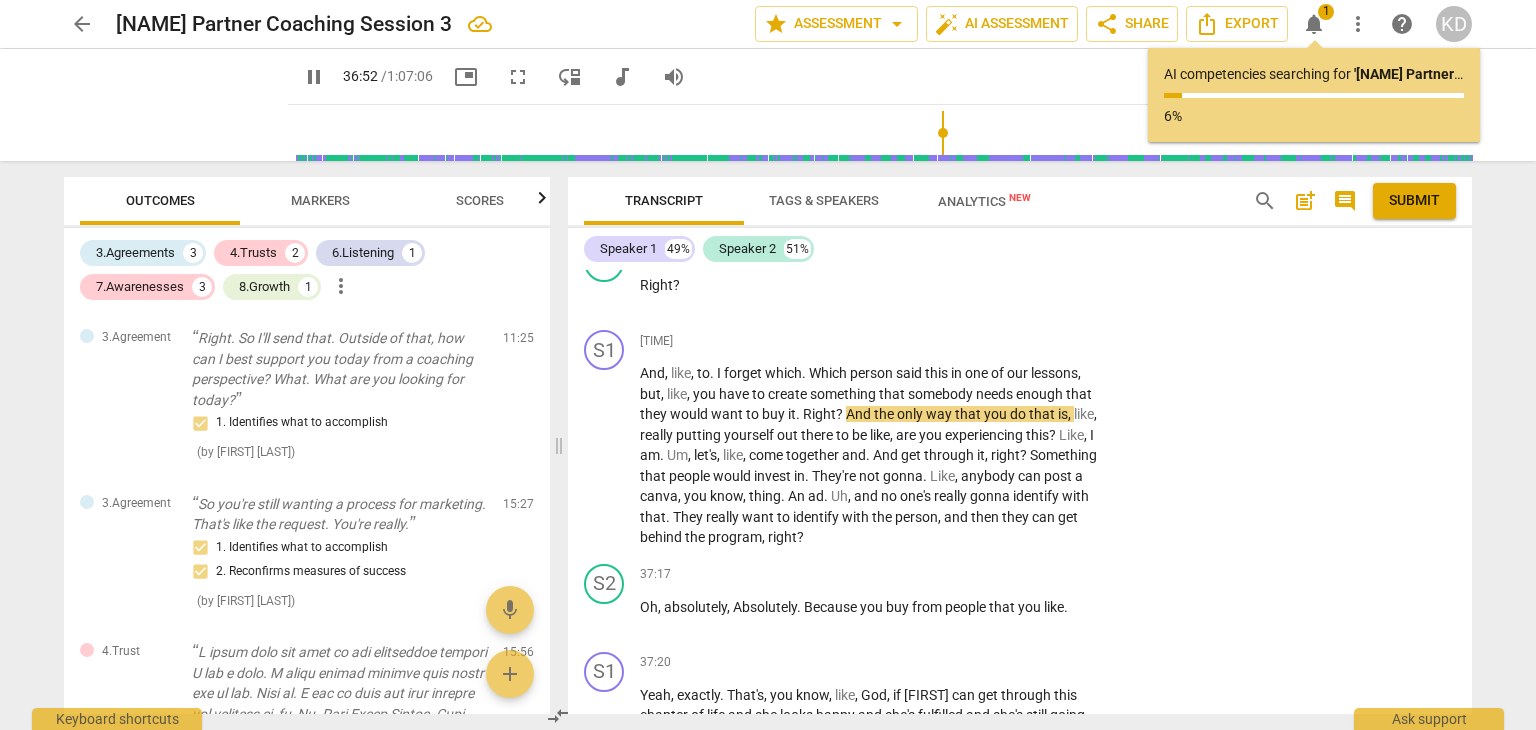 click on "AI competencies searching for ' Lori Partner Coaching Session 3 ' ... 6%" at bounding box center [1314, 95] 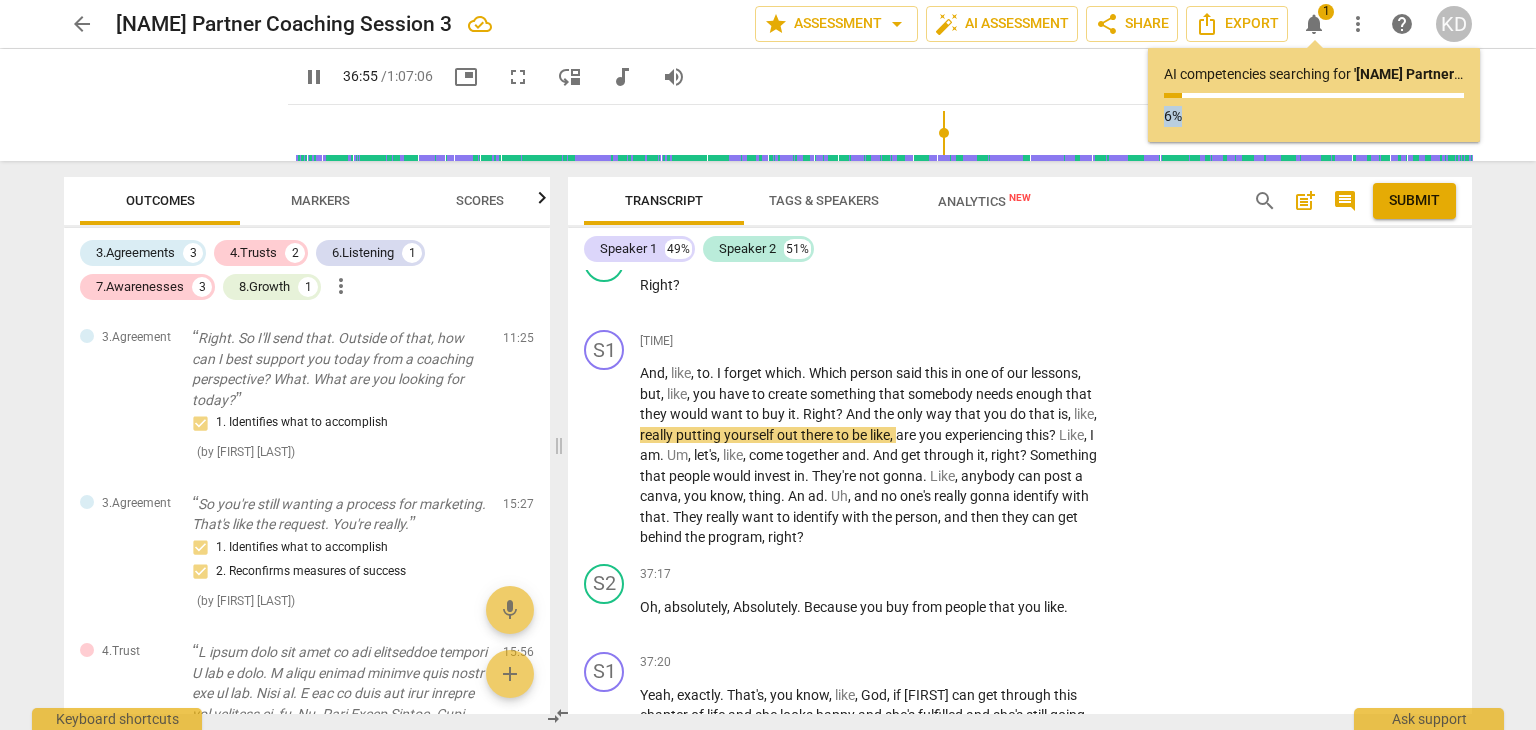 drag, startPoint x: 1316, startPoint y: 92, endPoint x: 1418, endPoint y: 98, distance: 102.176315 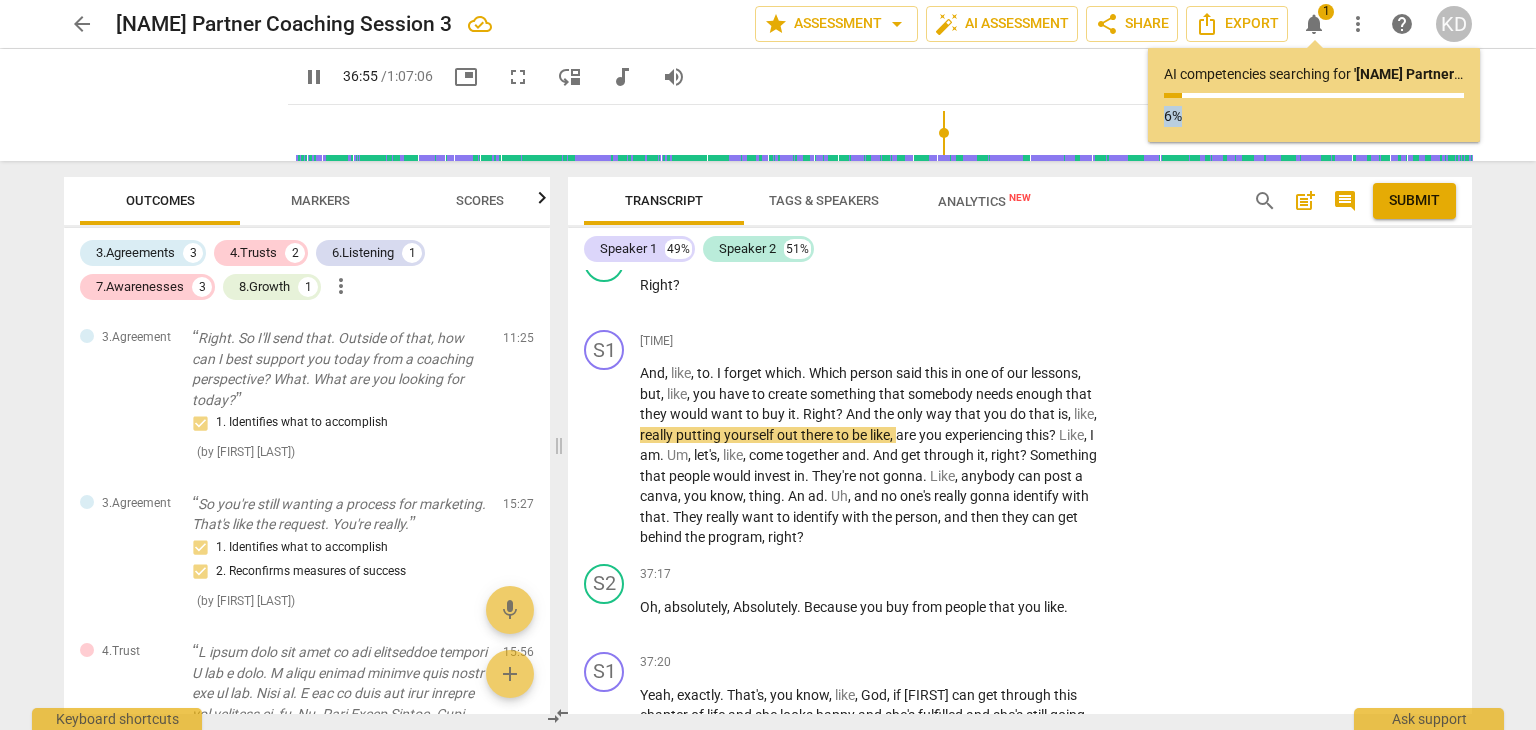 click on "AI competencies searching for ' Lori Partner Coaching Session 3 ' ... 6%" at bounding box center (1314, 95) 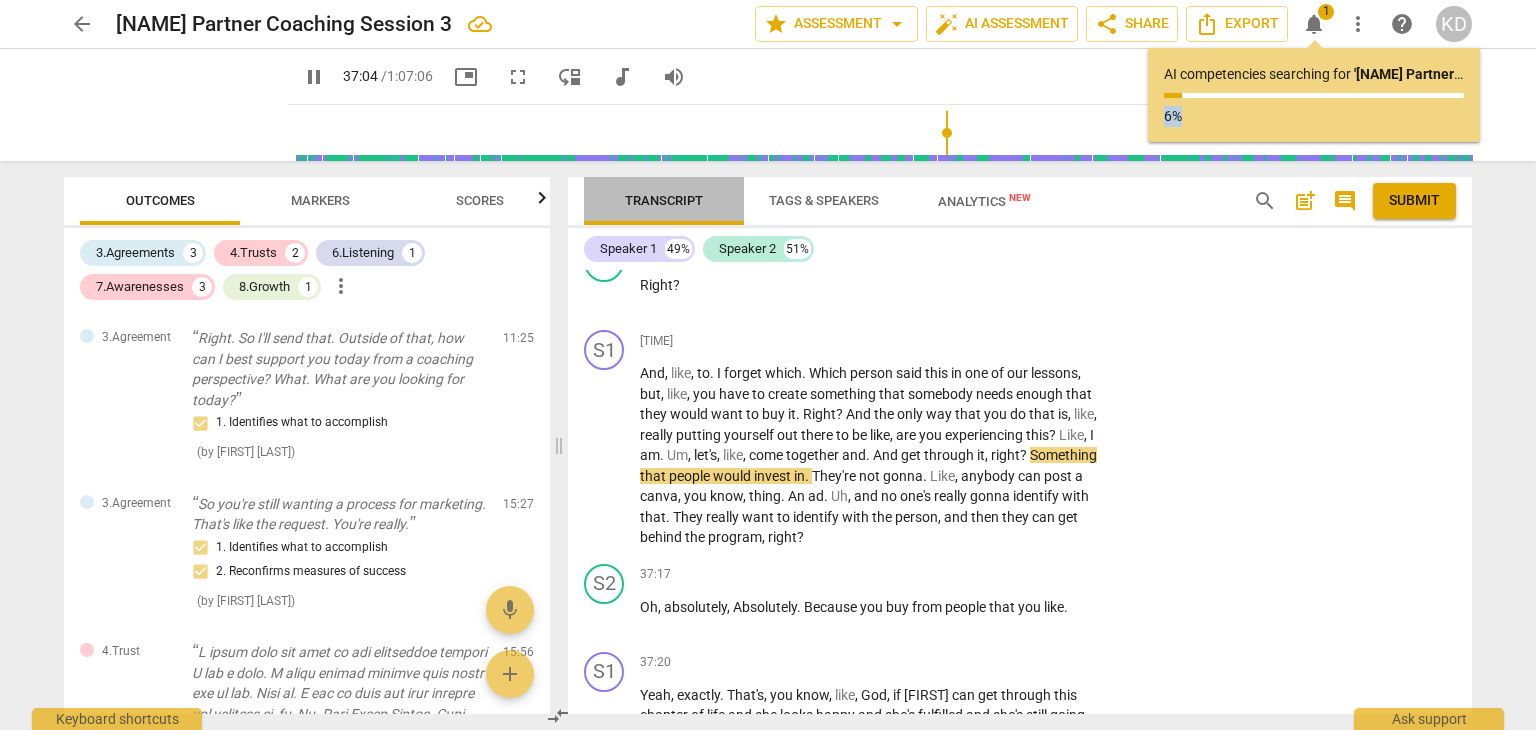 click on "Transcript" at bounding box center (664, 200) 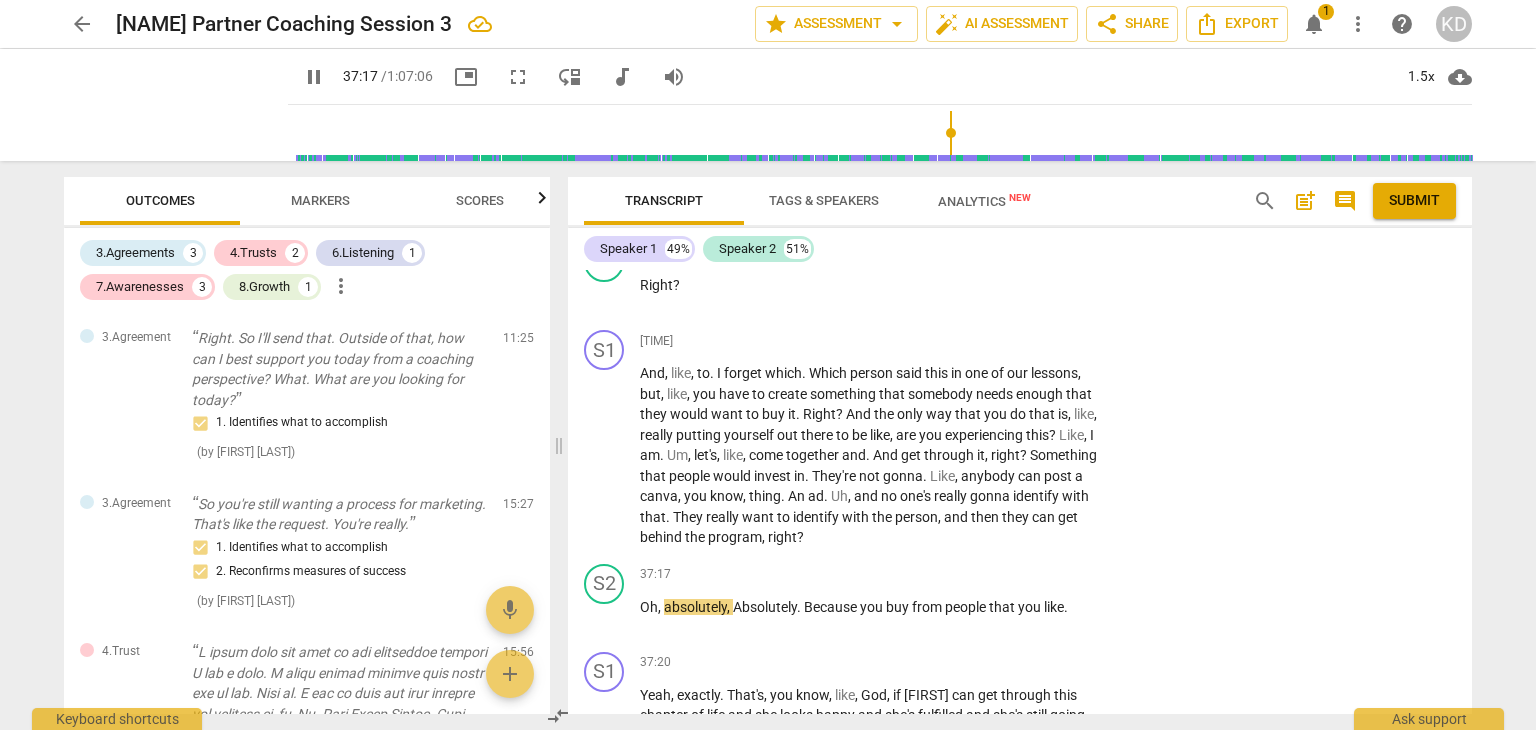 click on "pause" at bounding box center (605, 456) 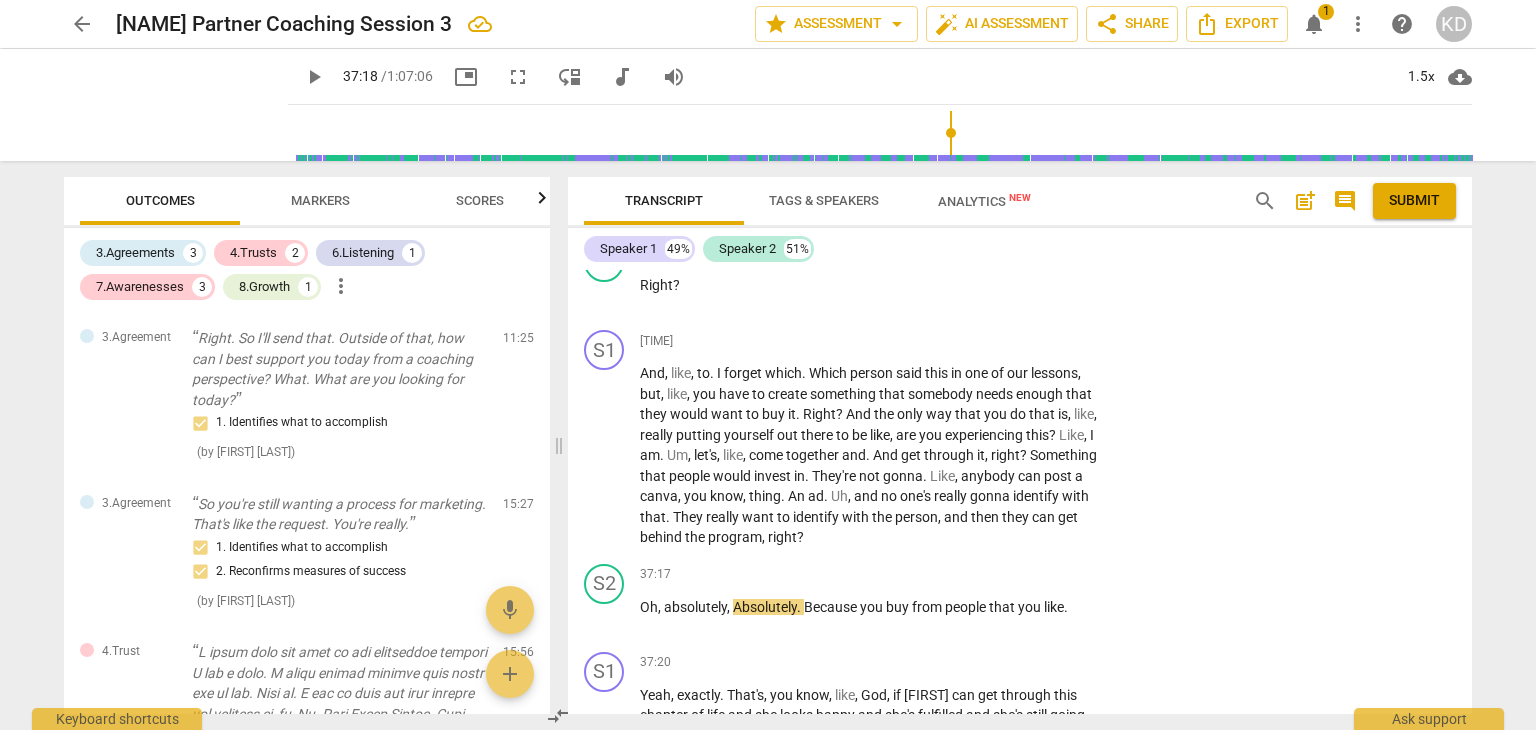 click on "notifications" at bounding box center (1314, 24) 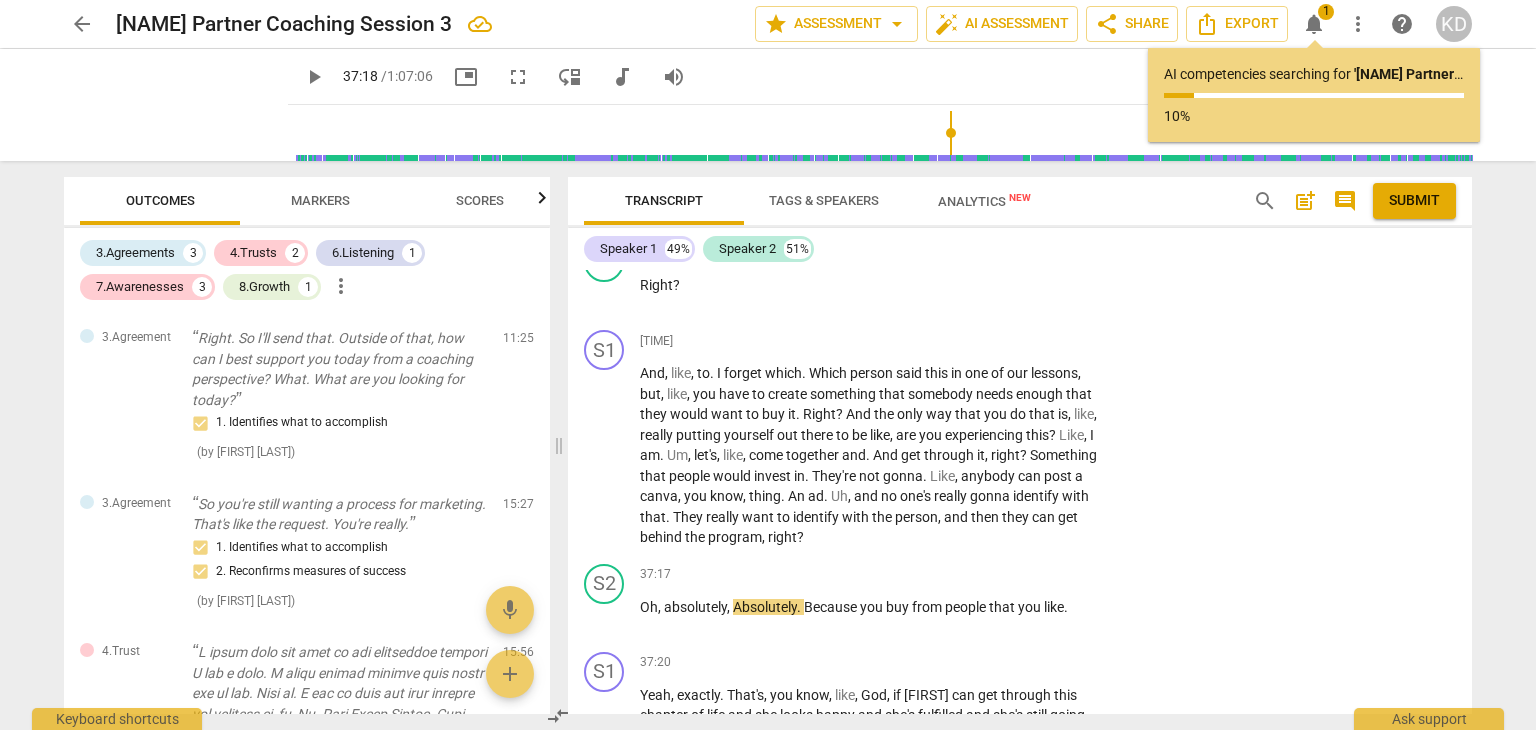 click on "AI competencies searching for '[NAME] Partner Coaching Session 3' ... 10%" at bounding box center (1314, 95) 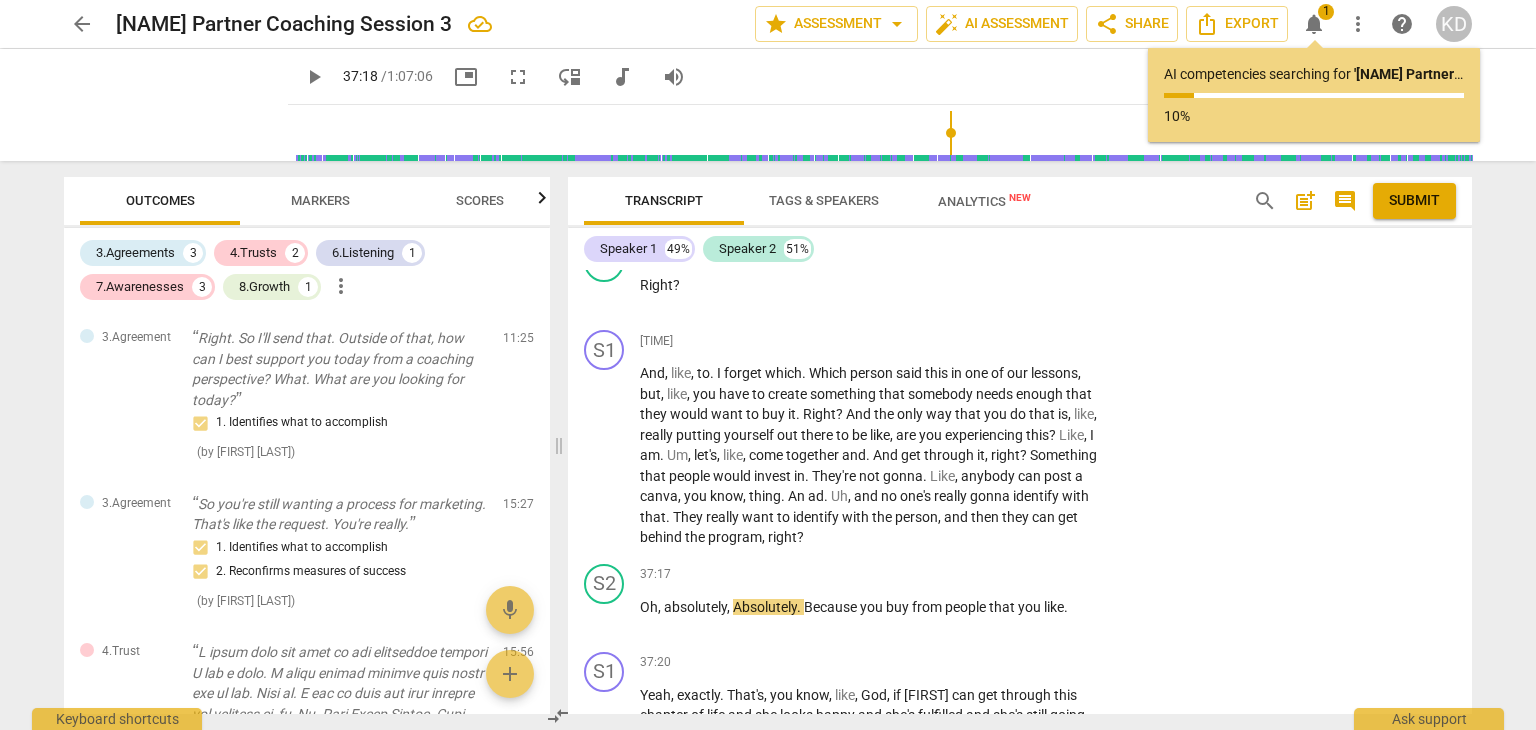 click on "AI competencies searching for '[NAME] Partner Coaching Session 3' ... 10%" at bounding box center [1314, 95] 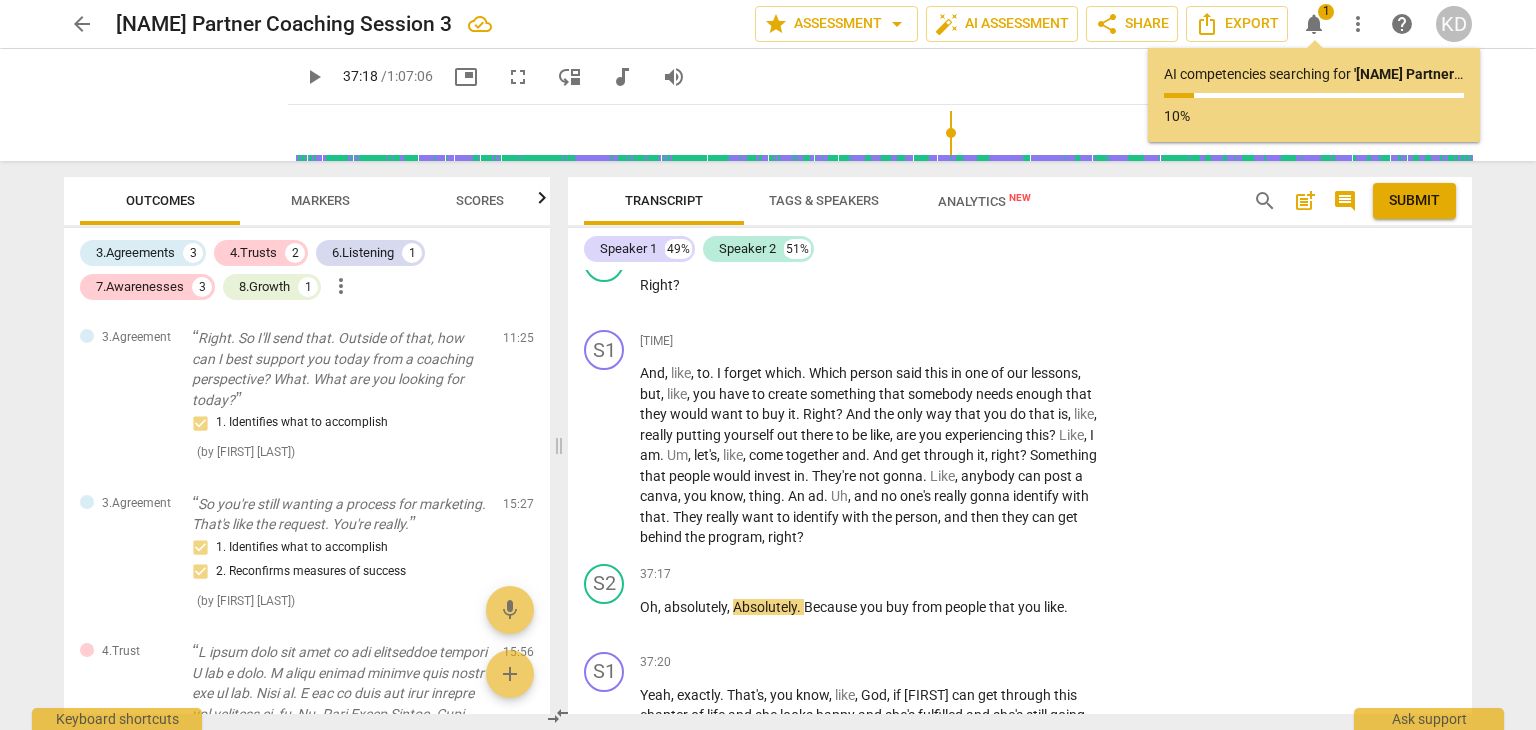 click on "AI competencies searching for '[NAME] Partner Coaching Session 3' ... 10%" at bounding box center (1314, 95) 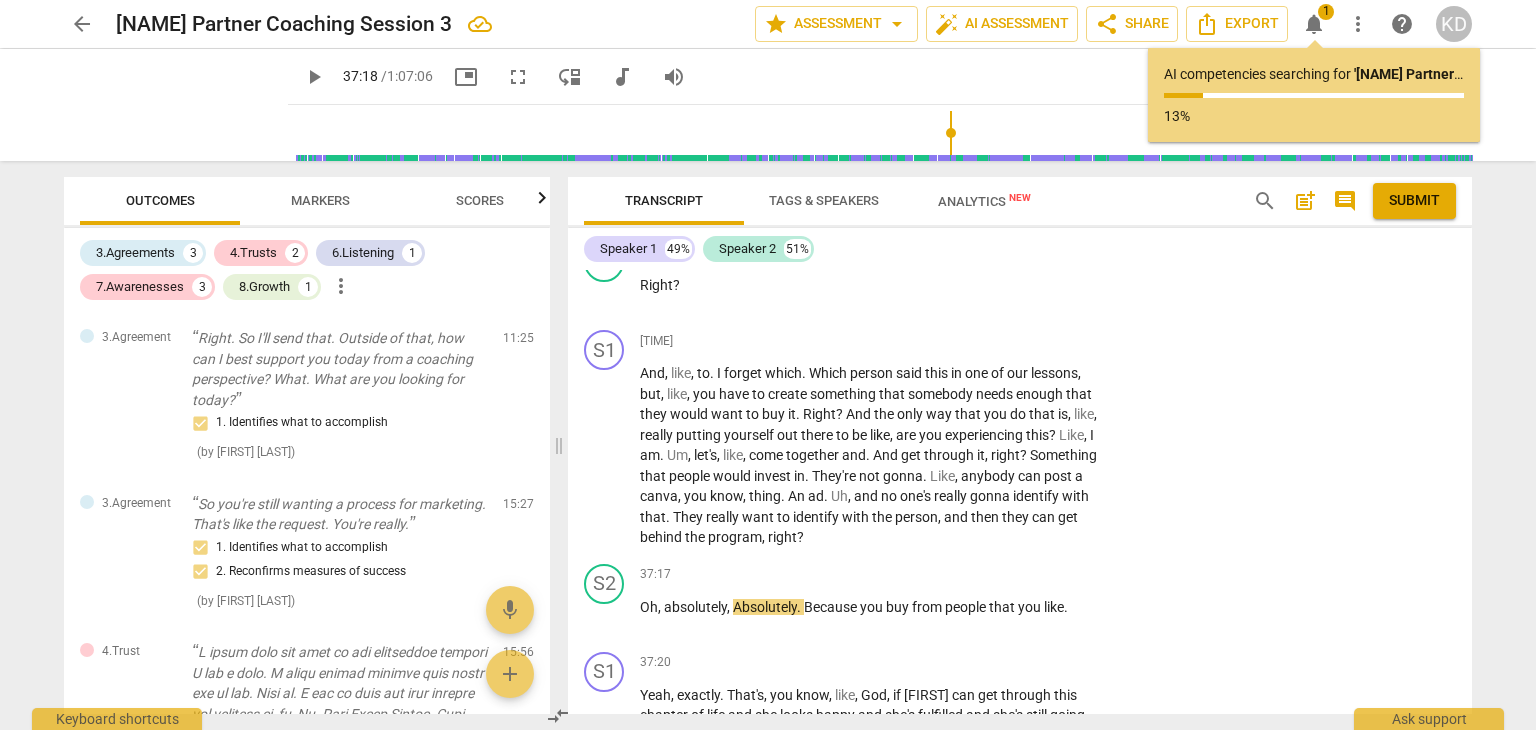 click at bounding box center (1314, 95) 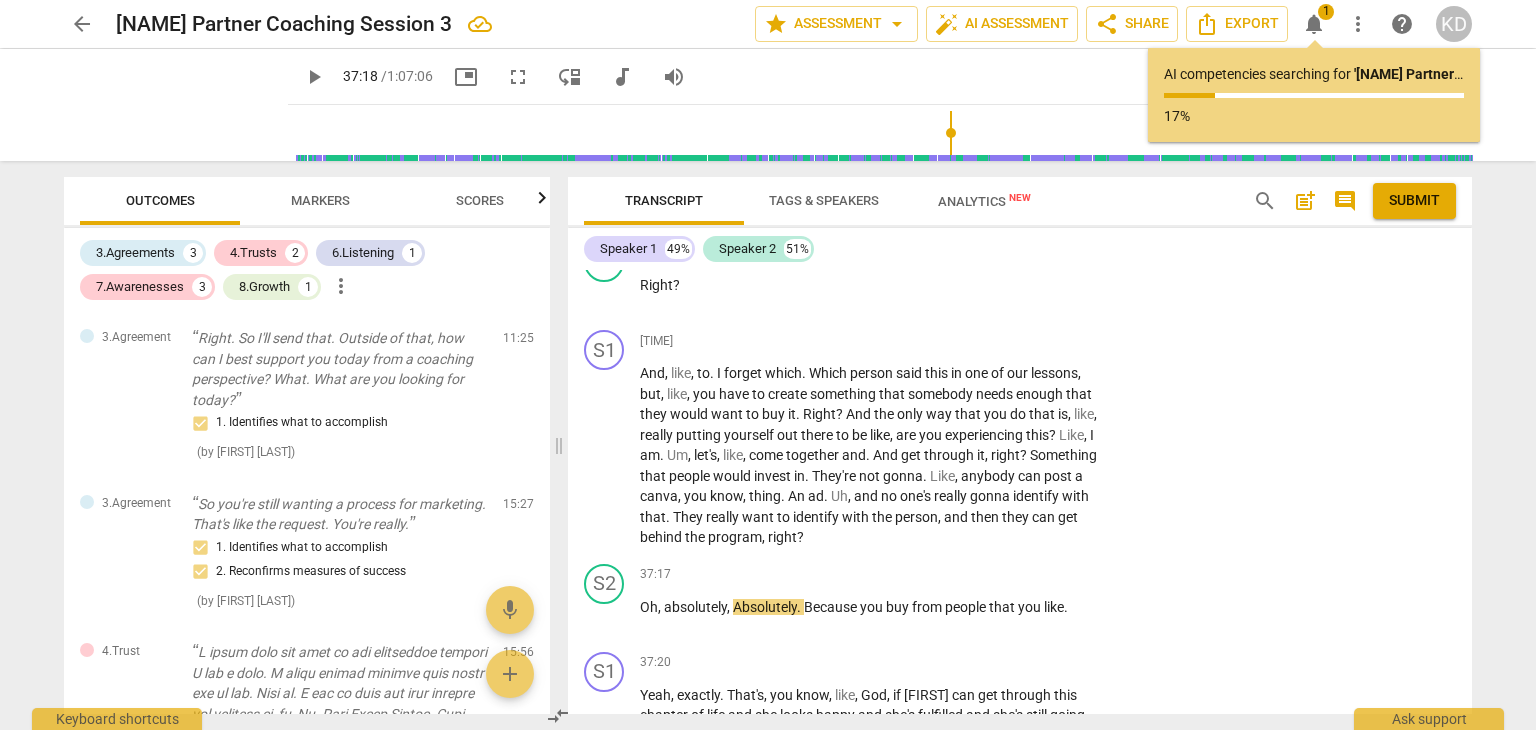 click on "AI competencies searching for ' Lori Partner Coaching Session 3 ' ... 17%" at bounding box center [1314, 95] 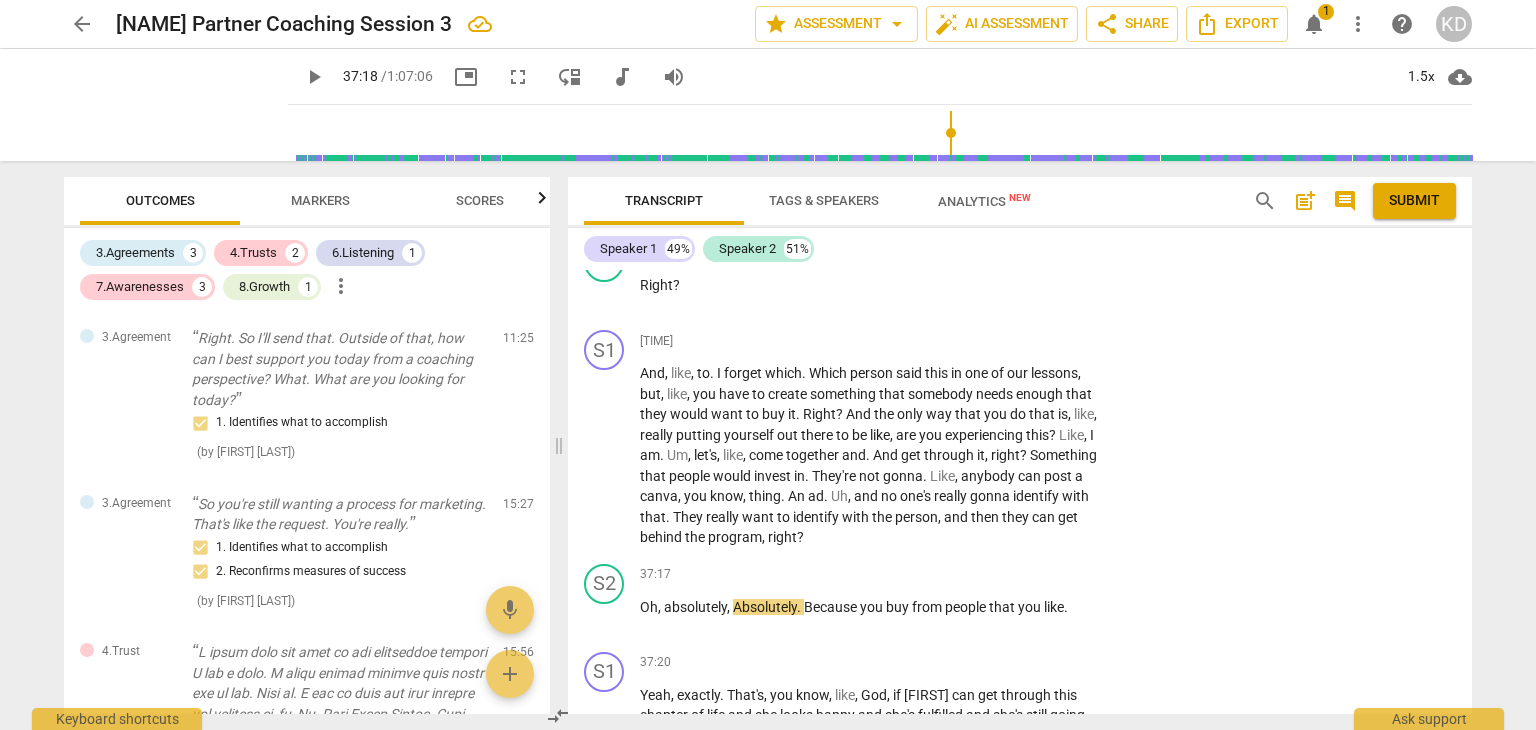 click on "Transcript Tags & Speakers Analytics New search post_add comment Submit Speaker 1 49% Speaker 2 51% S1 play_arrow pause [TIME] + Add competency keyboard_arrow_right Here we are . We are finally together . We made it happen . But my God , this has been like the gauntlet of all the things , so that's okay . S2 play_arrow pause [TIME] + Add competency keyboard_arrow_right I'm now a chef for my dog , so she can't keep down kibble anymore . And , um , so she has eggs for breakfast . S1 play_arrow pause [TIME] + Add competency keyboard_arrow_right Oh , she's dumb like a fox . S2 play_arrow pause [TIME] + Add competency keyboard_arrow_right Yeah . And then she has , um . Hold on , Alexa , stop . And then she has , um , chicken and vegetables for dinner . S1 play_arrow pause [TIME] + Add competency keyboard_arrow_right Oh , dumb dumb . Real dumb dumb . Playing like" at bounding box center (1024, 445) 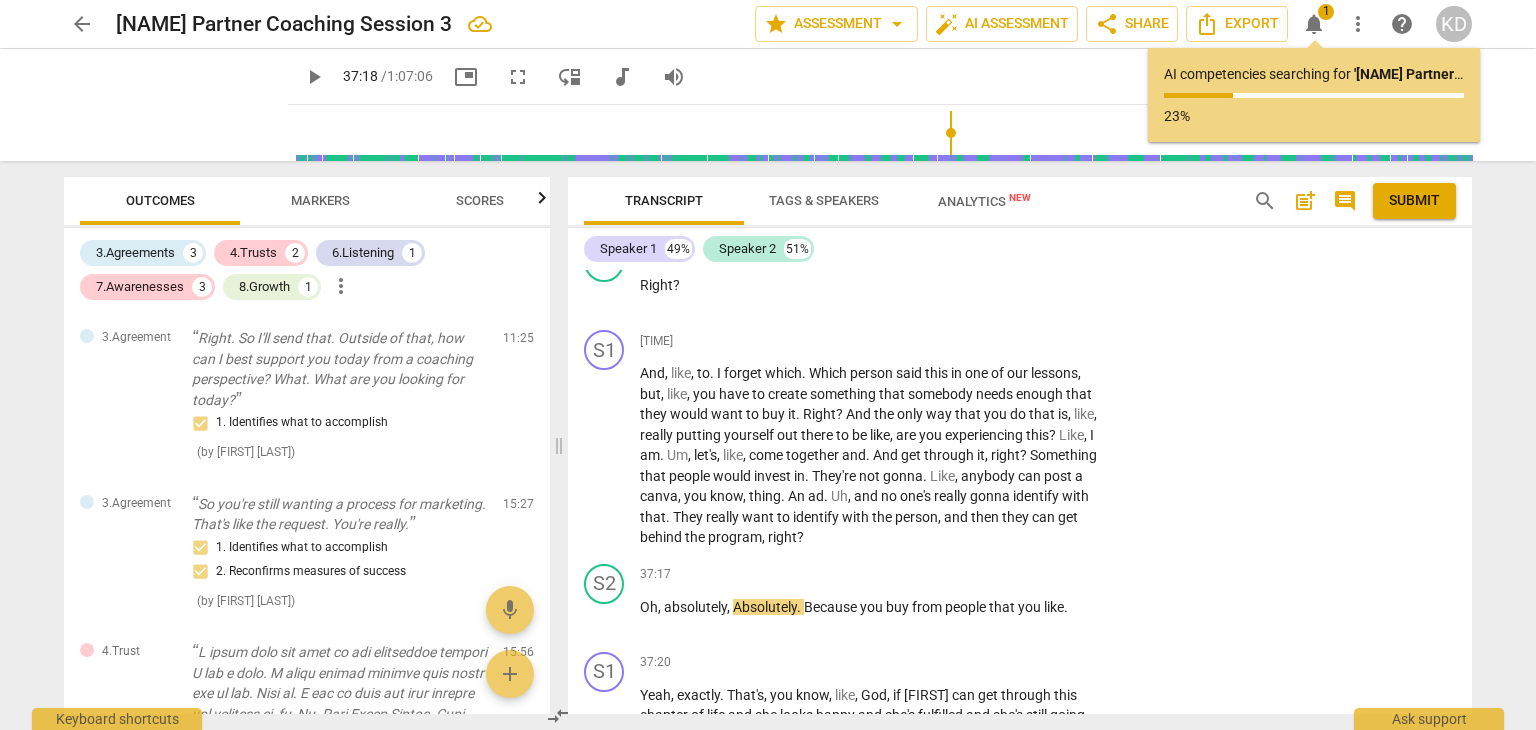 click at bounding box center (1314, 95) 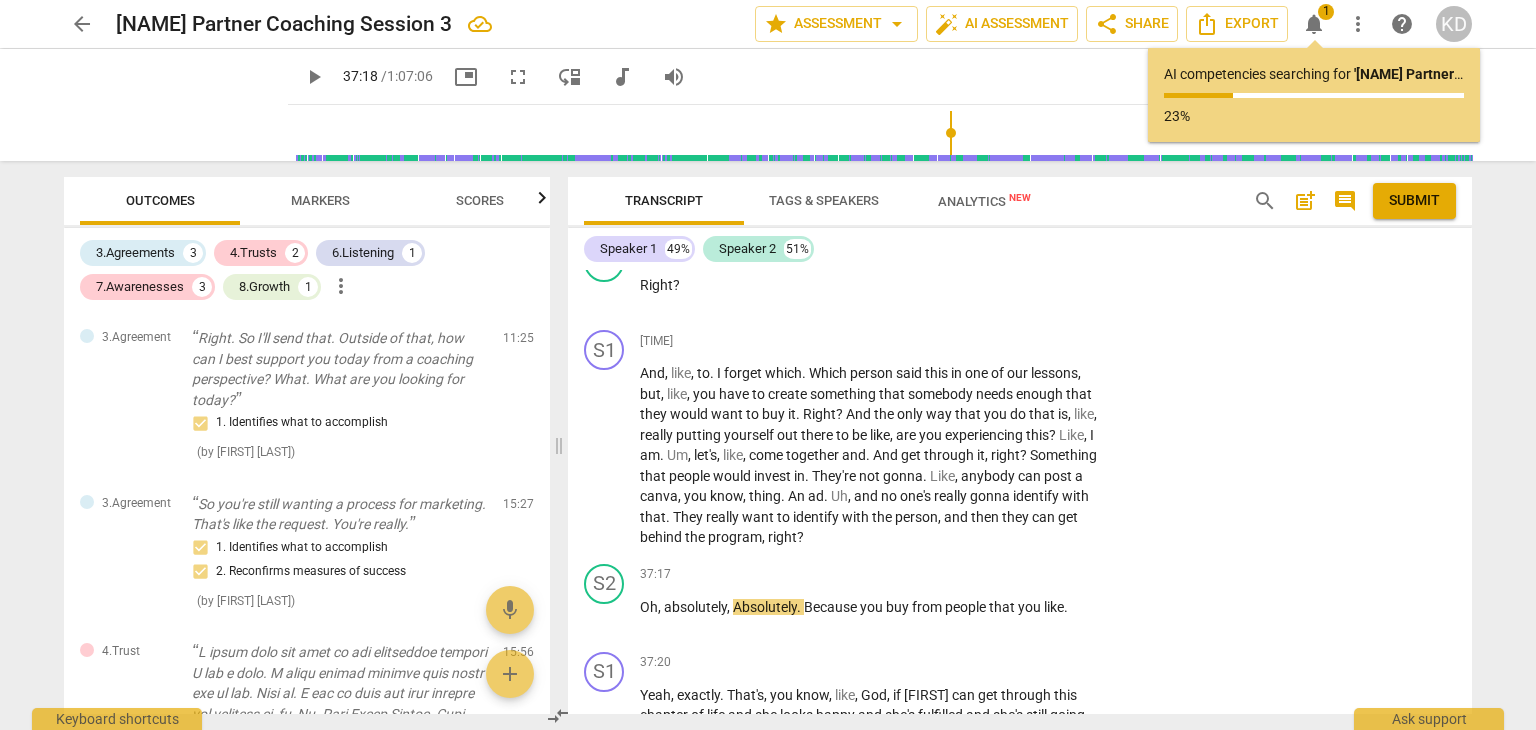 click at bounding box center (1314, 95) 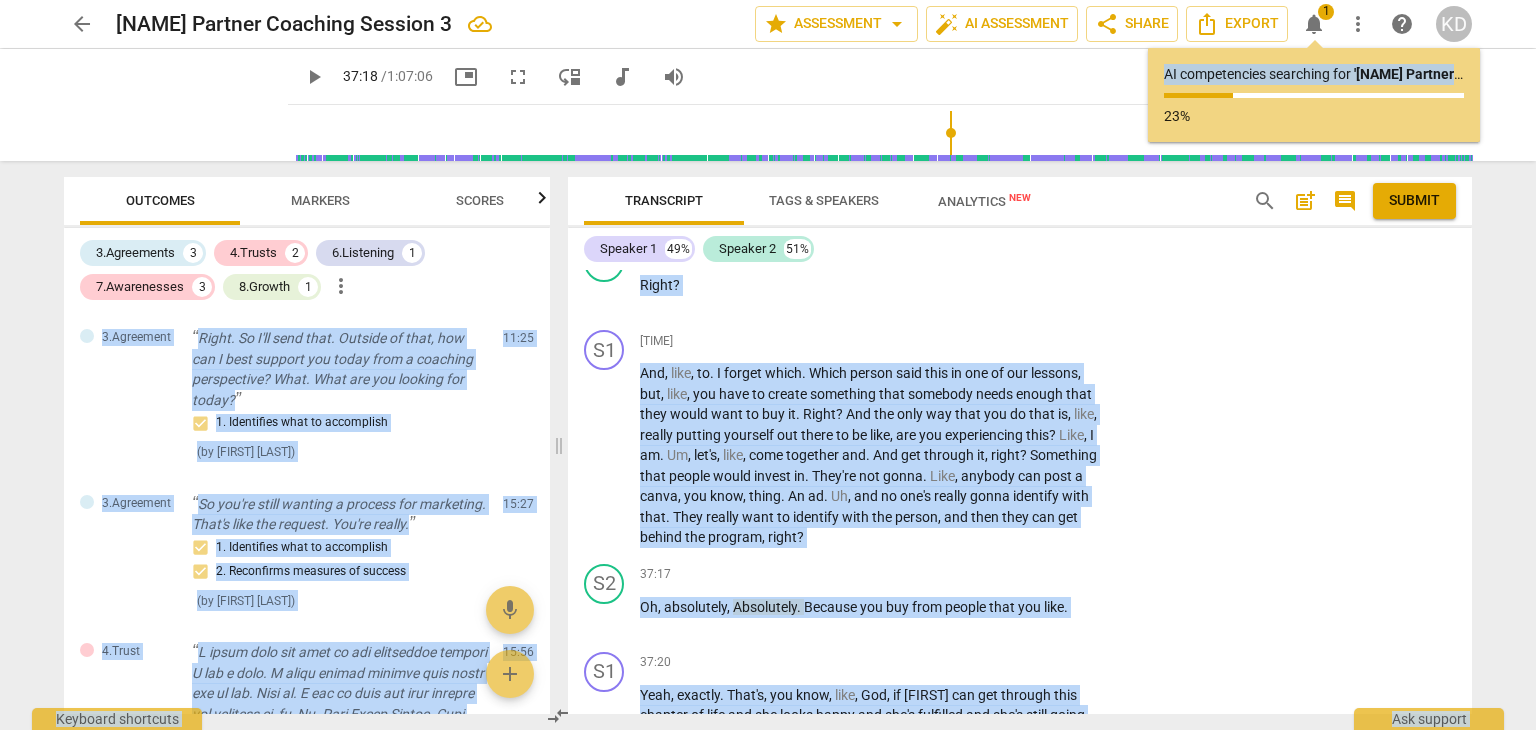 drag, startPoint x: 1276, startPoint y: 93, endPoint x: 1140, endPoint y: 115, distance: 137.76791 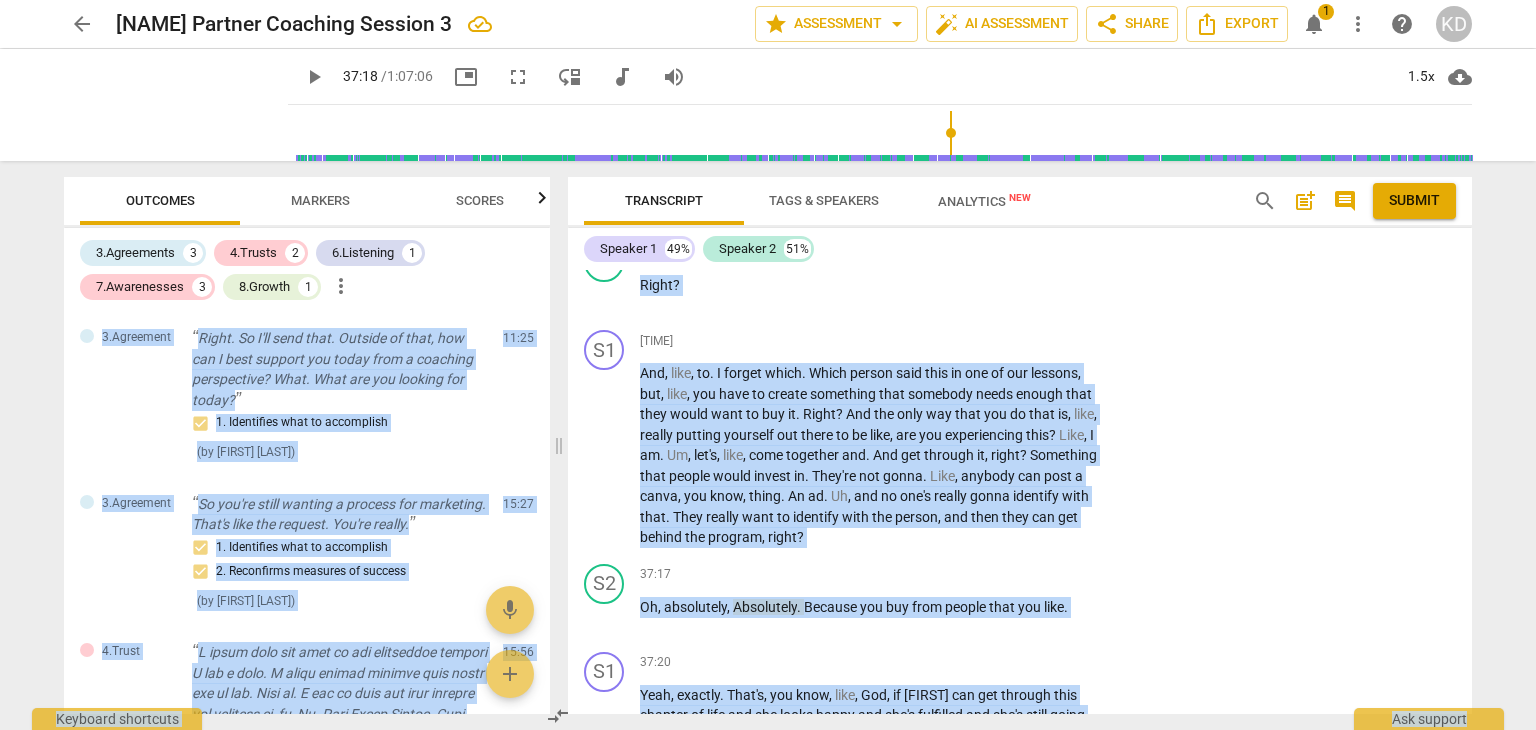 click on "Speaker 1 49% Speaker 2 51%" at bounding box center (1020, 249) 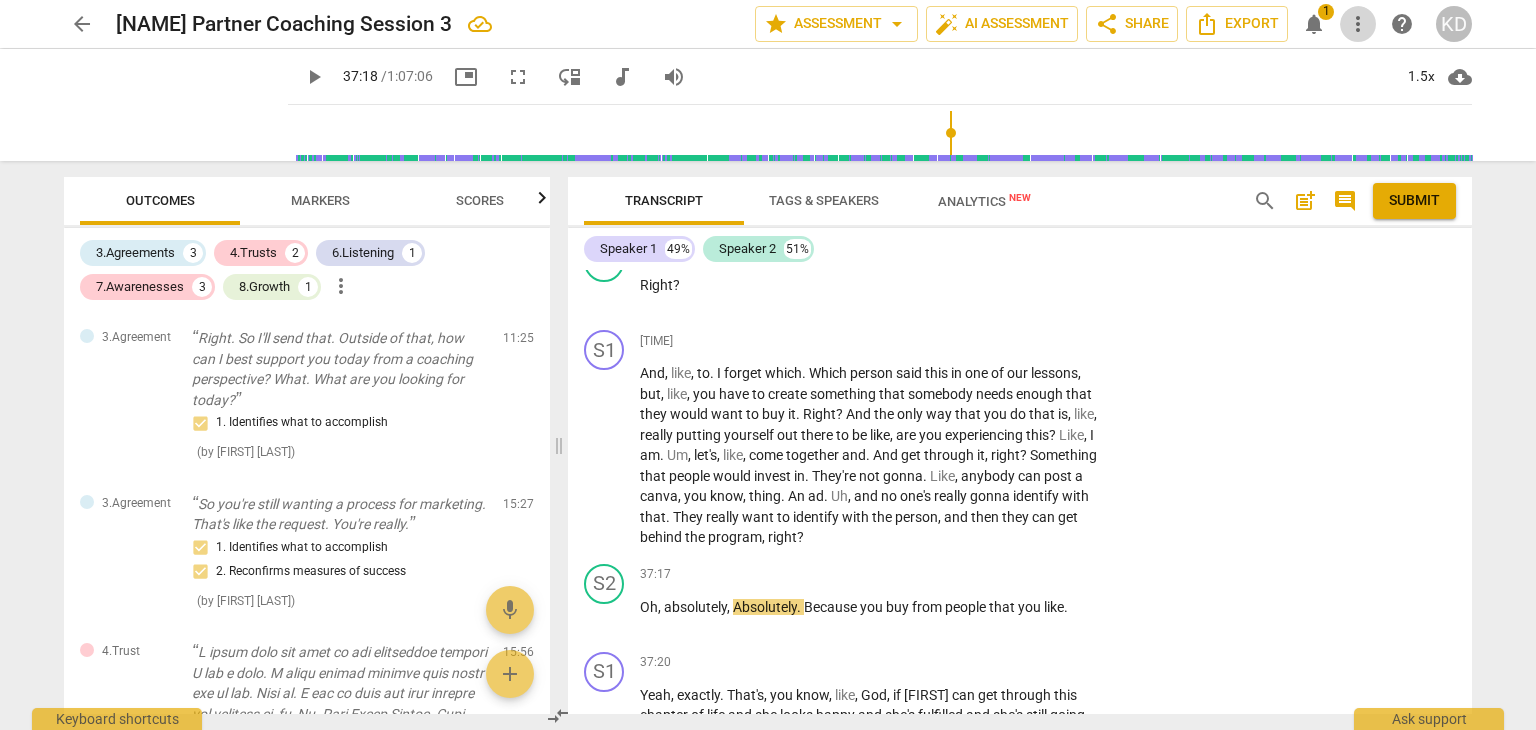 click on "more_vert" at bounding box center (1358, 24) 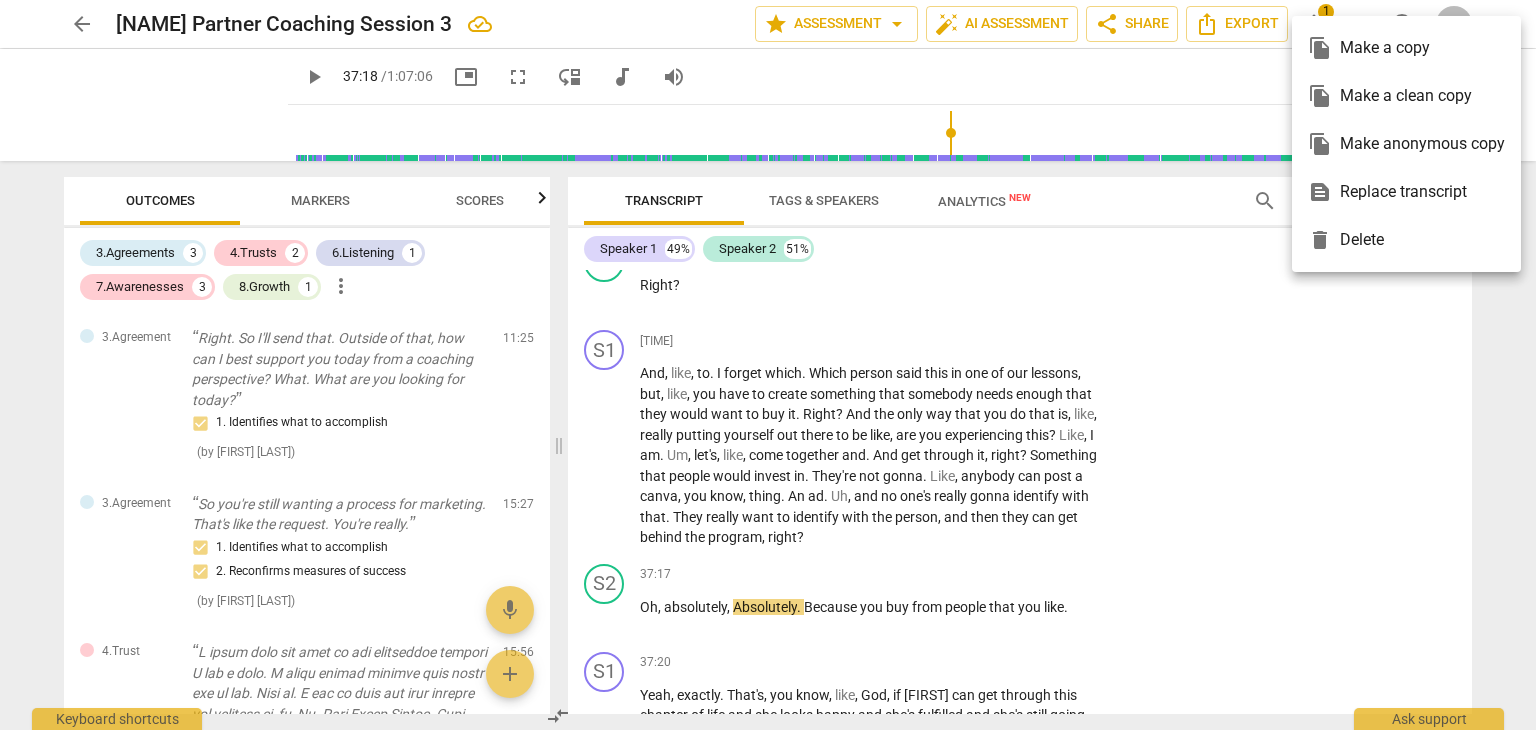 click on "file_copy   Make a copy" at bounding box center (1406, 48) 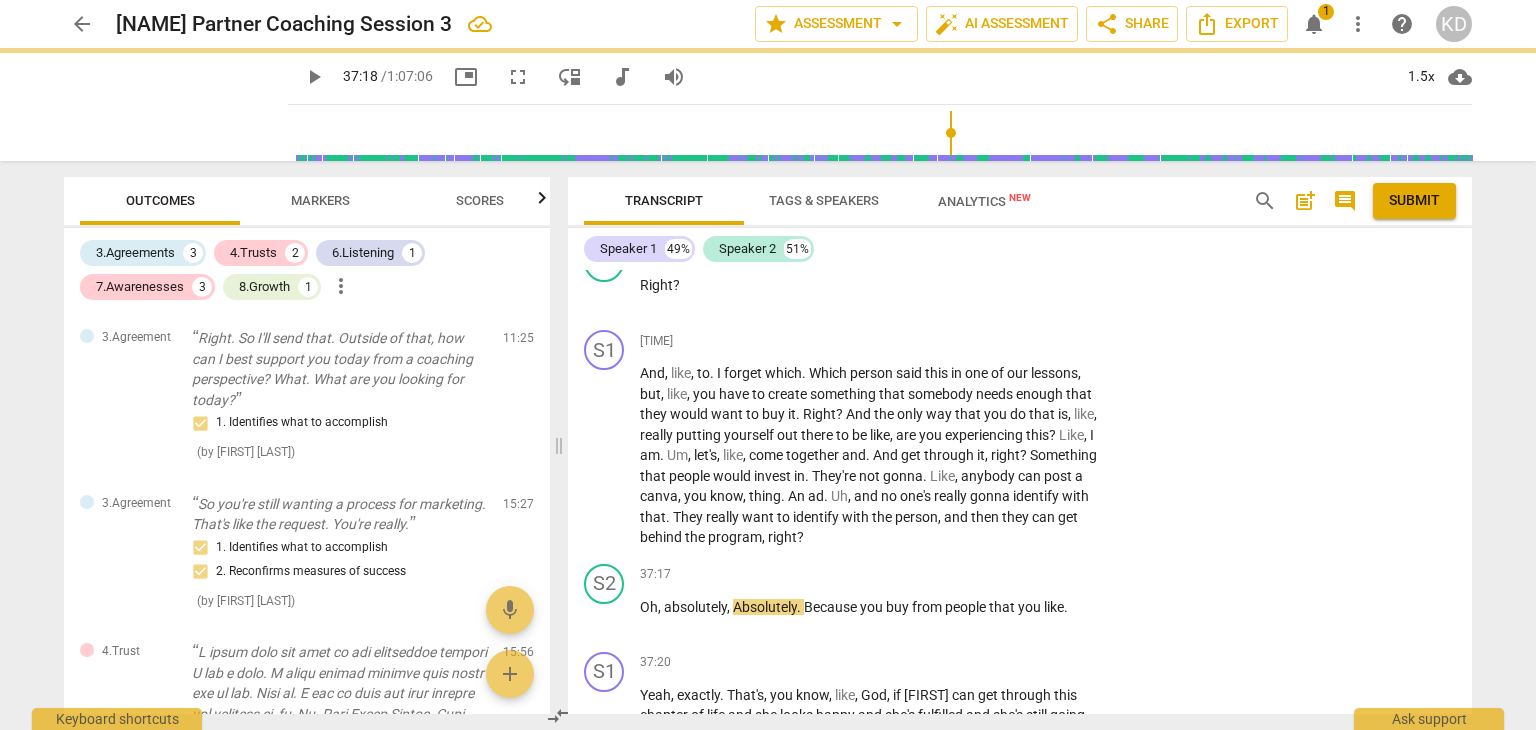 click at bounding box center [884, 133] 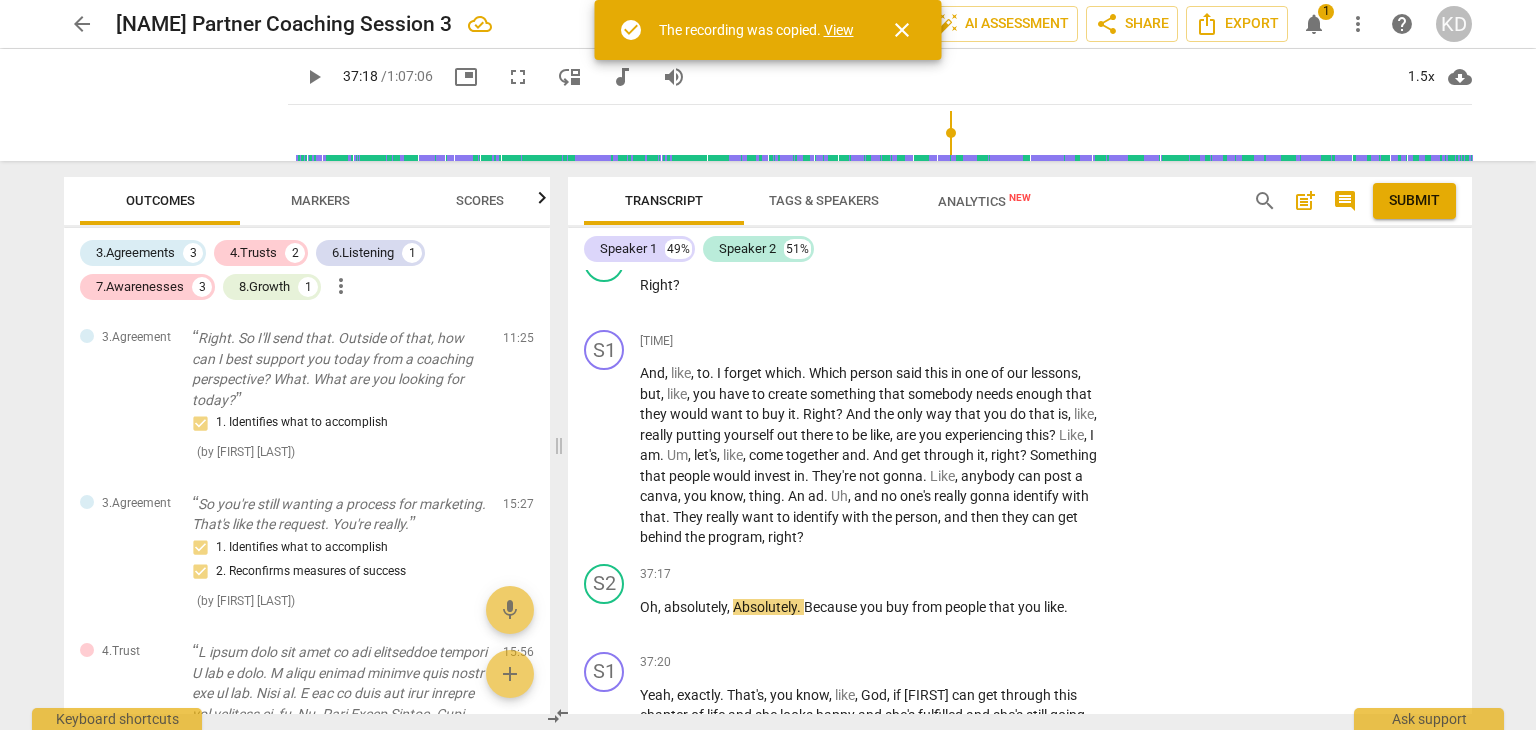 click on "View" at bounding box center [839, 30] 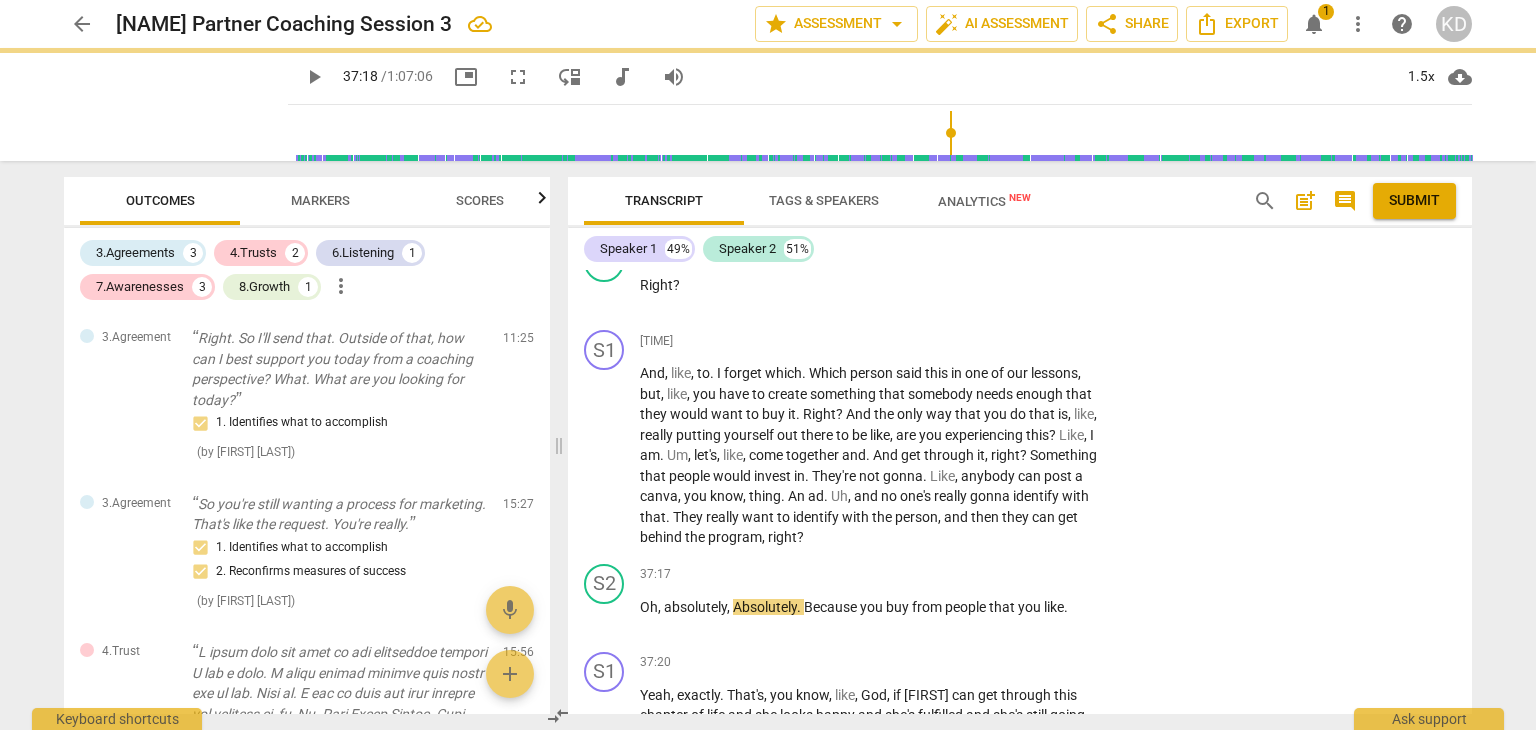 type on "2239" 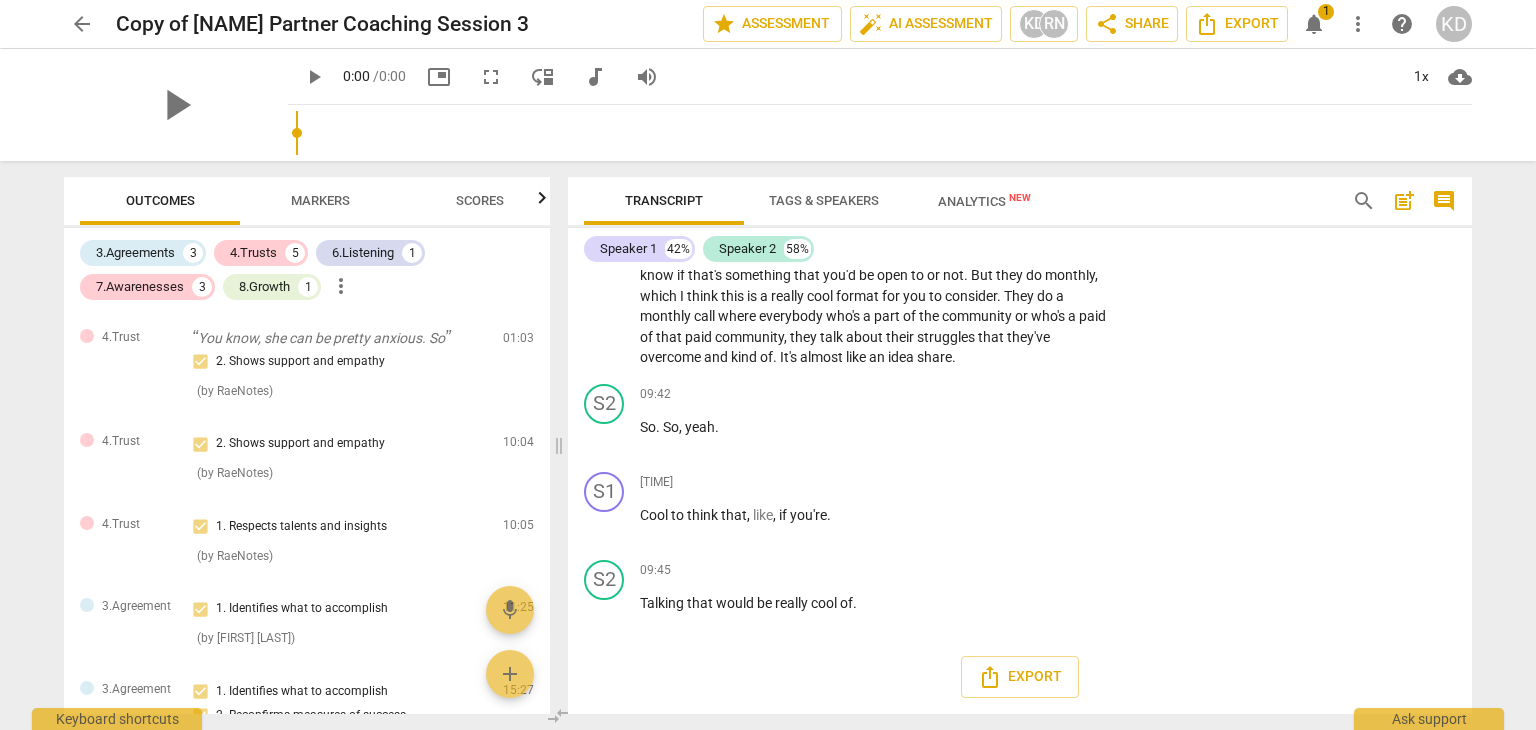 scroll, scrollTop: 0, scrollLeft: 0, axis: both 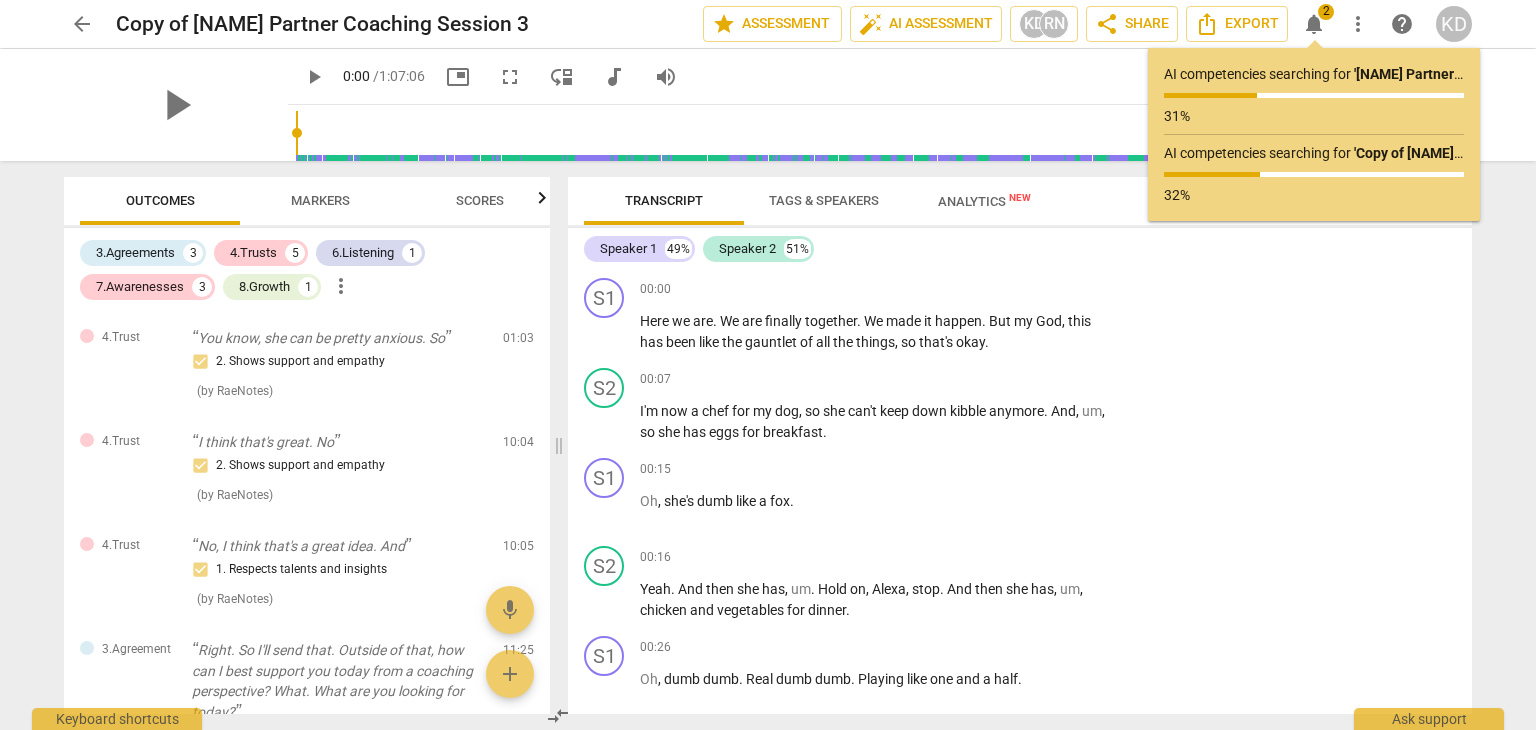 click on "notifications" at bounding box center [1314, 24] 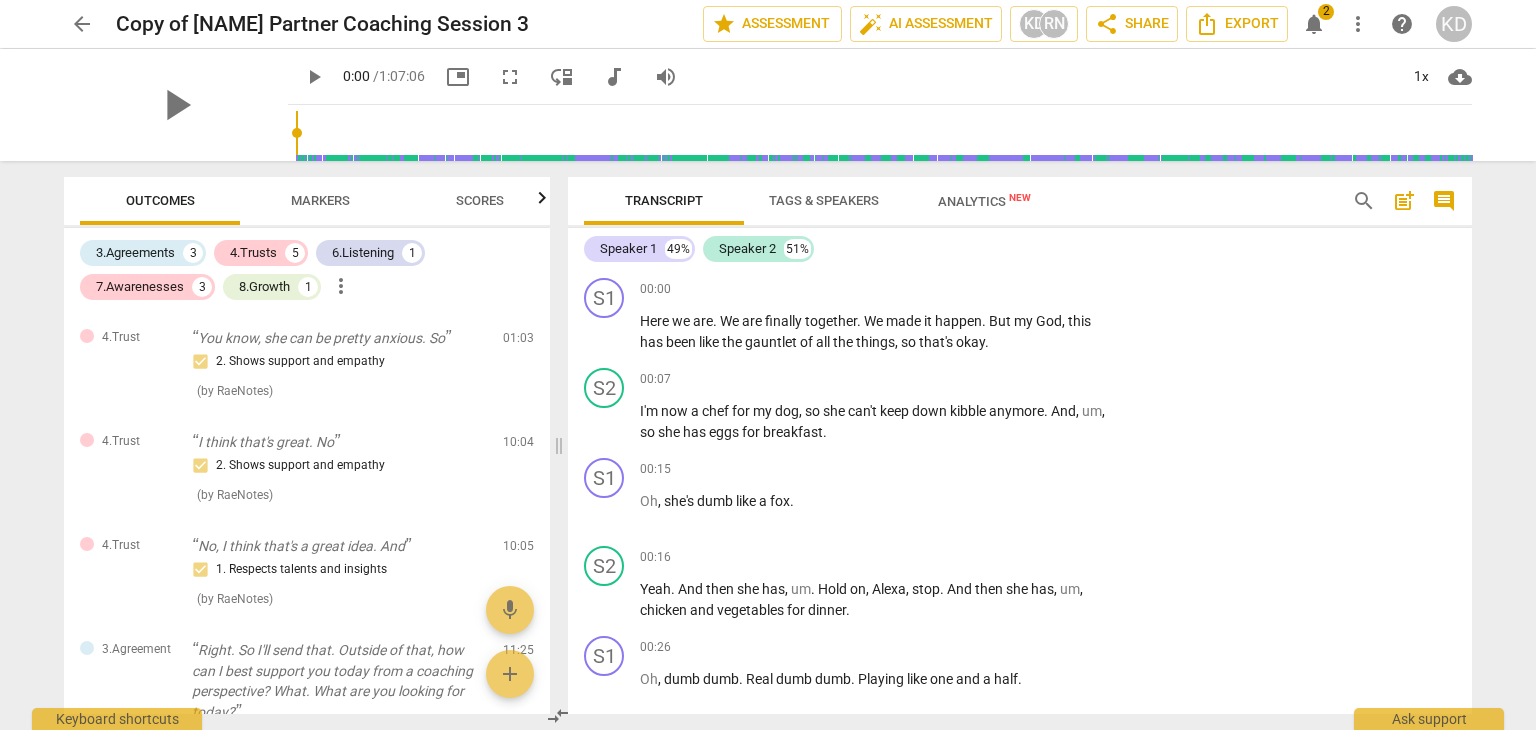 click on "notifications" at bounding box center [1314, 24] 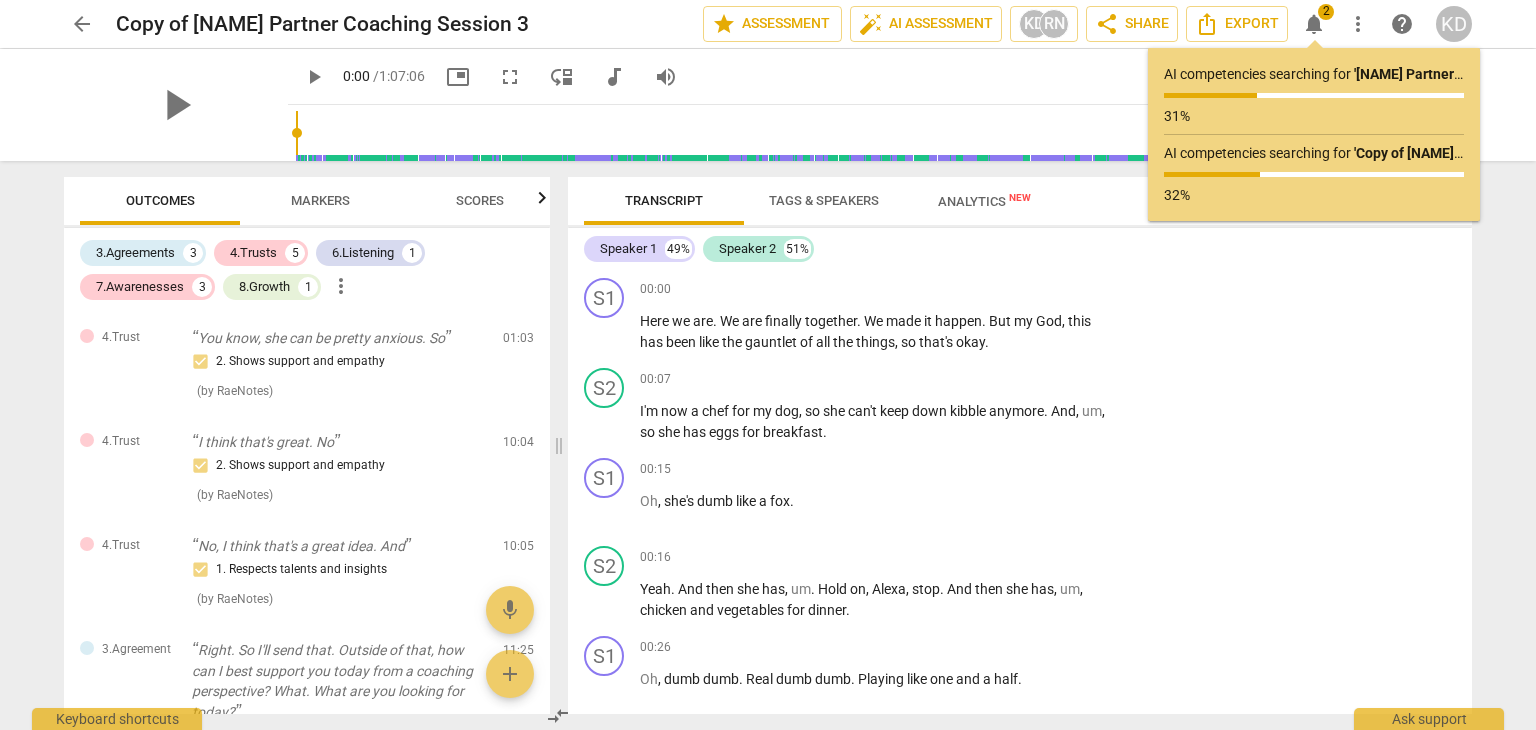 click on "AI competencies searching for ' Lori Partner Coaching Session 3 ' ... 31%" at bounding box center (1314, 99) 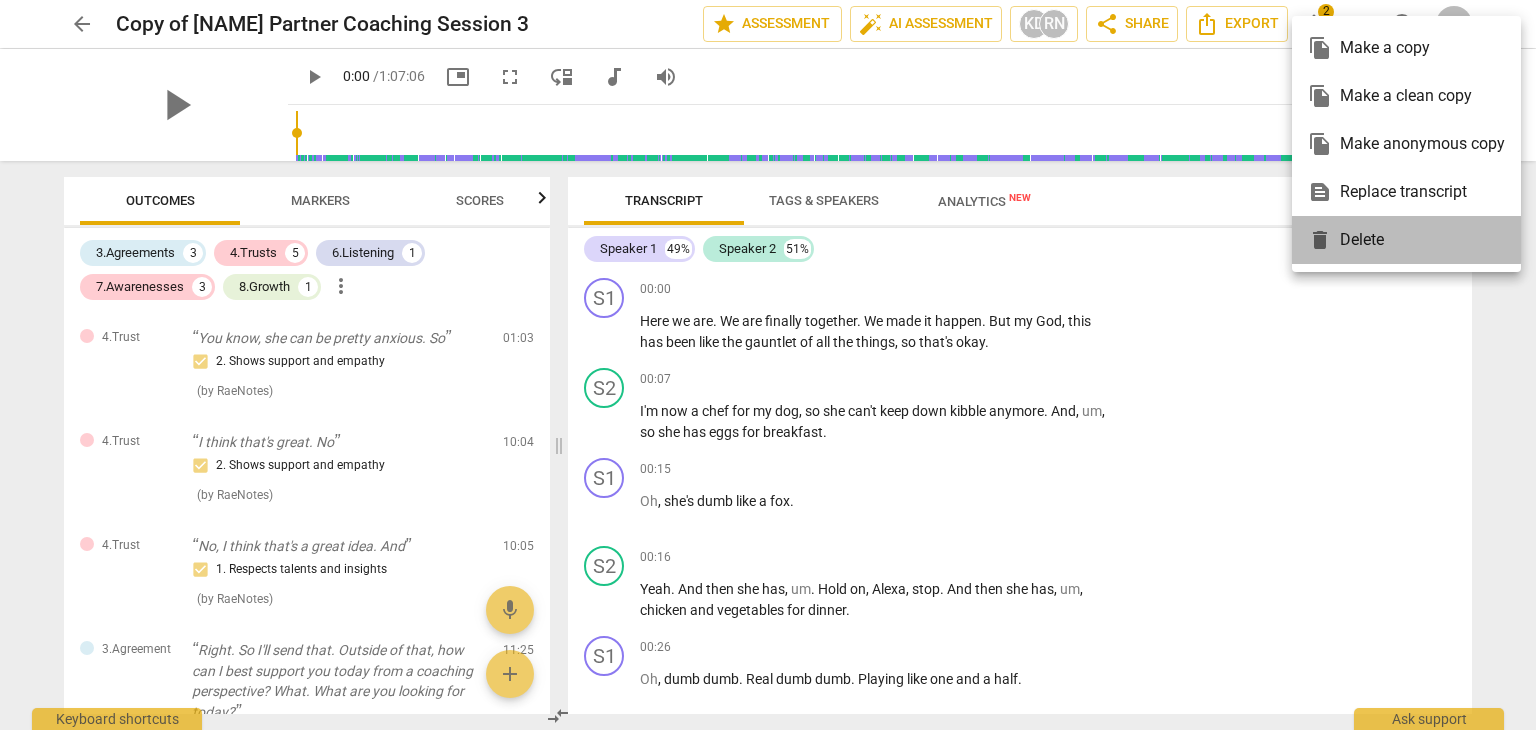 click on "delete    Delete" at bounding box center [1406, 240] 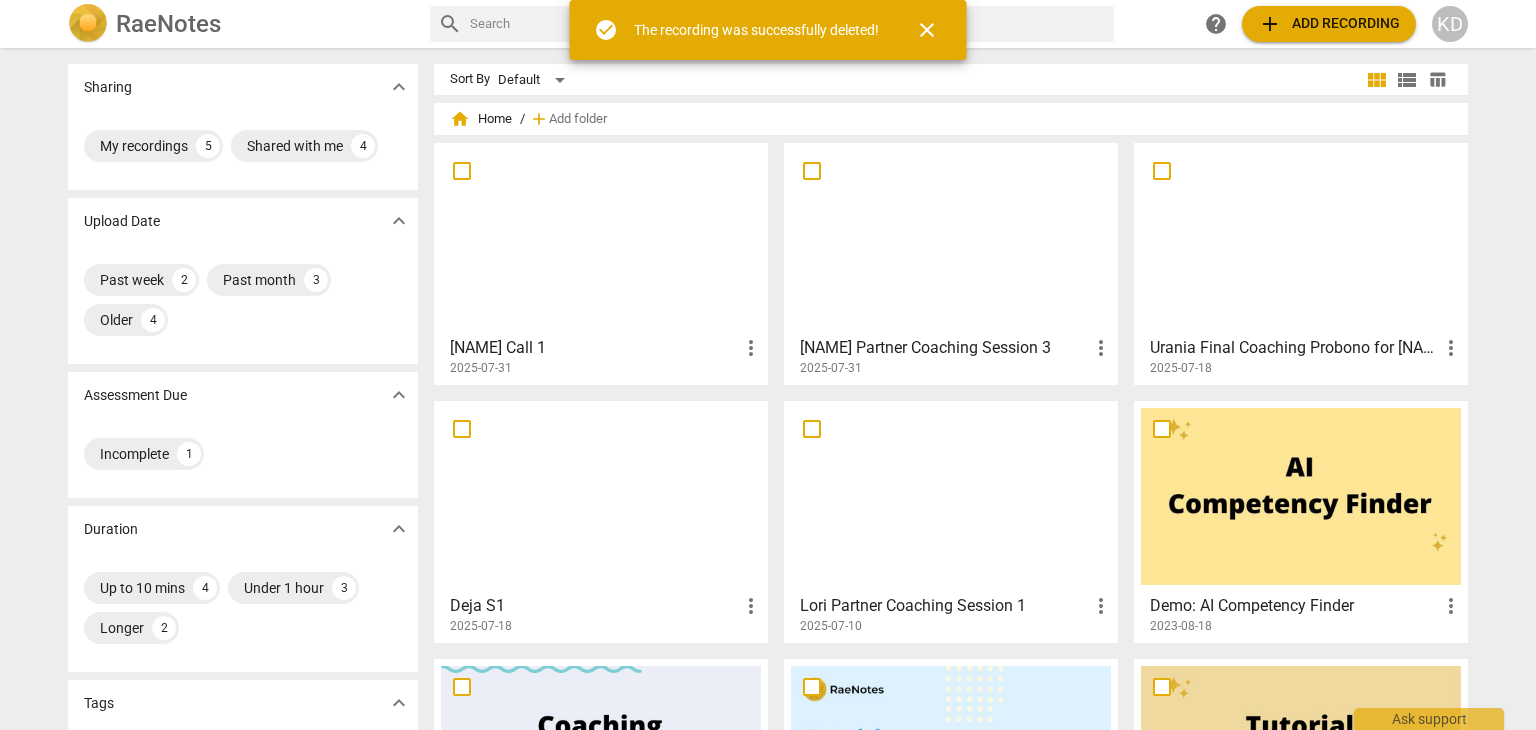 click on "Sort By Default view_module view_list table_chart home Home / add Add folder [FIRST] [LAST] 1 more_vert 2025-07-31 [FIRST] [LAST] Coaching Session 3 more_vert 2025-07-31 Urania Final Coaching Probono for [FIRST] more_vert 2025-07-18 Deja S1 more_vert 2025-07-18 [FIRST] Partner Coaching Session 1 more_vert 2025-07-10 Demo: AI Competency Finder more_vert 2023-08-18 Coaching Demonstration (Example) more_vert 2021-06-01 How To Transcribe with RaeNotes more_vert 2020-07-05 User Guide for ICF Mentor Coaches more_vert 2020-06-23" at bounding box center [959, 490] 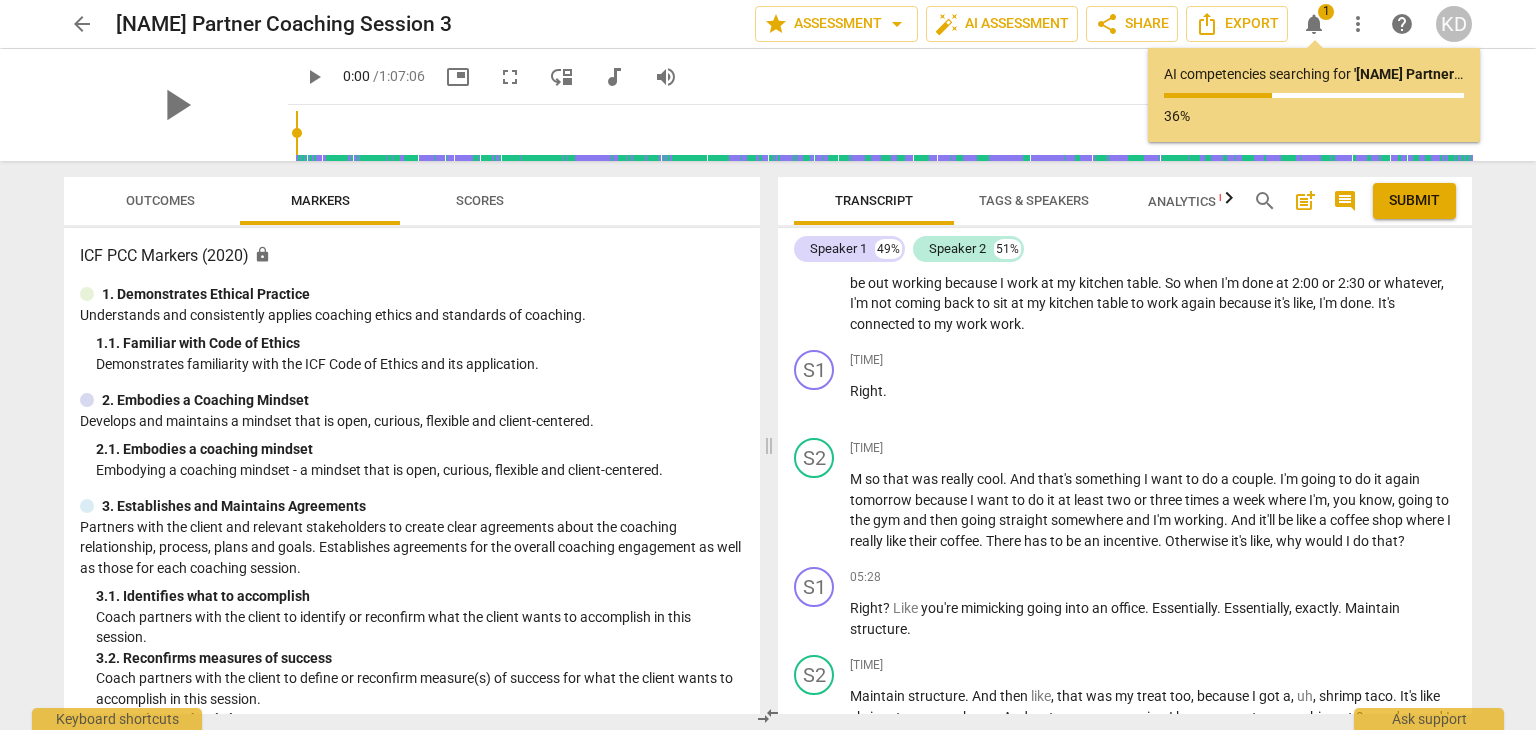 scroll, scrollTop: 3281, scrollLeft: 0, axis: vertical 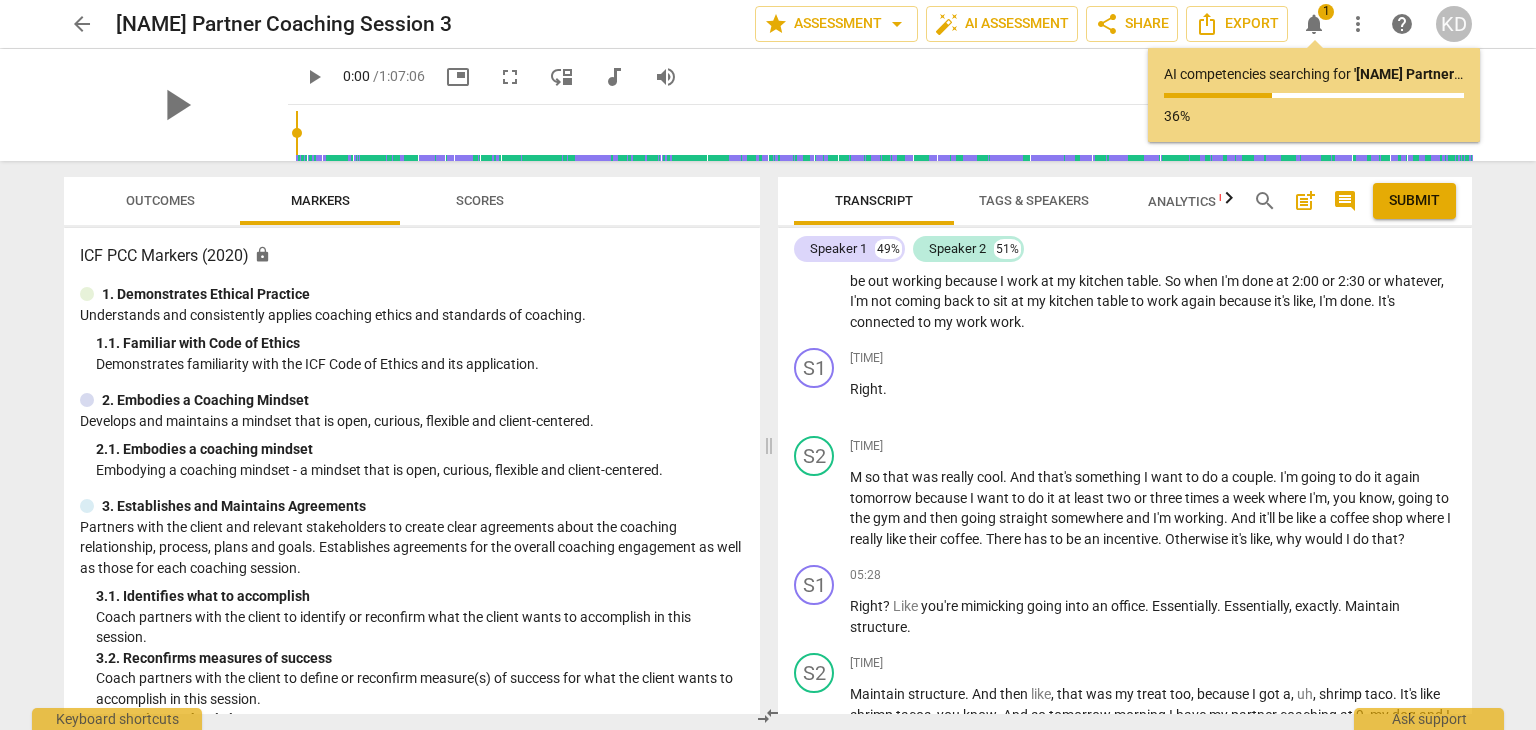 click on "Scores" at bounding box center (480, 200) 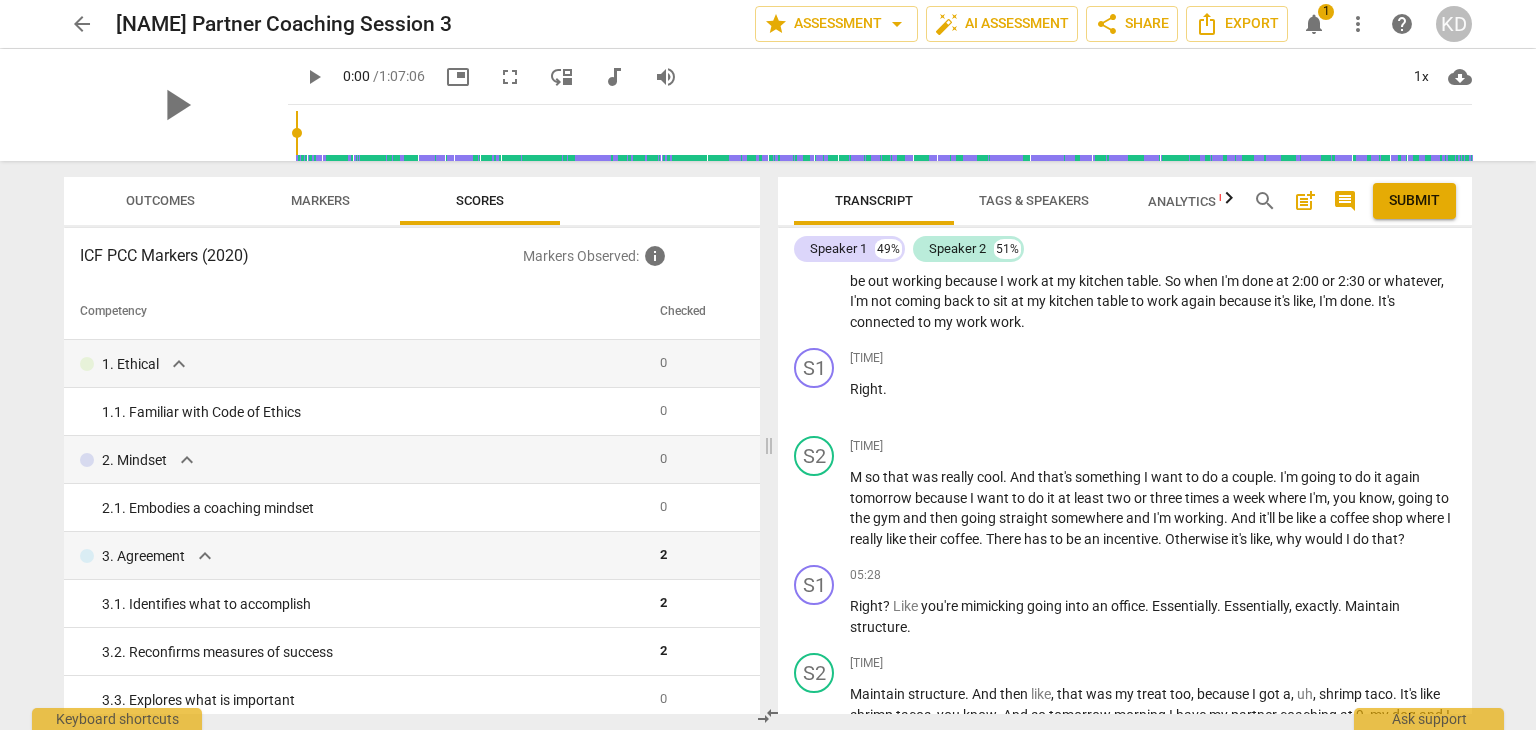 click on "Markers" at bounding box center (320, 200) 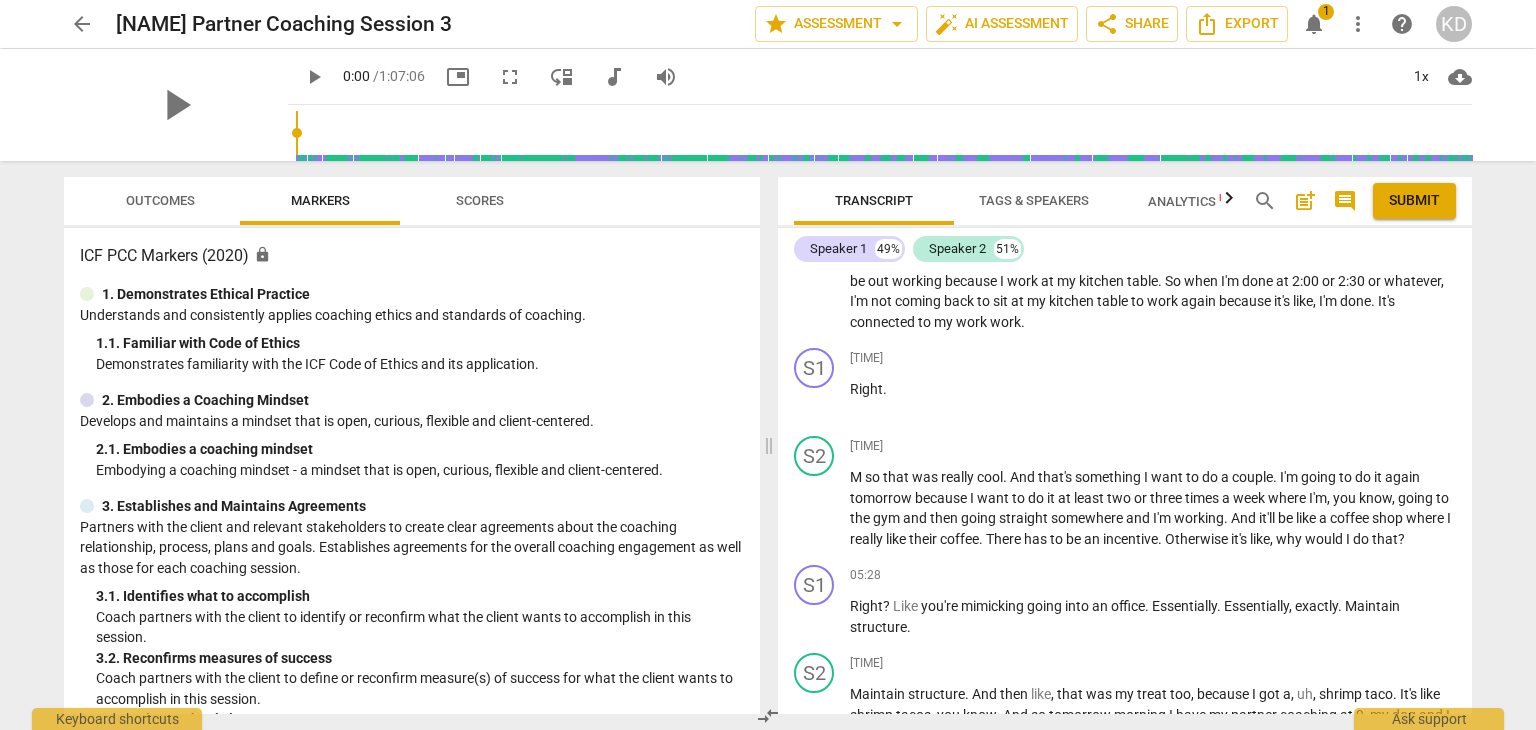 click on "Markers" at bounding box center [320, 200] 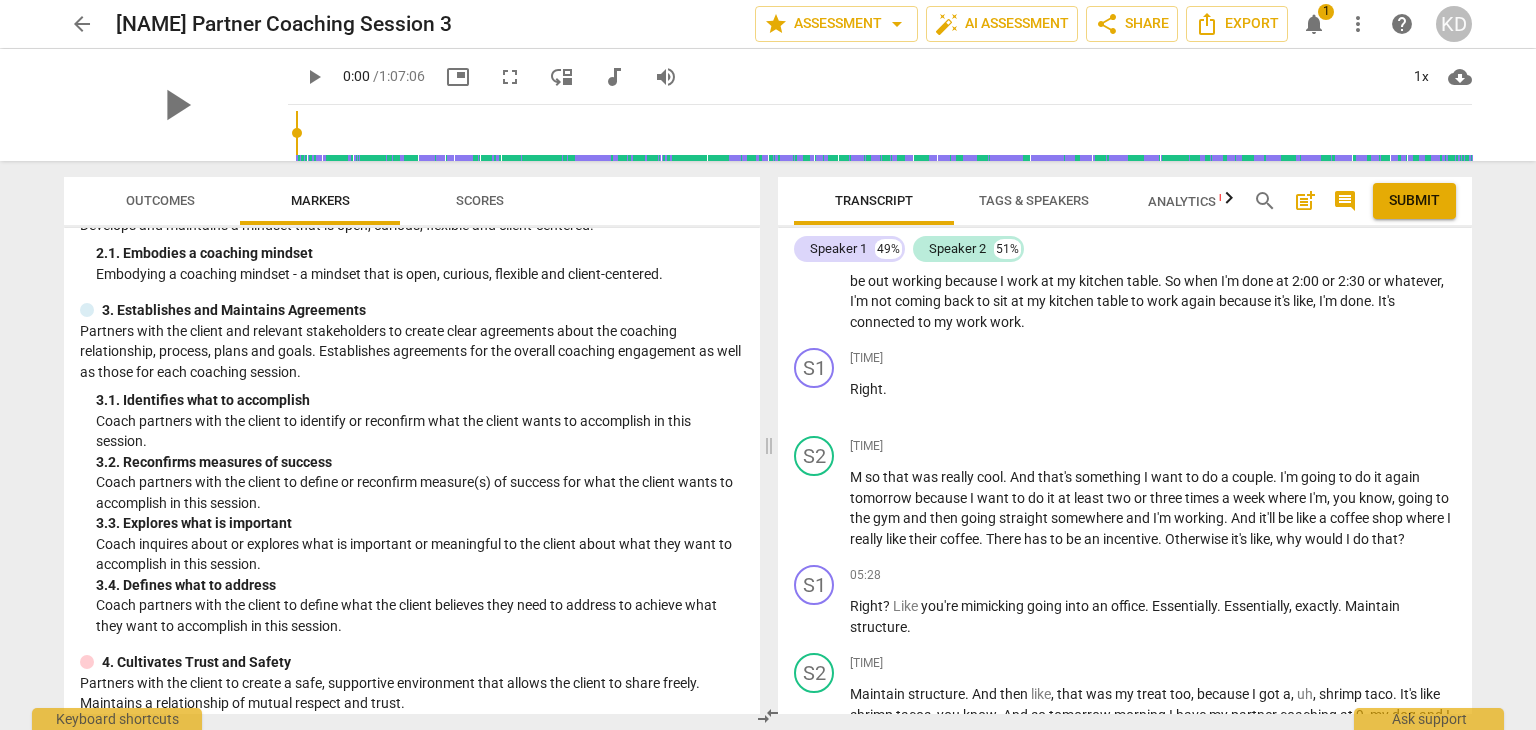 scroll, scrollTop: 0, scrollLeft: 0, axis: both 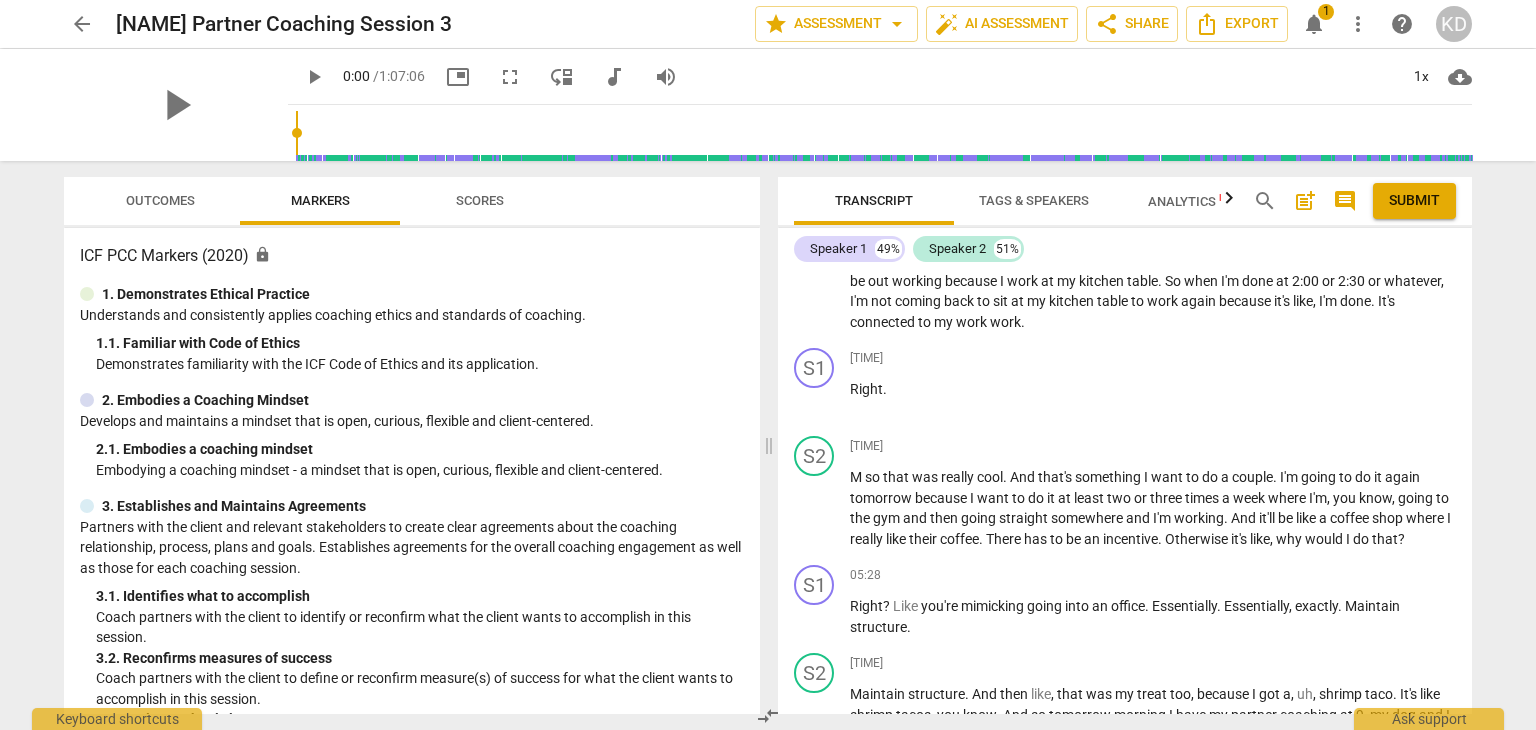 click on "Scores" at bounding box center [480, 200] 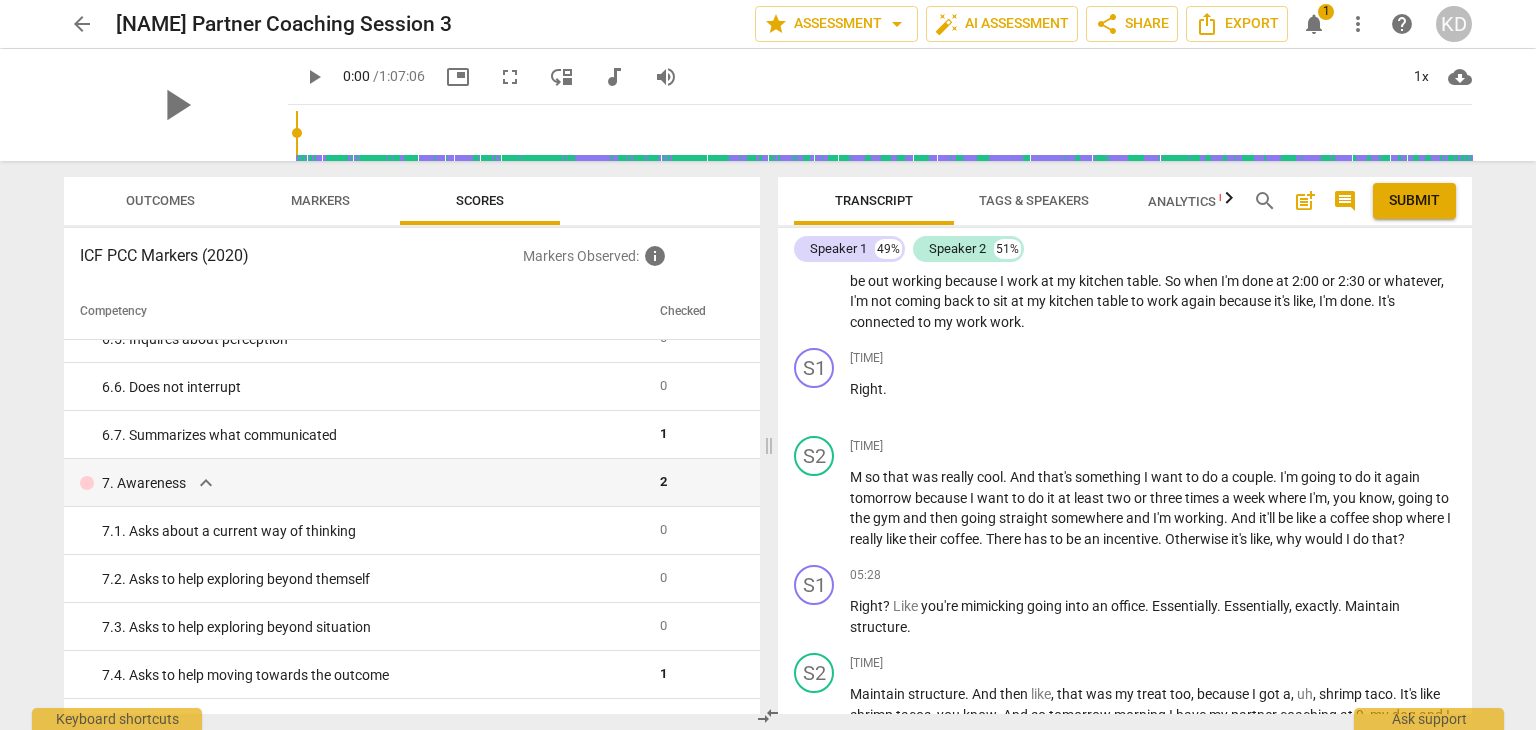scroll, scrollTop: 1227, scrollLeft: 0, axis: vertical 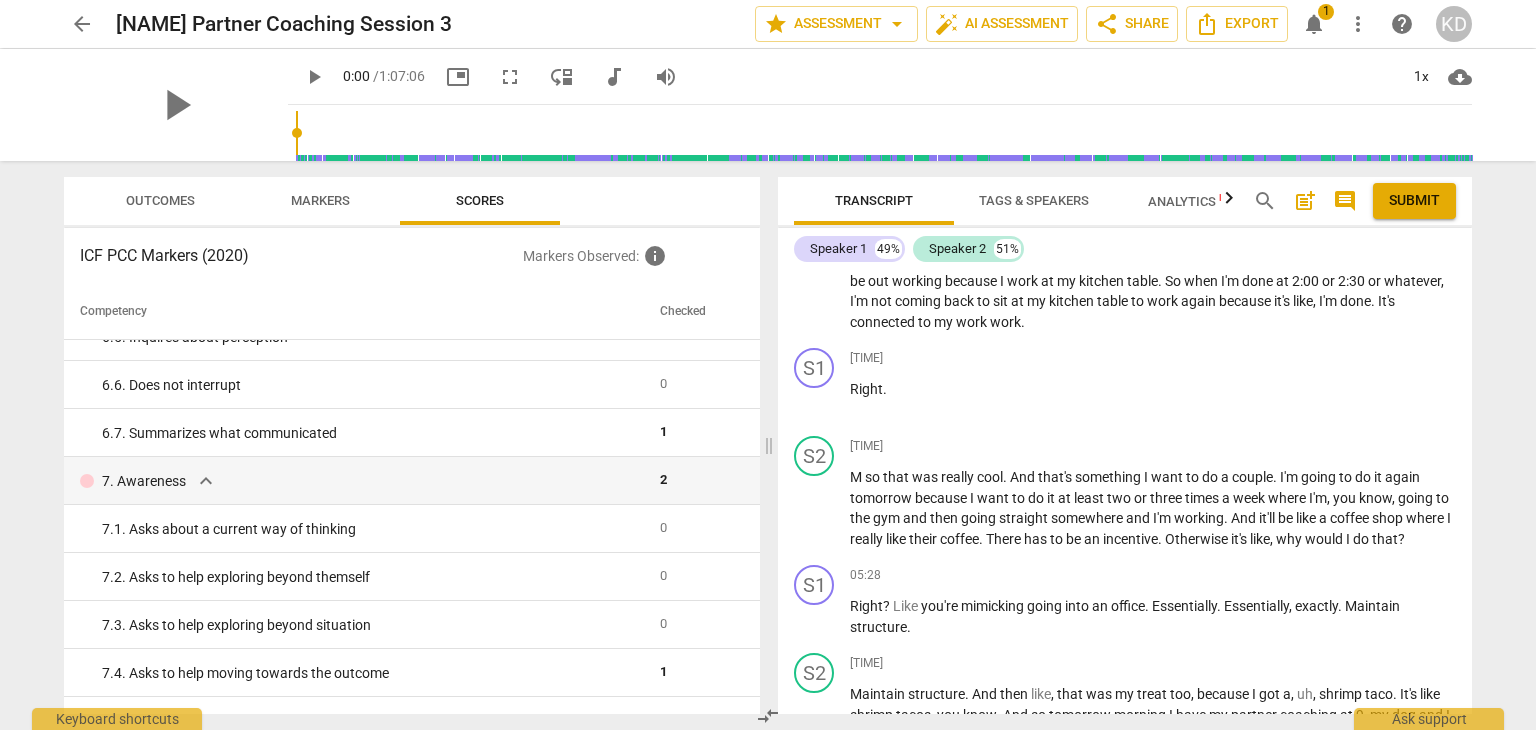 click on "Outcomes" at bounding box center (160, 200) 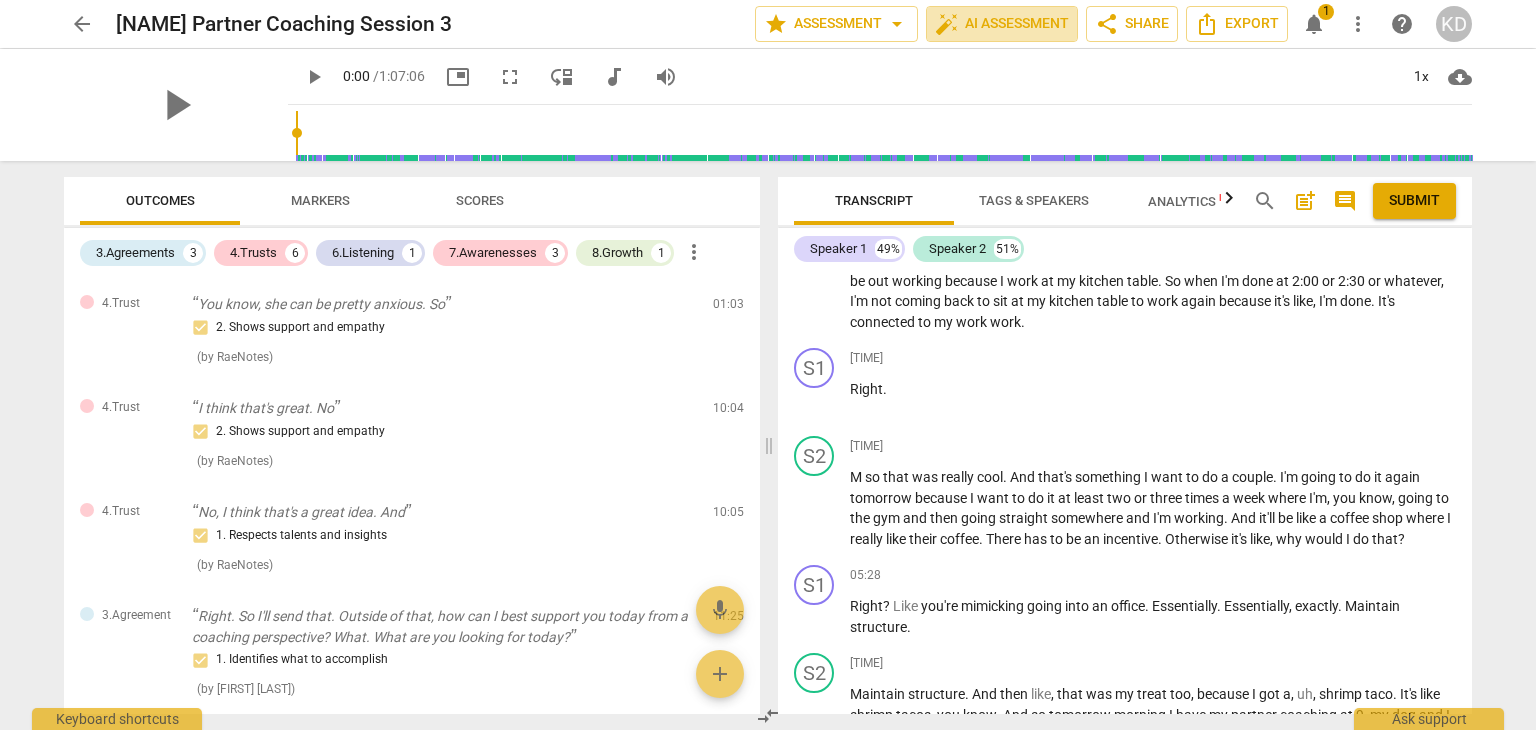 click on "auto_fix_high    AI Assessment" at bounding box center [1002, 24] 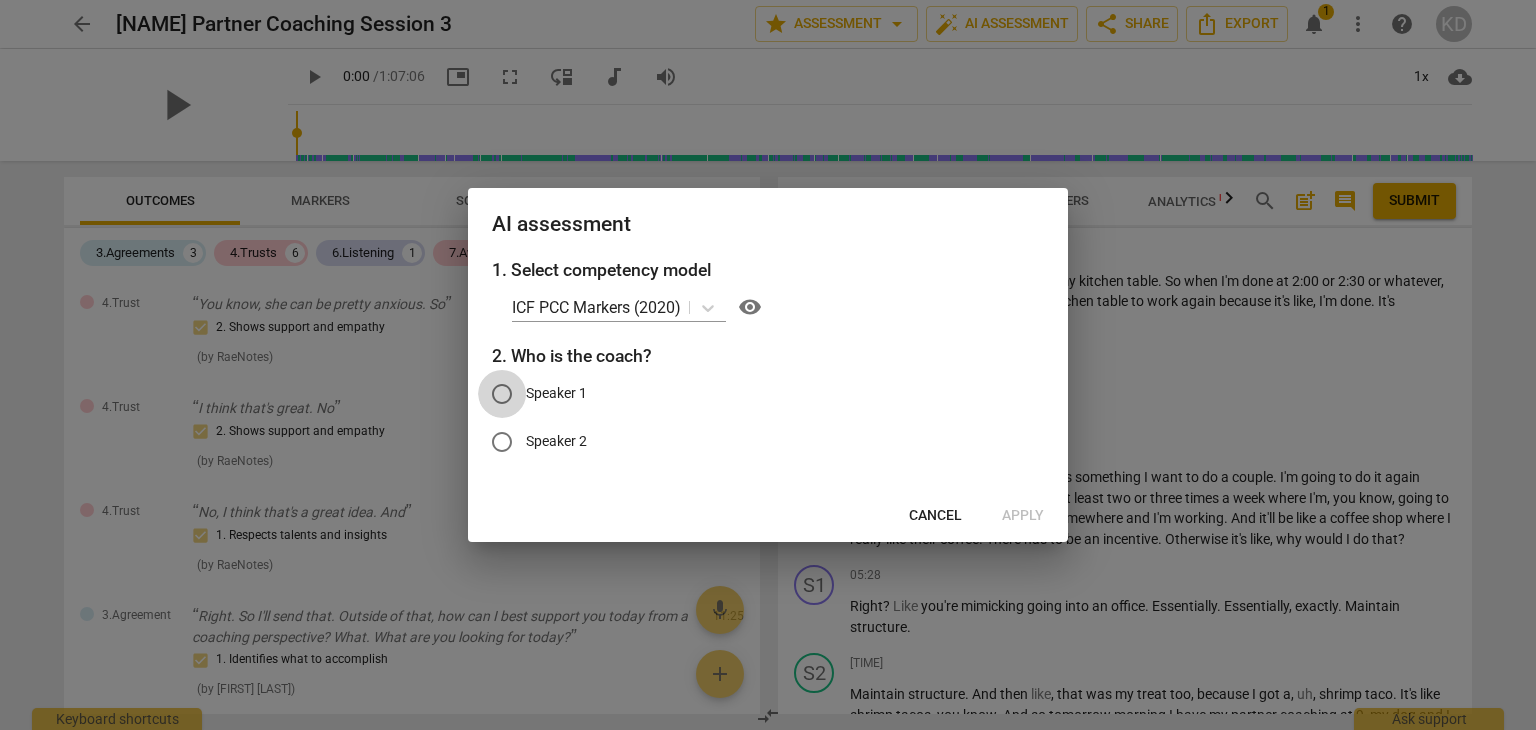 click on "Speaker 1" at bounding box center [502, 394] 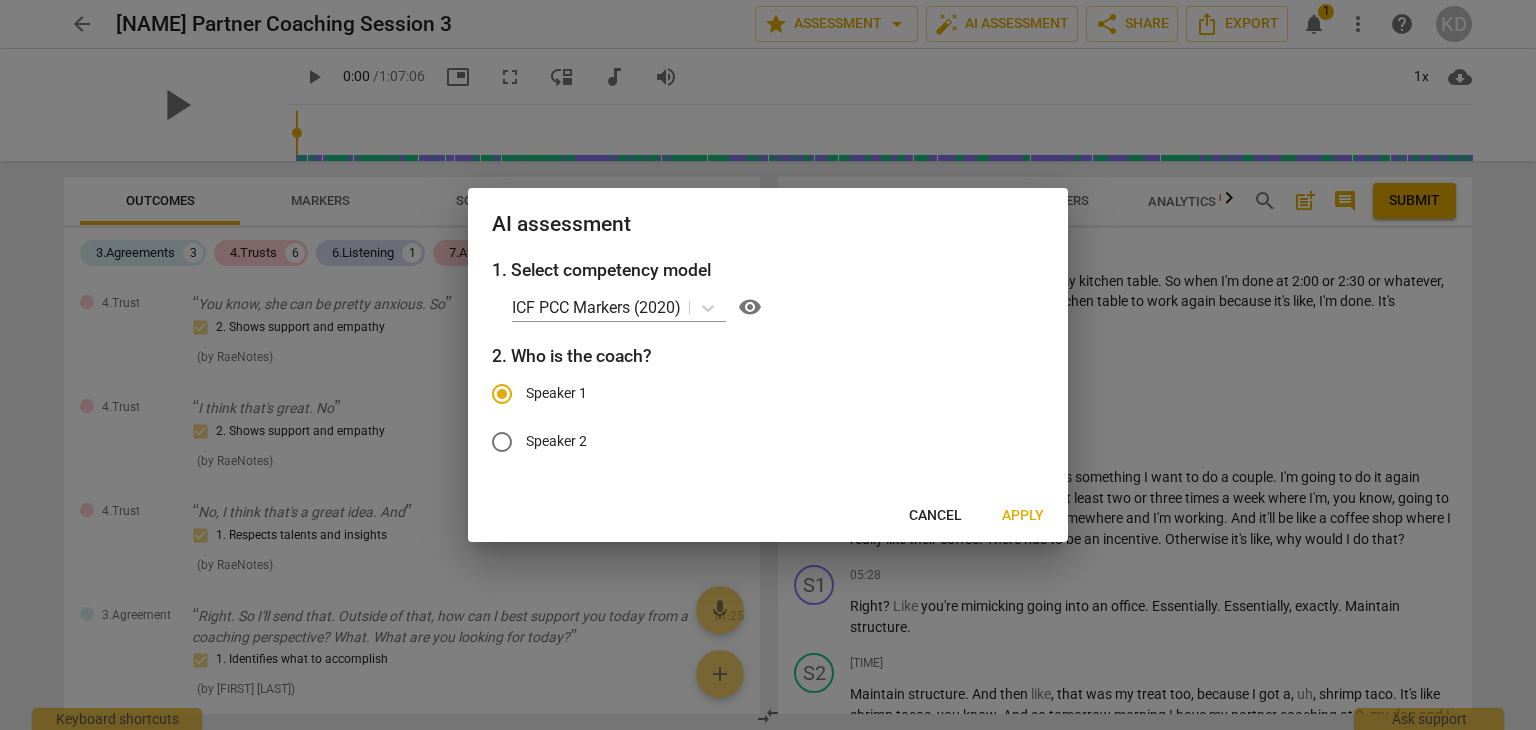 click on "Apply" at bounding box center [1023, 516] 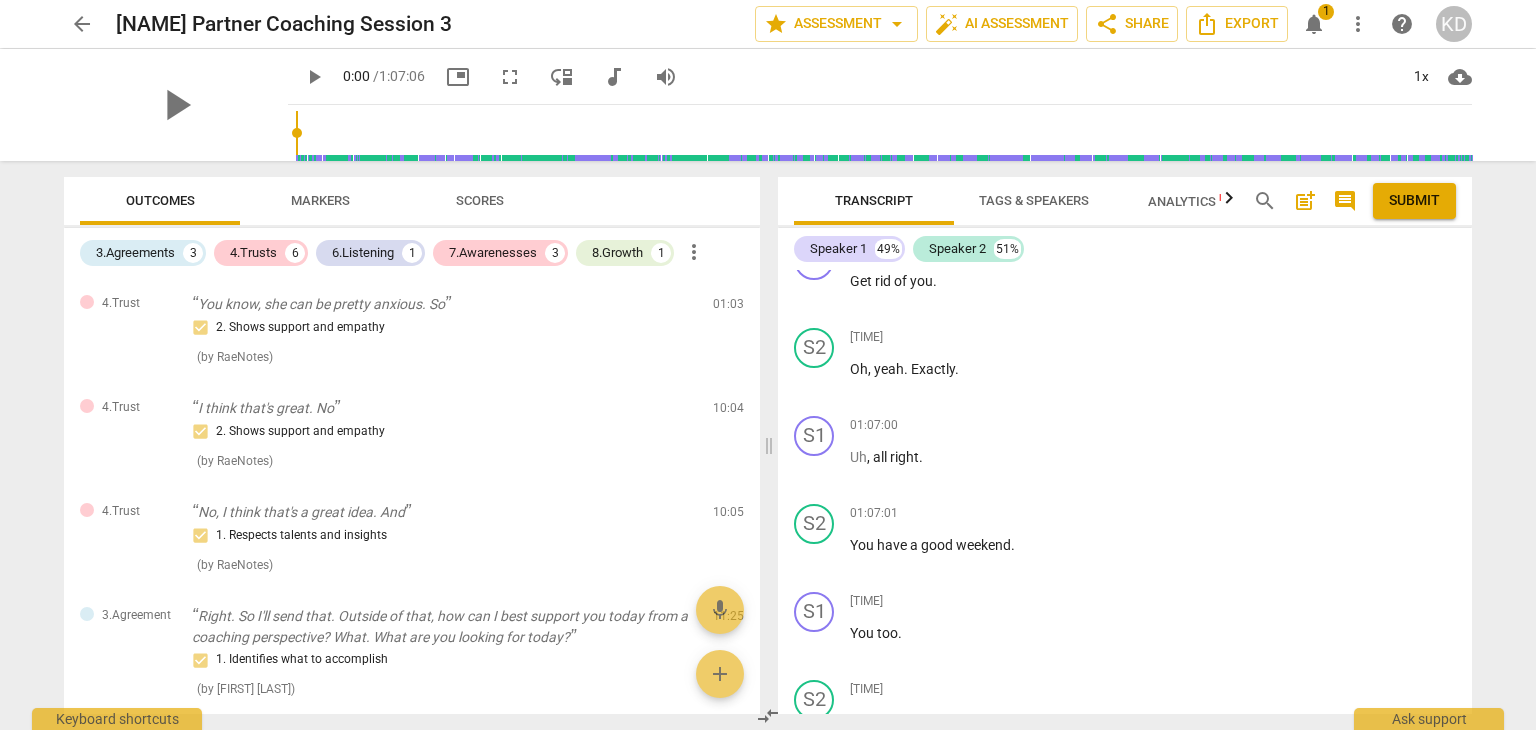 scroll, scrollTop: 37464, scrollLeft: 0, axis: vertical 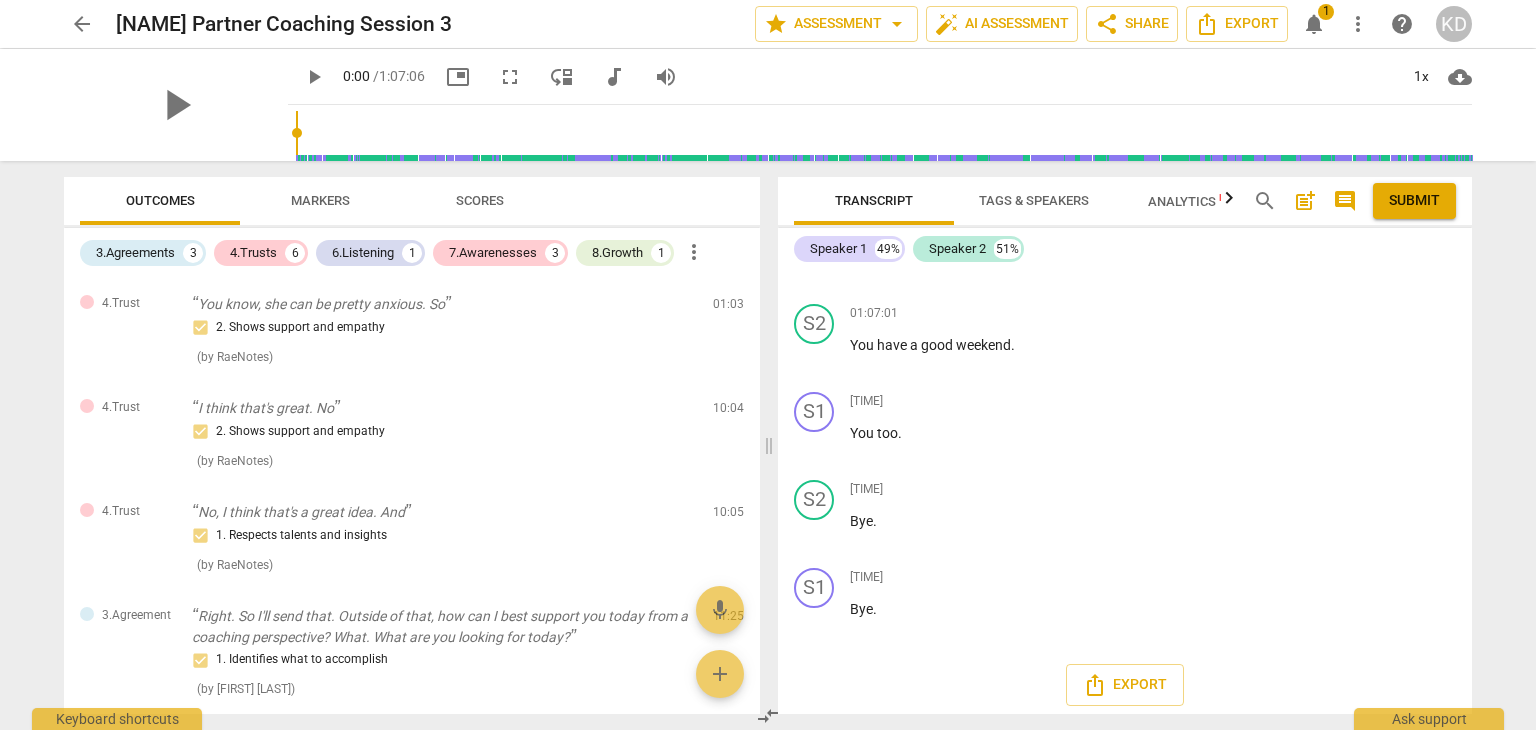 click 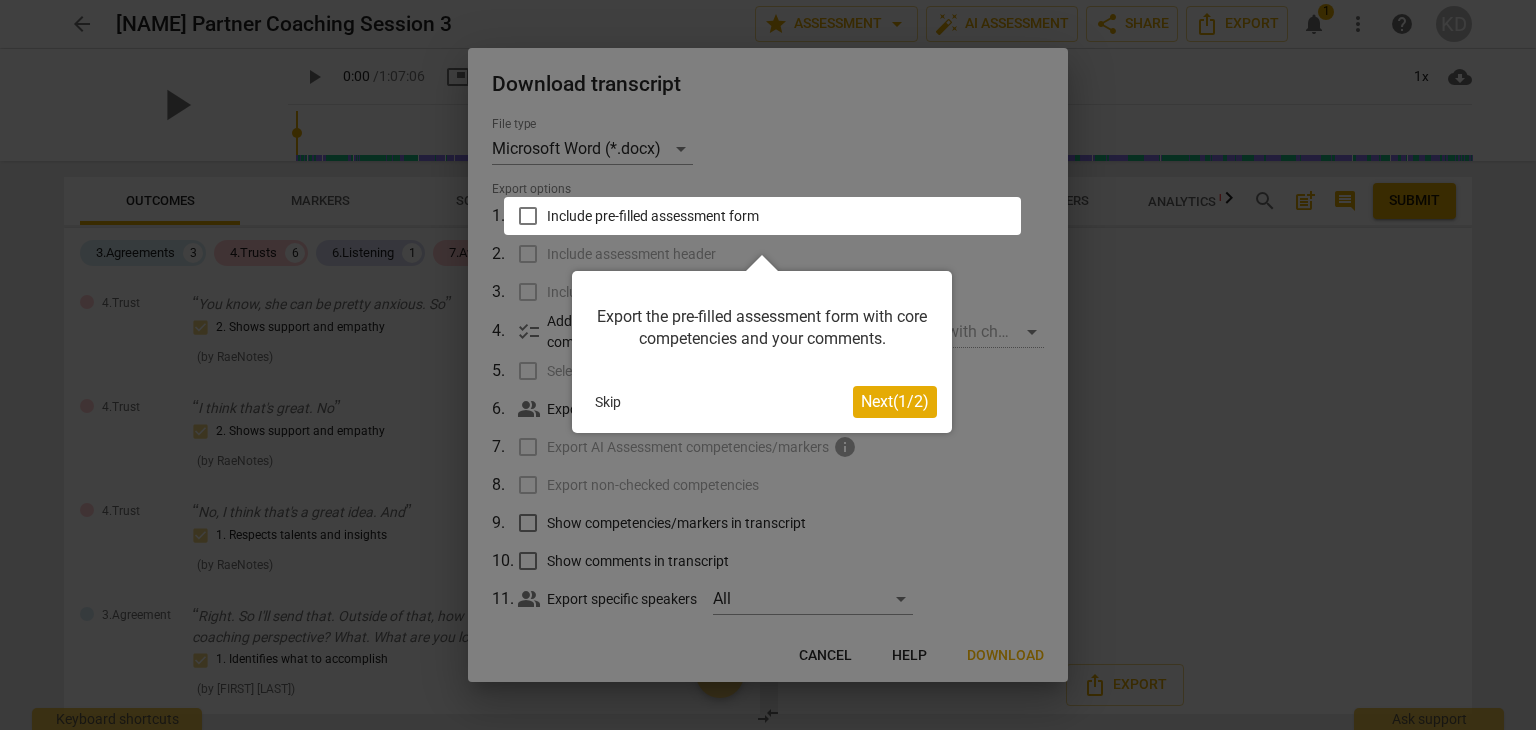 click on "Next ( 1 / 2 )" at bounding box center [895, 401] 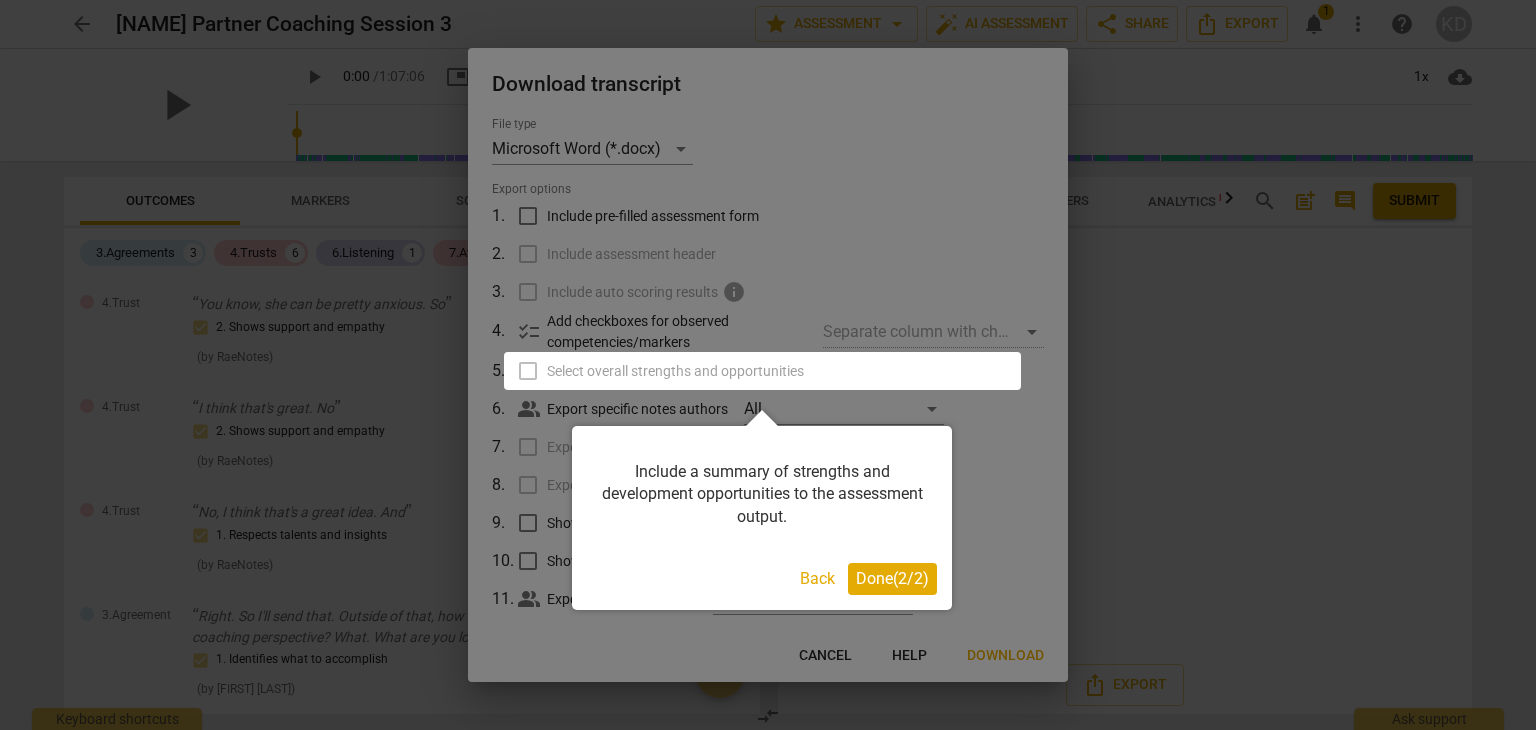 click on "Done  ( 2 / 2 )" at bounding box center (892, 579) 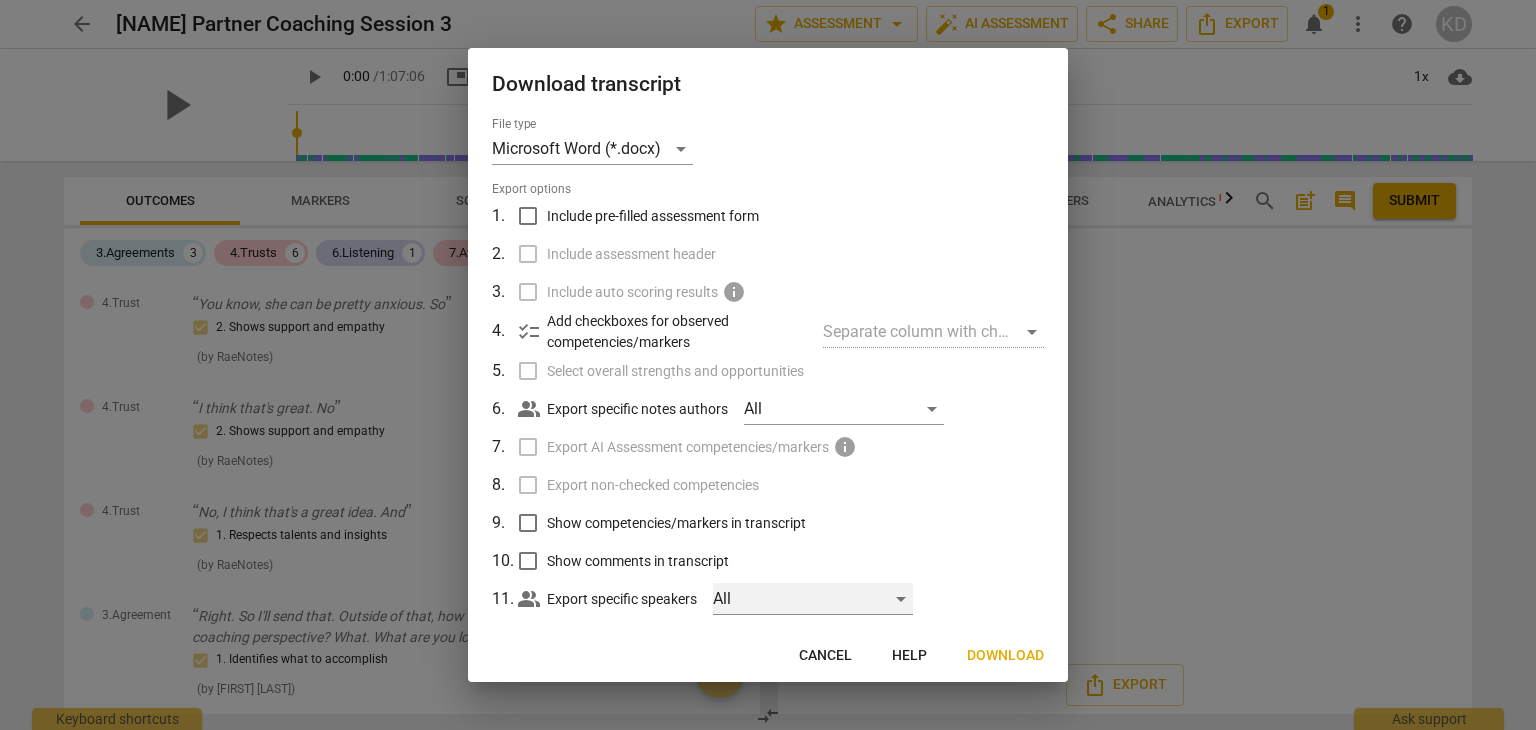 click on "All" at bounding box center (813, 599) 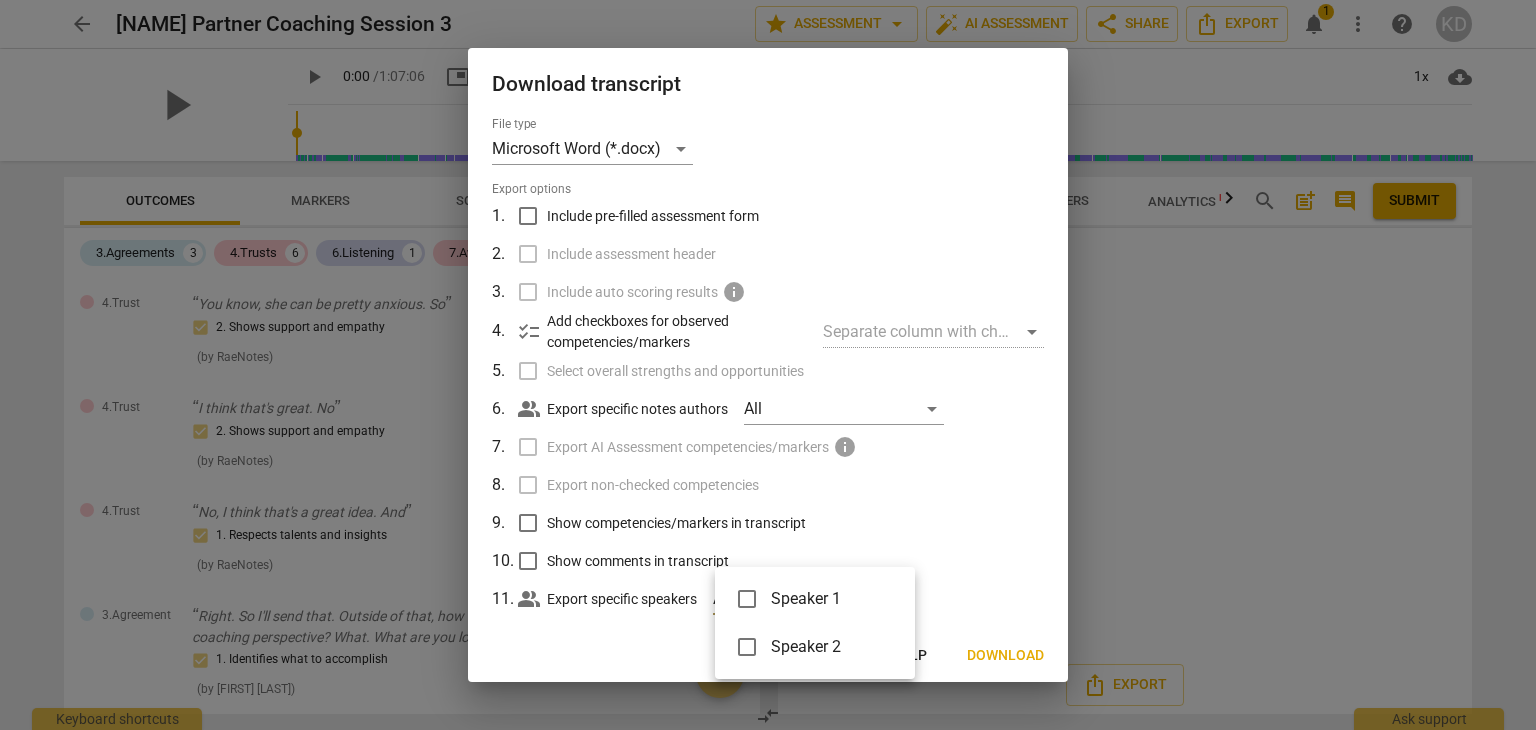 click on "Speaker 1" at bounding box center (815, 599) 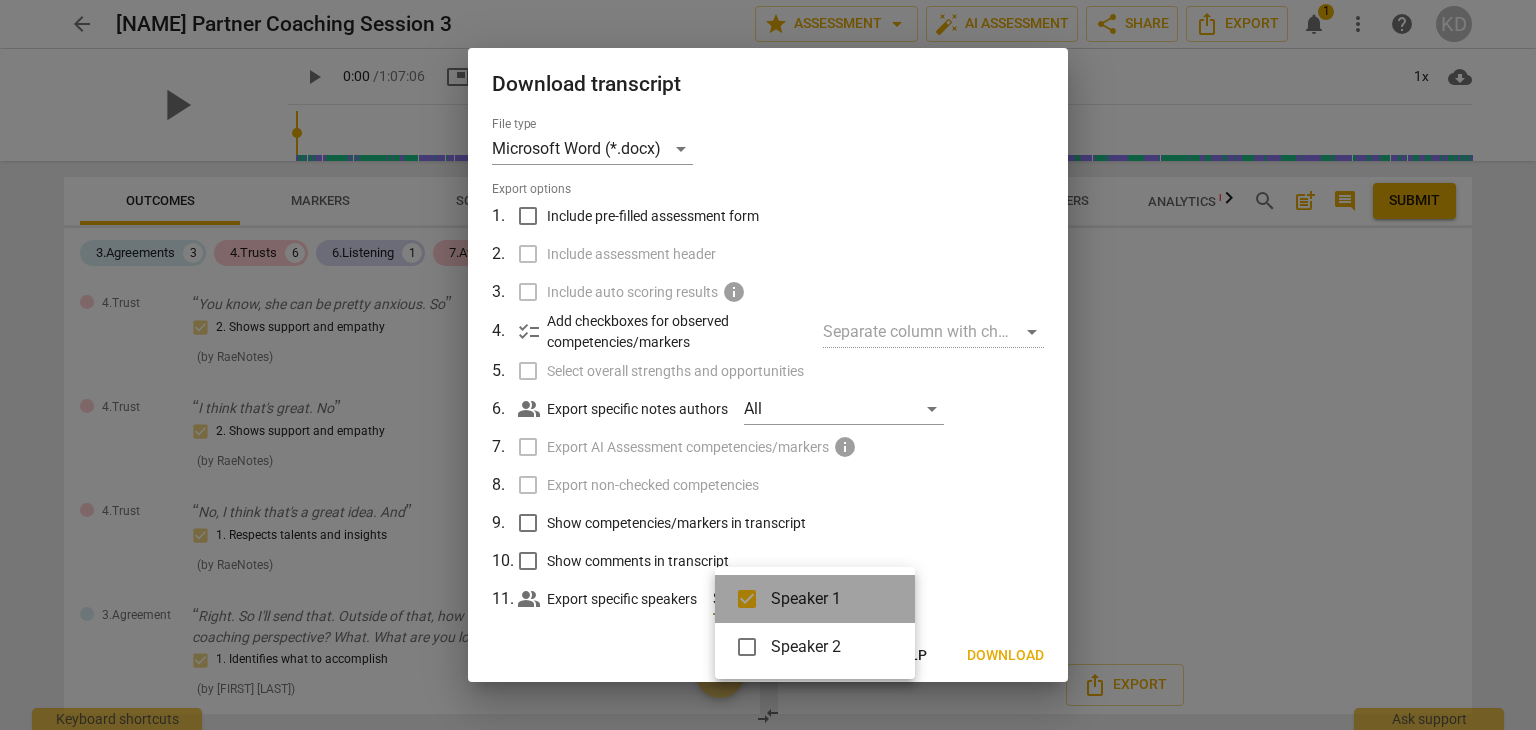 click on "Speaker 1" at bounding box center (815, 599) 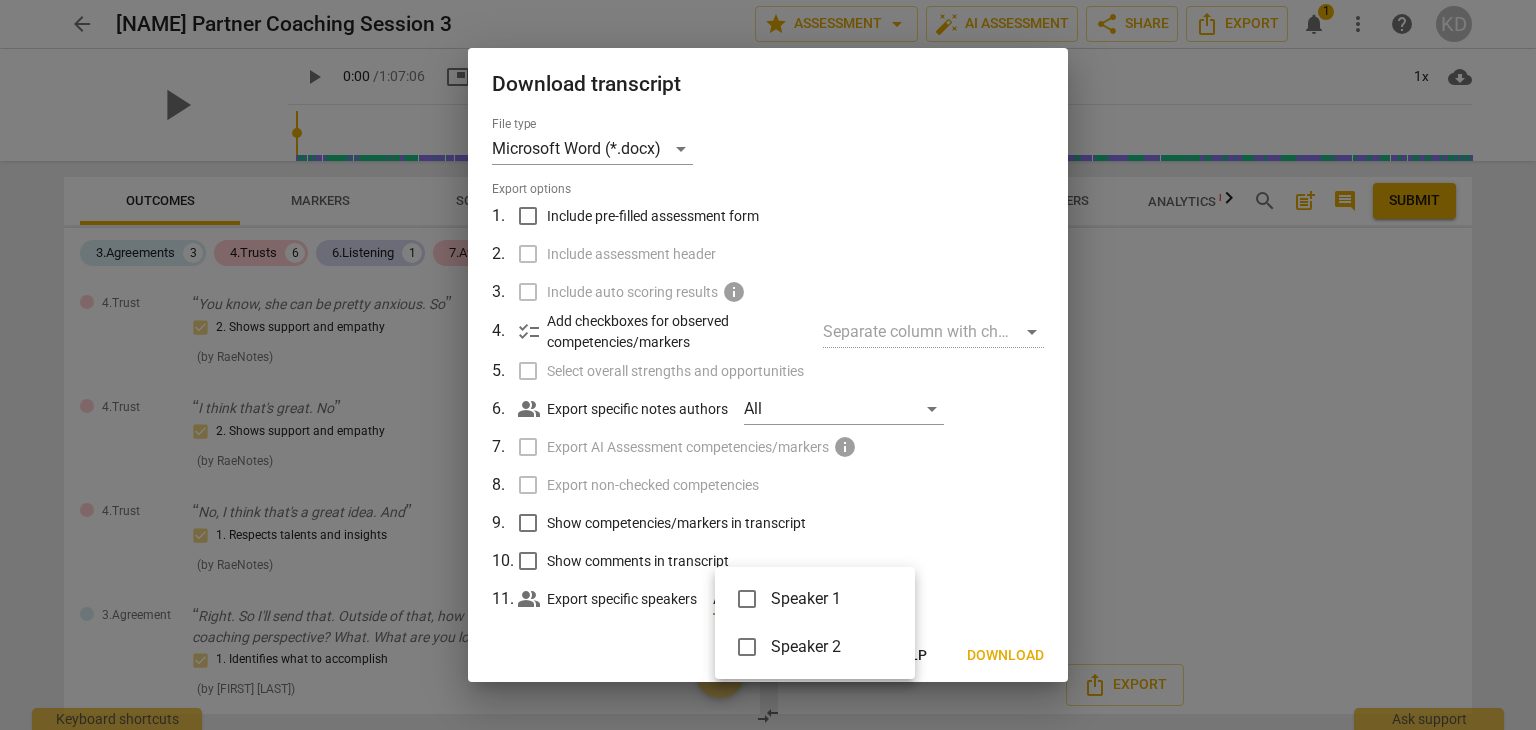 click at bounding box center [768, 365] 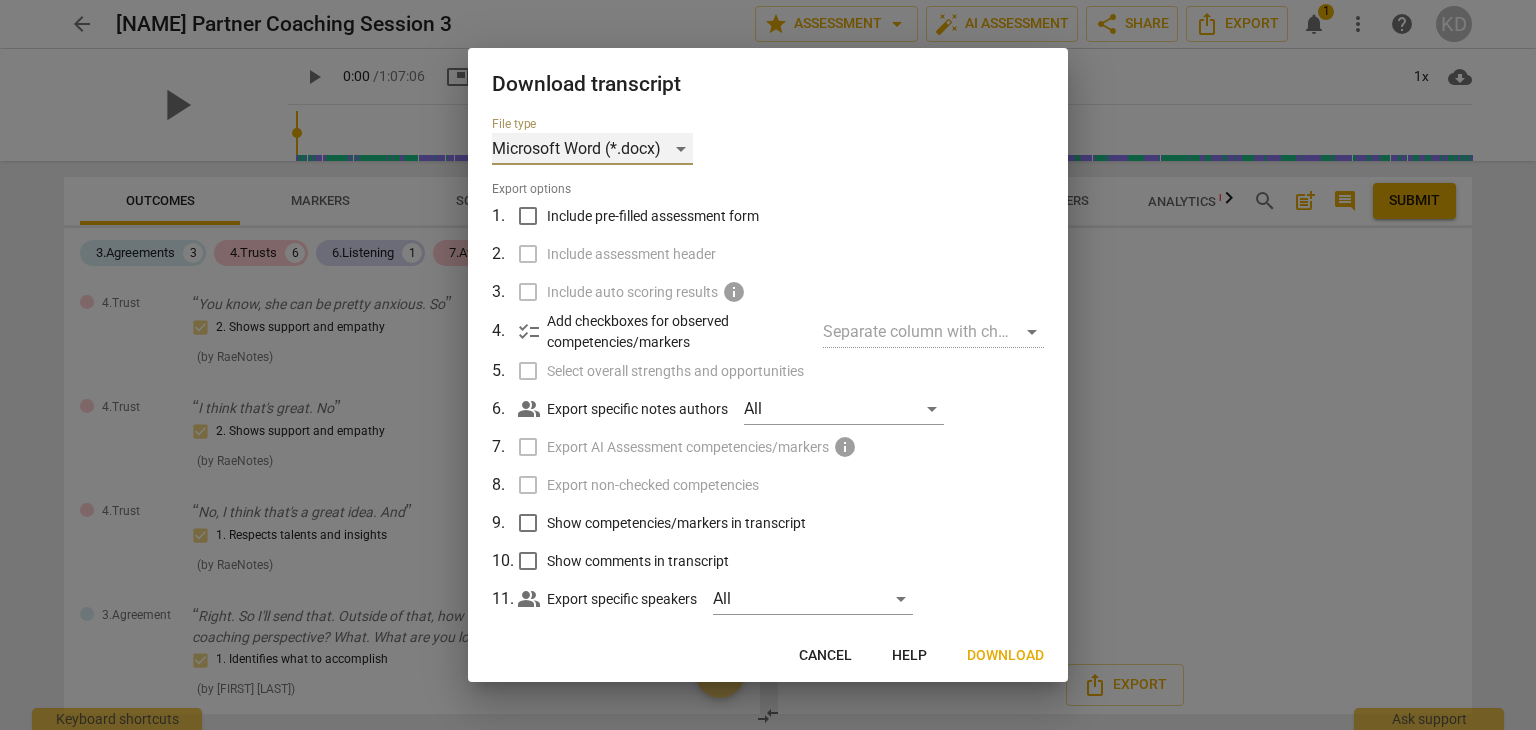 click on "Microsoft Word (*.docx)" at bounding box center (592, 149) 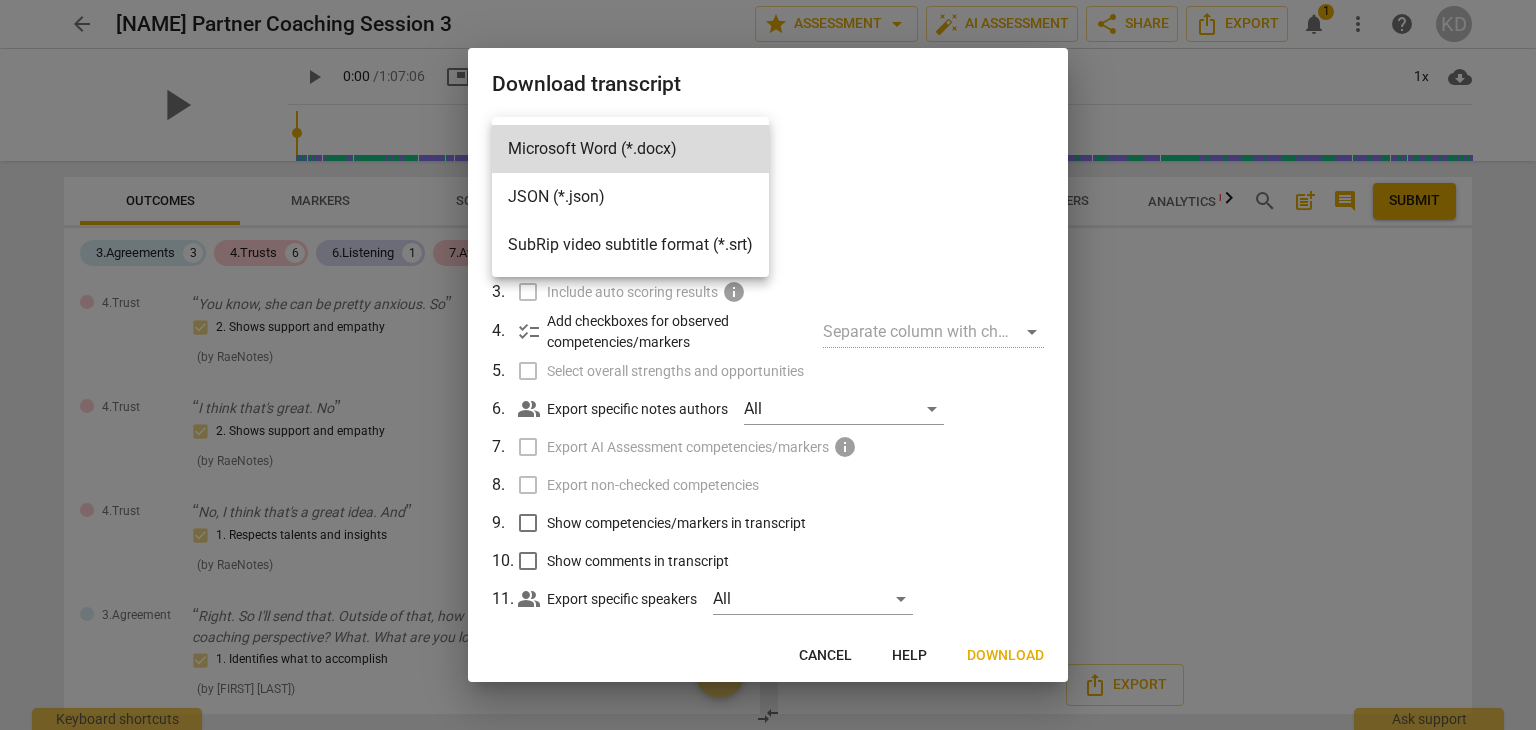 click on "Microsoft Word (*.docx)" at bounding box center (630, 149) 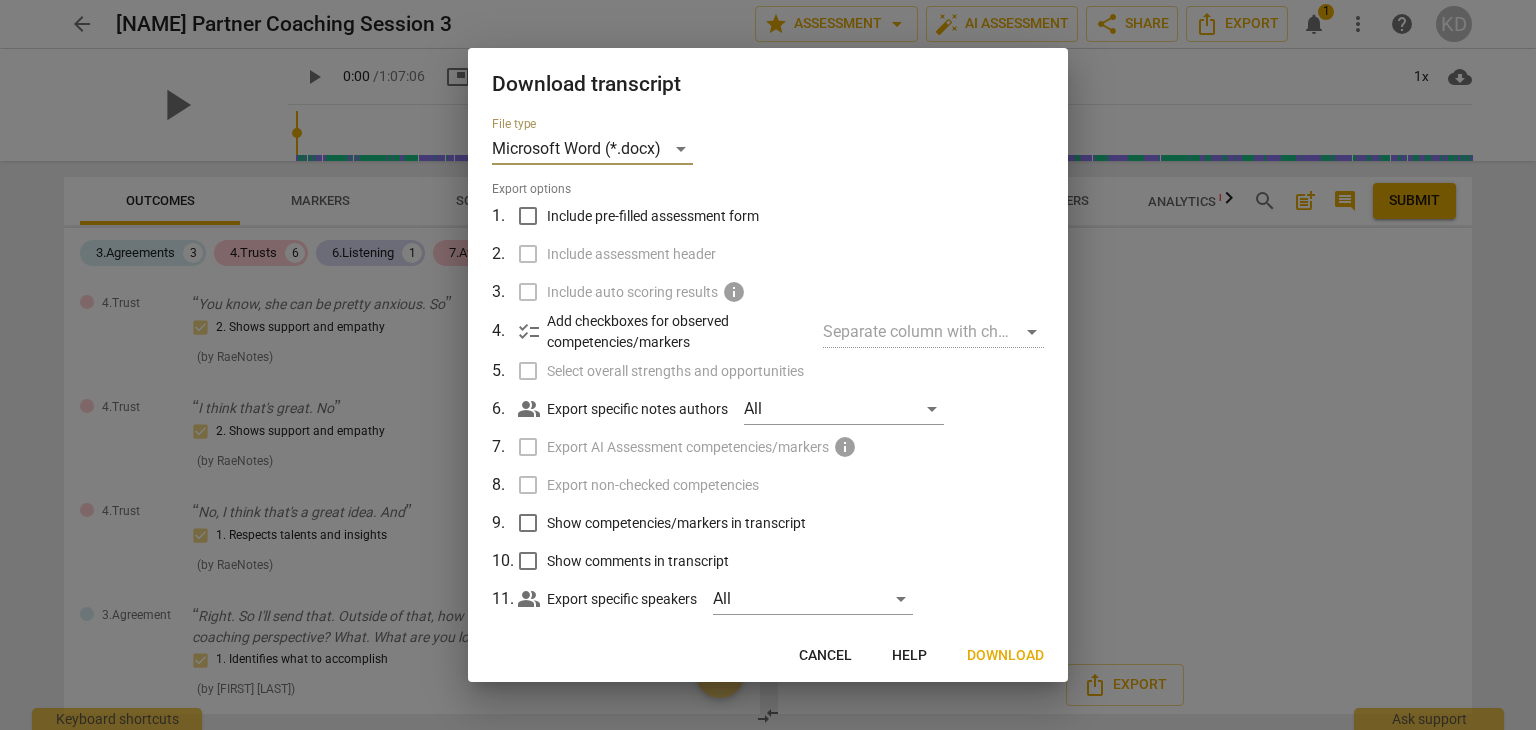 click on "Download" at bounding box center [1005, 656] 